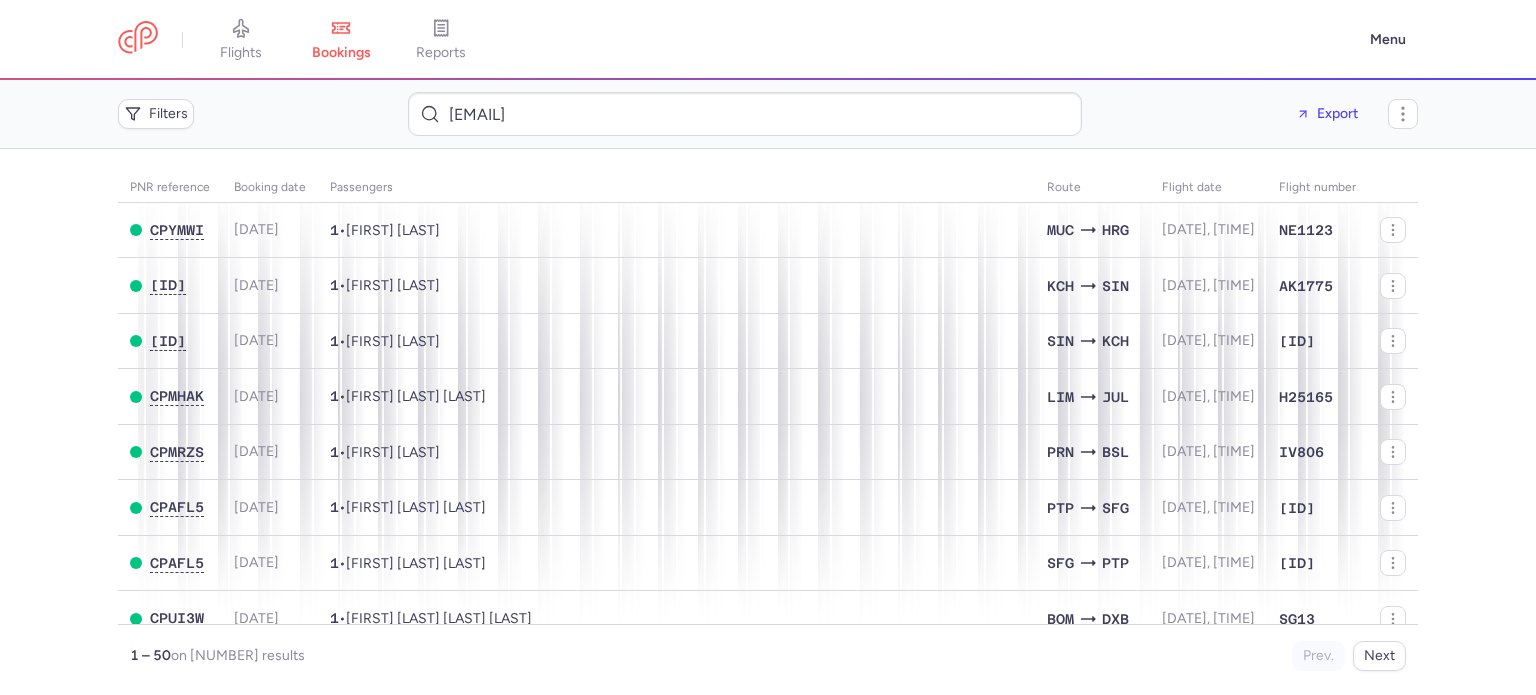 scroll, scrollTop: 0, scrollLeft: 0, axis: both 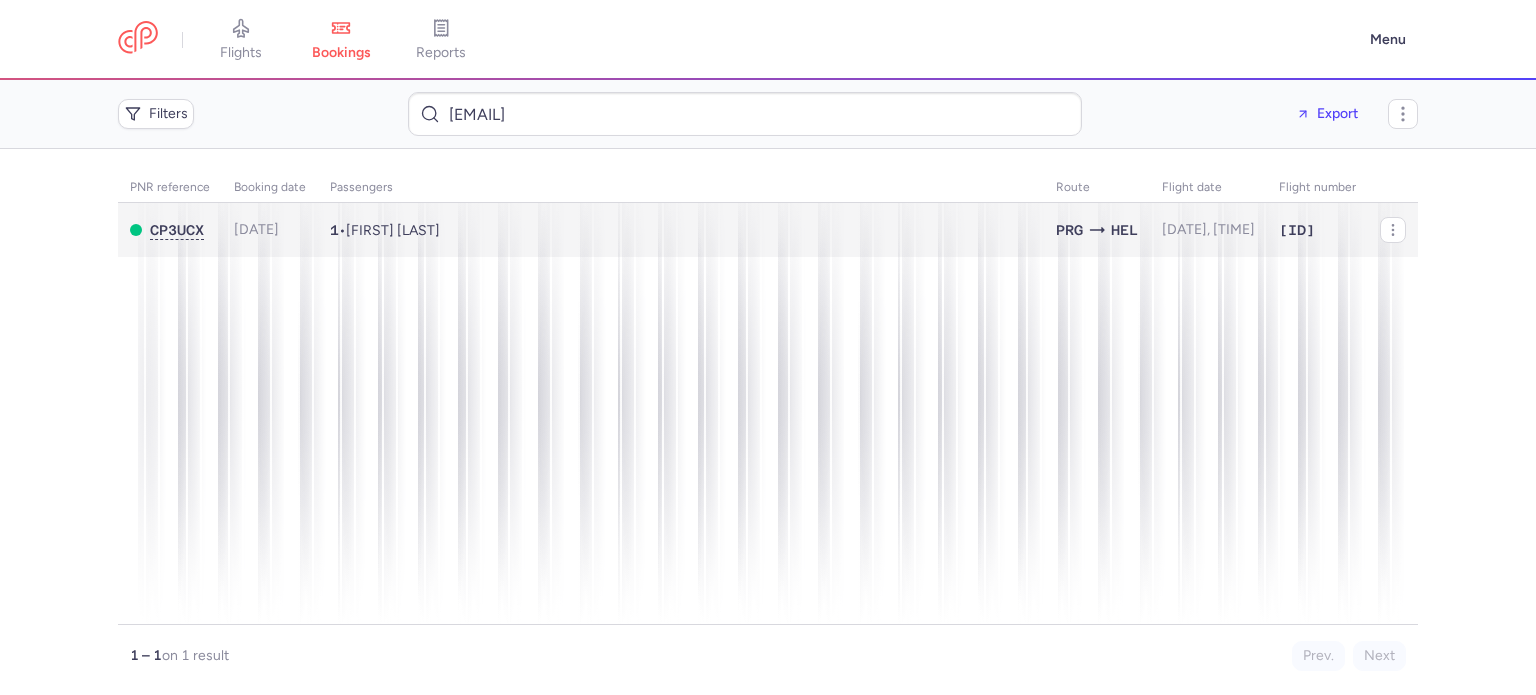 type on "[EMAIL]" 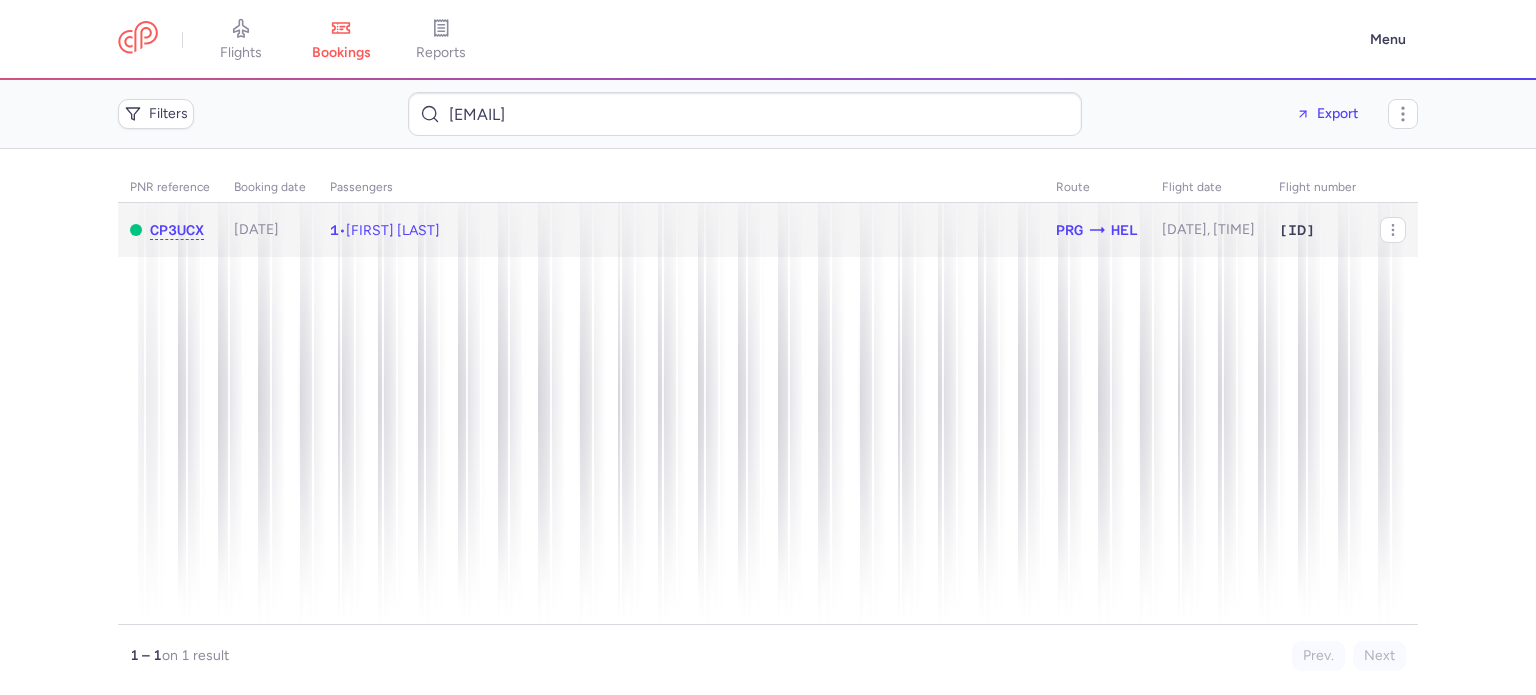 click on "1  •  [FIRST] [LAST]" at bounding box center (681, 230) 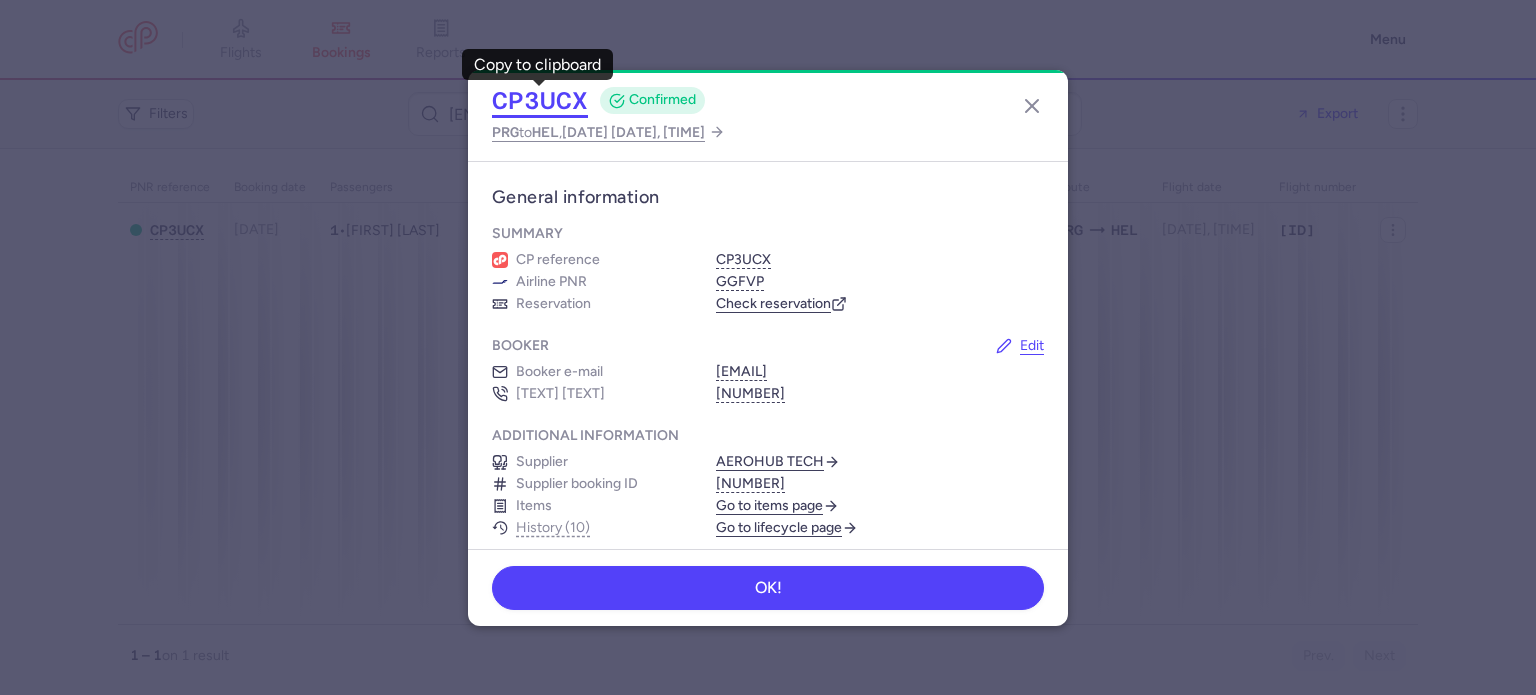 click on "CP3UCX" 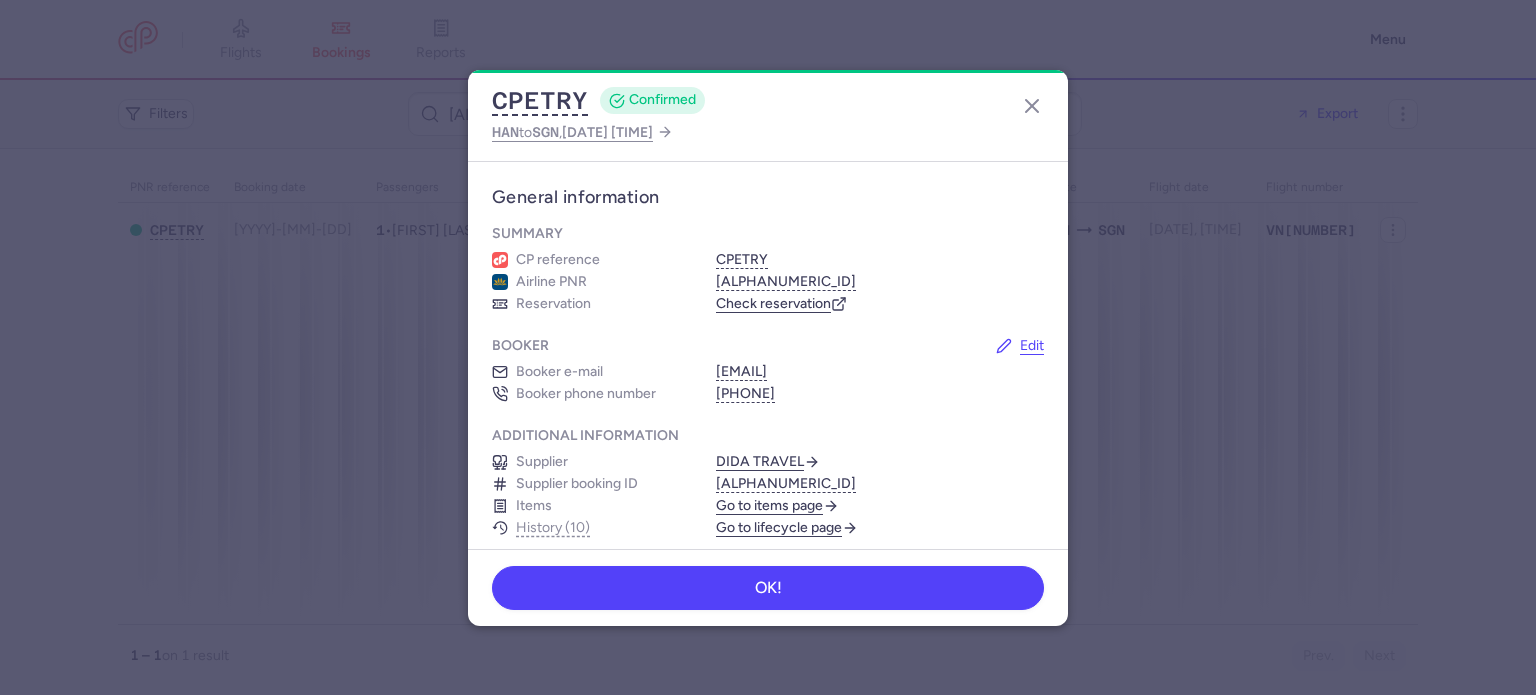 scroll, scrollTop: 0, scrollLeft: 0, axis: both 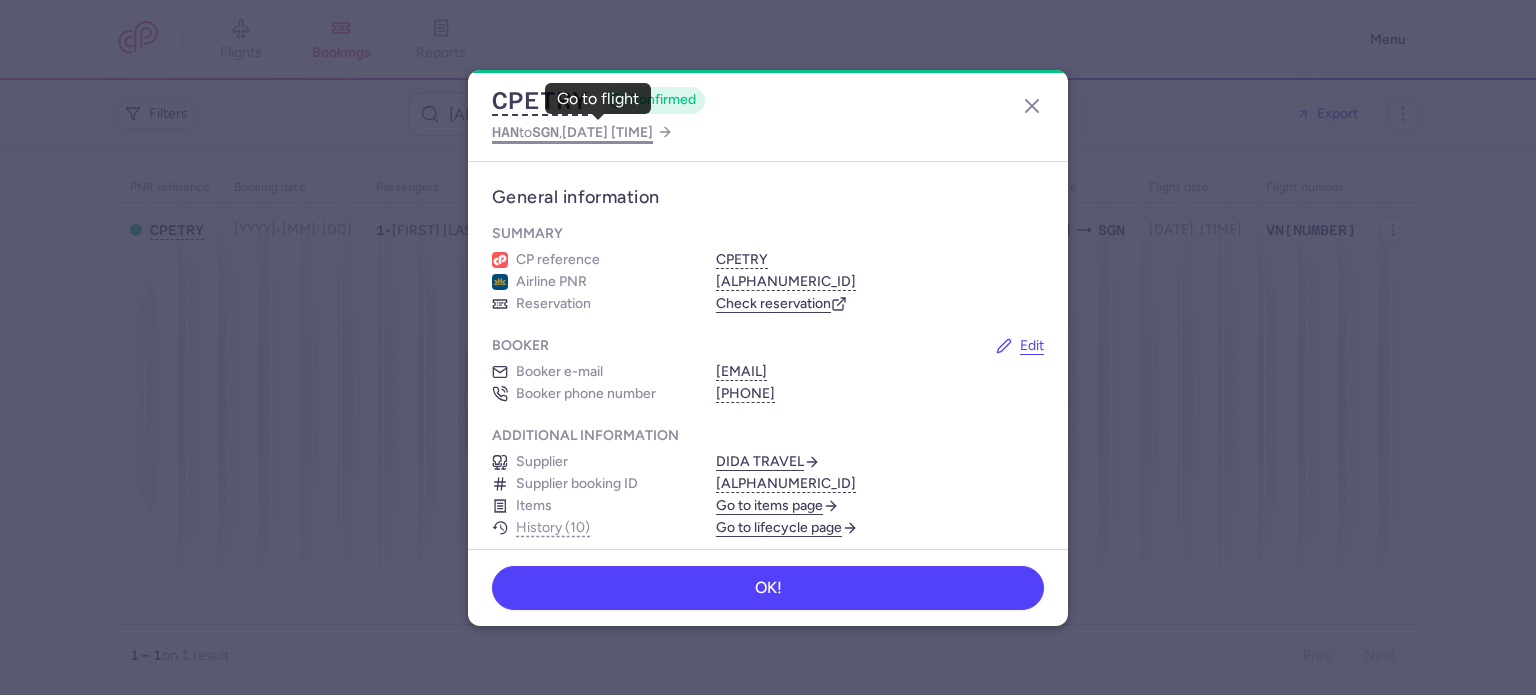 click on "SGN" at bounding box center [545, 132] 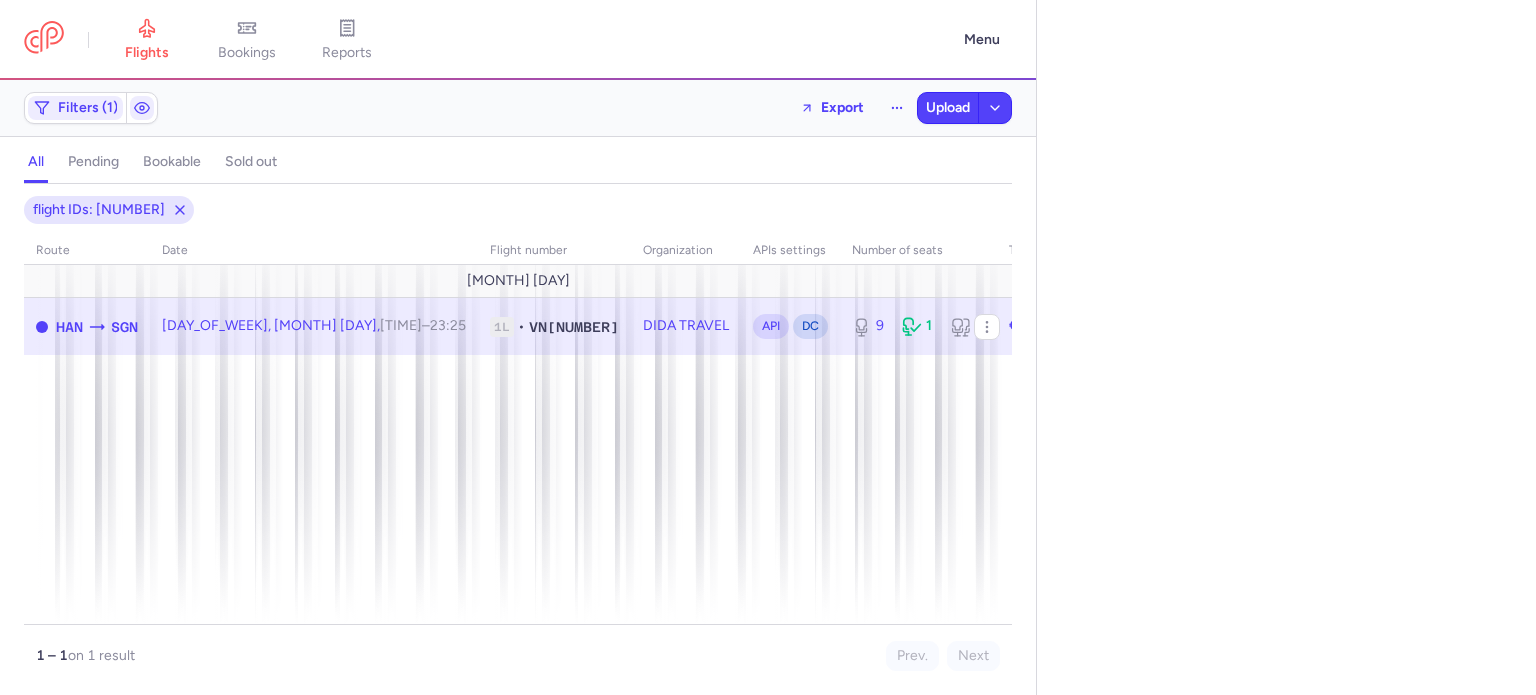 select on "days" 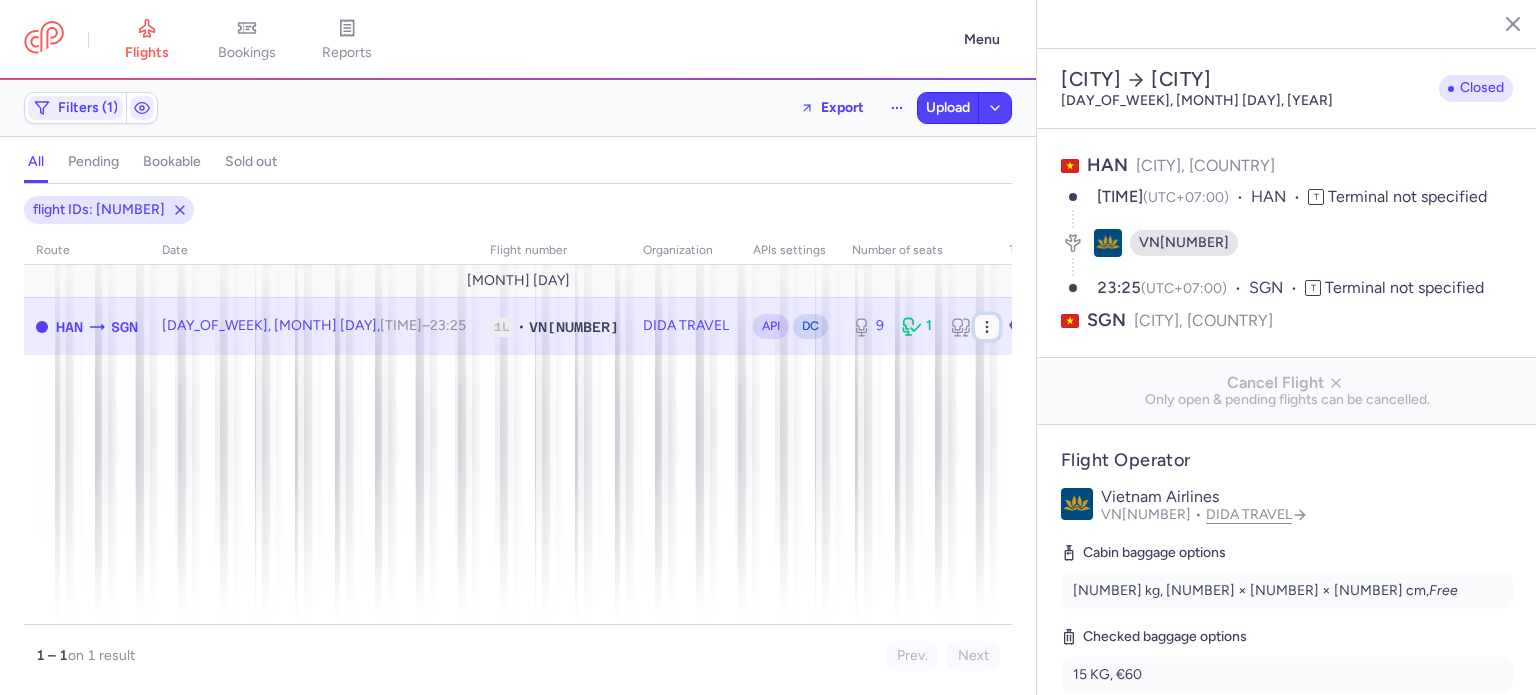 click 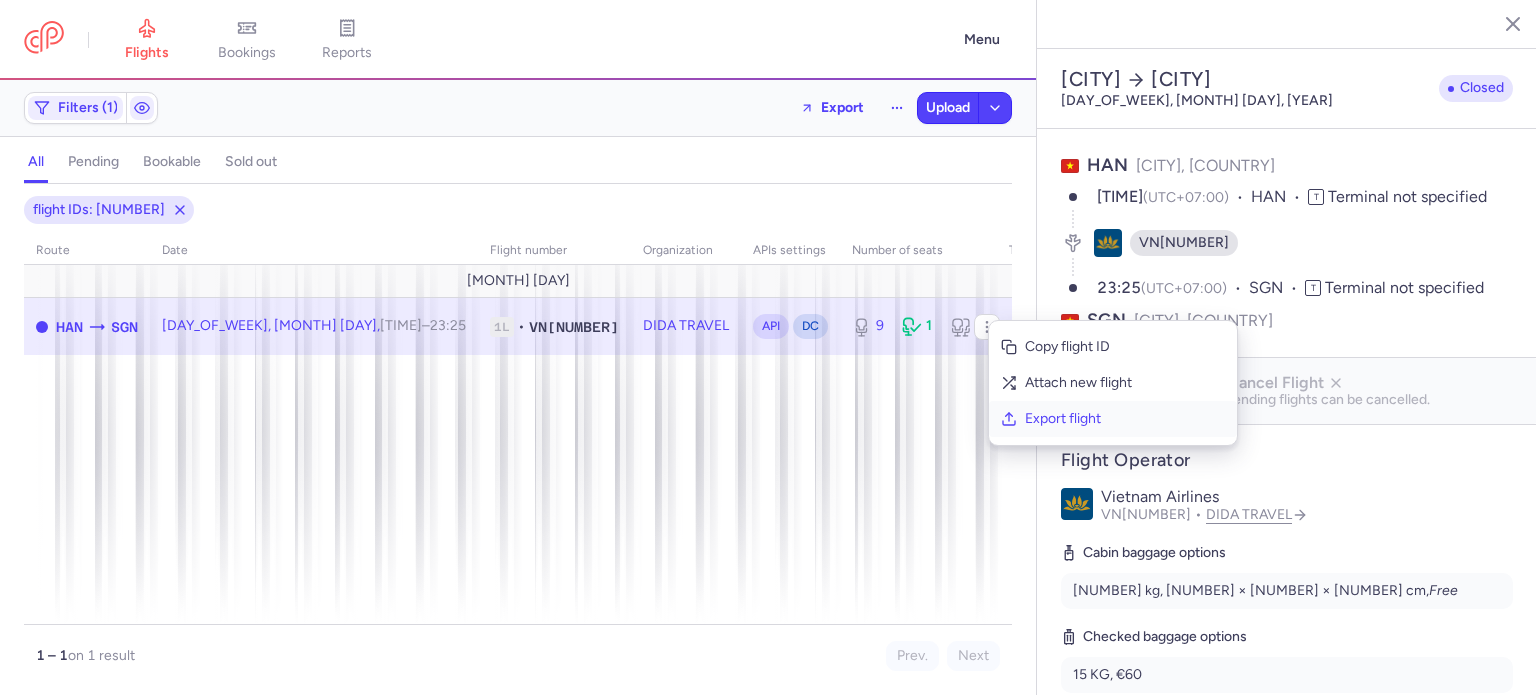 click on "Export flight" at bounding box center (1125, 419) 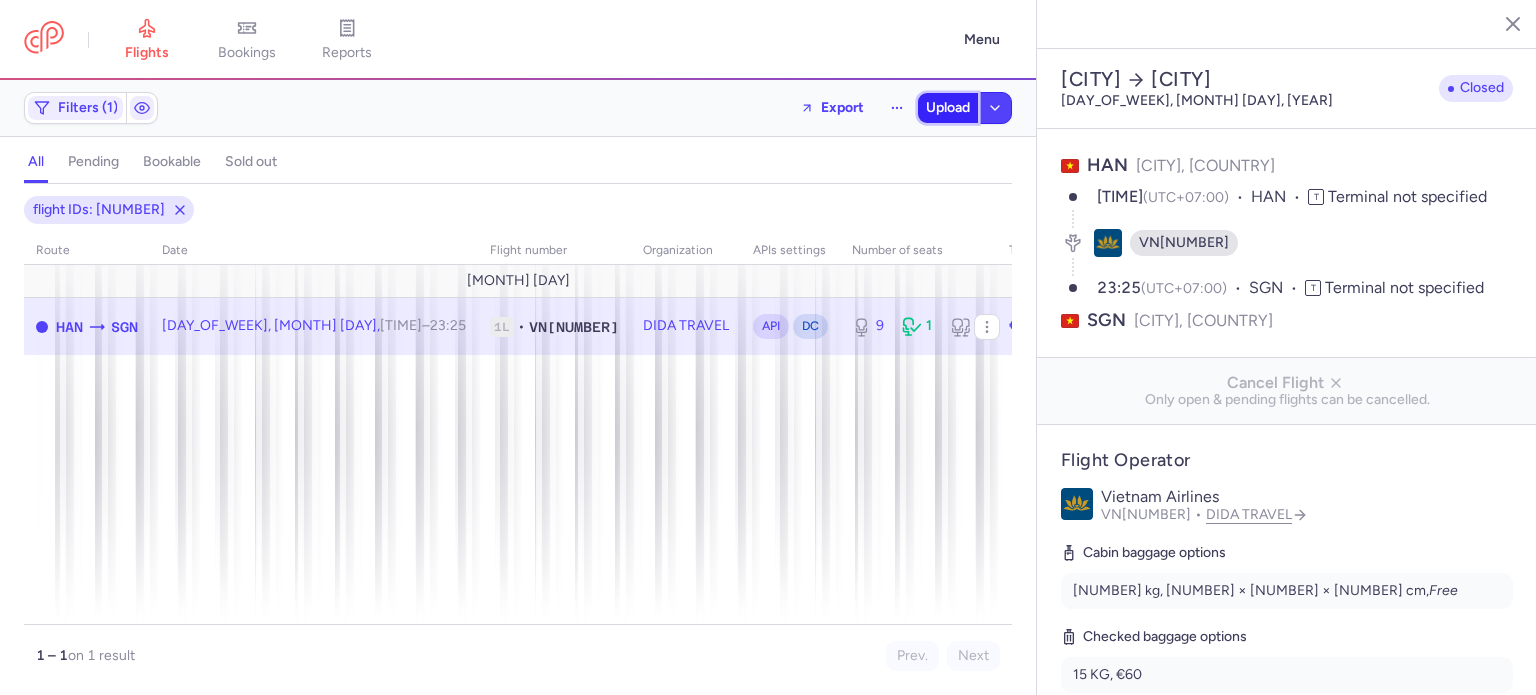 click on "Upload" at bounding box center [948, 108] 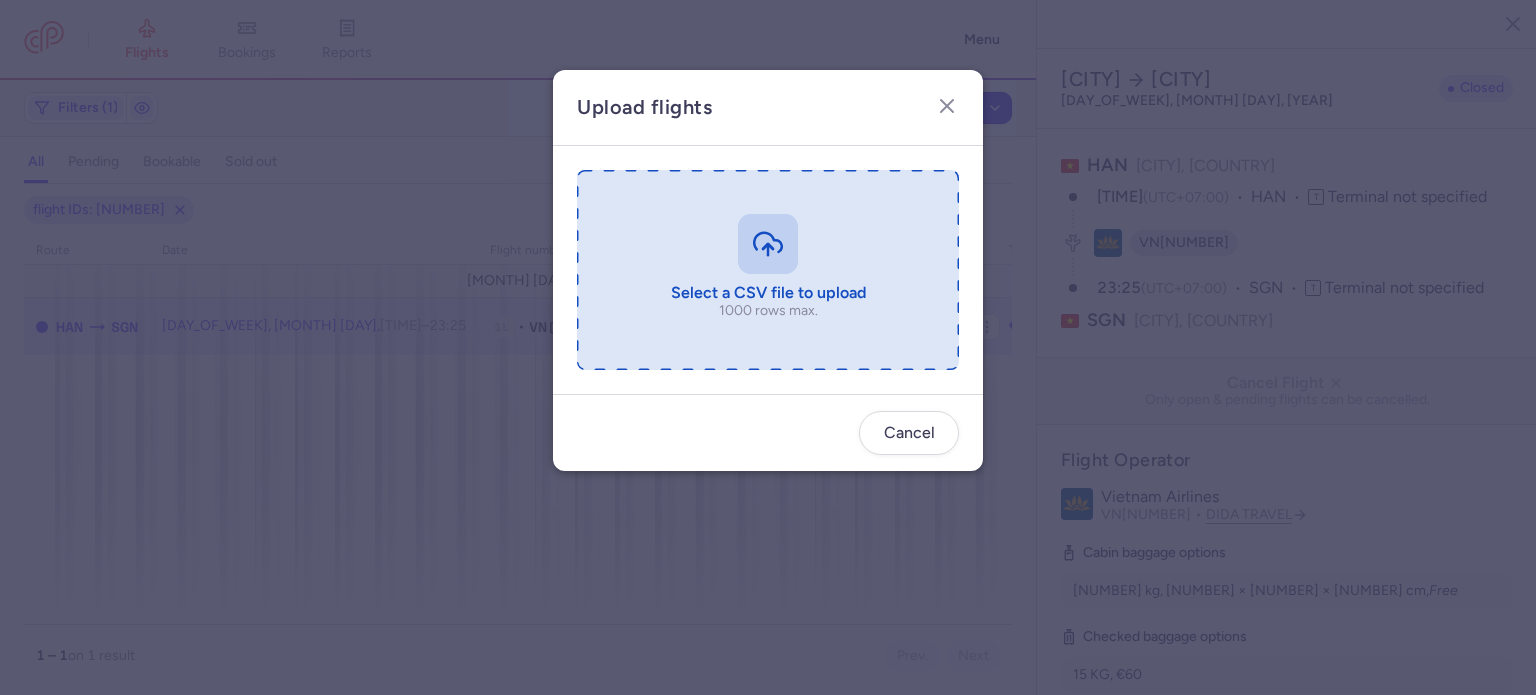 click at bounding box center (768, 270) 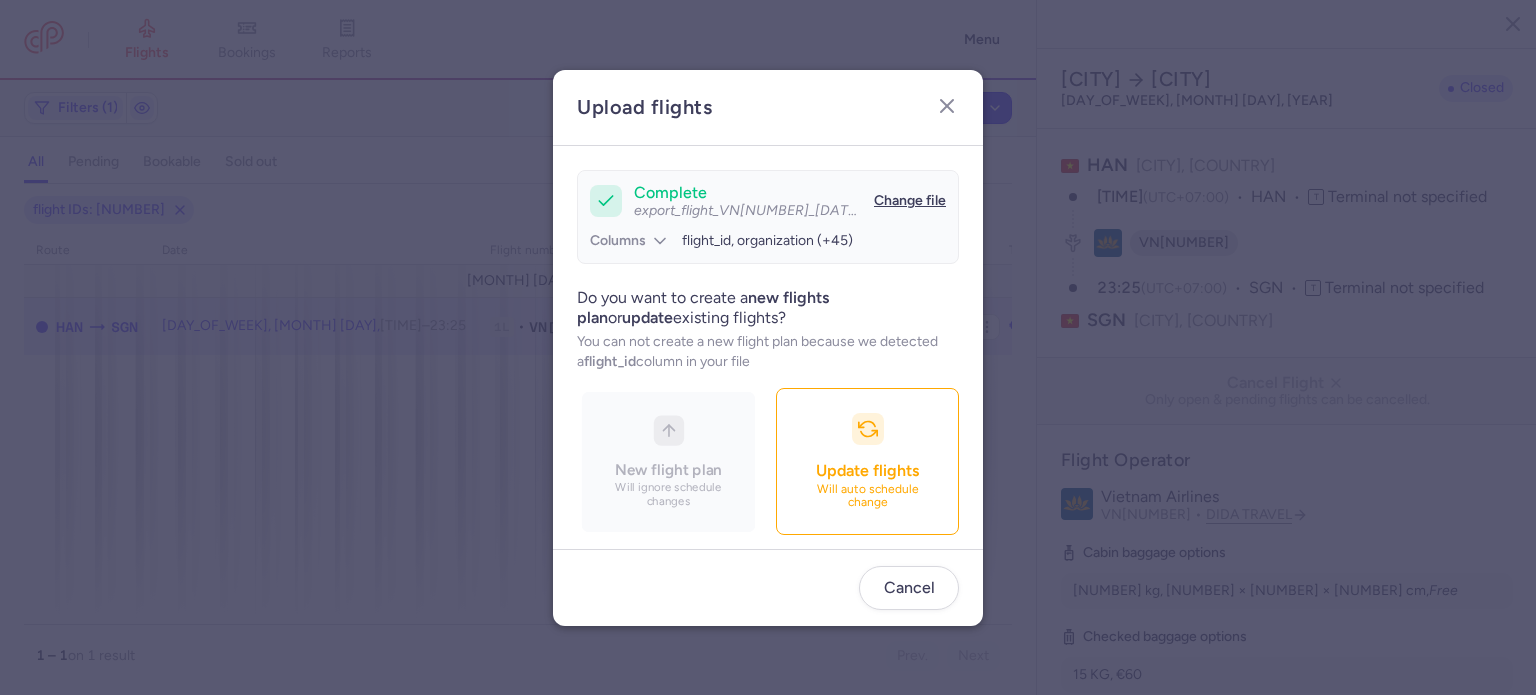 scroll, scrollTop: 172, scrollLeft: 0, axis: vertical 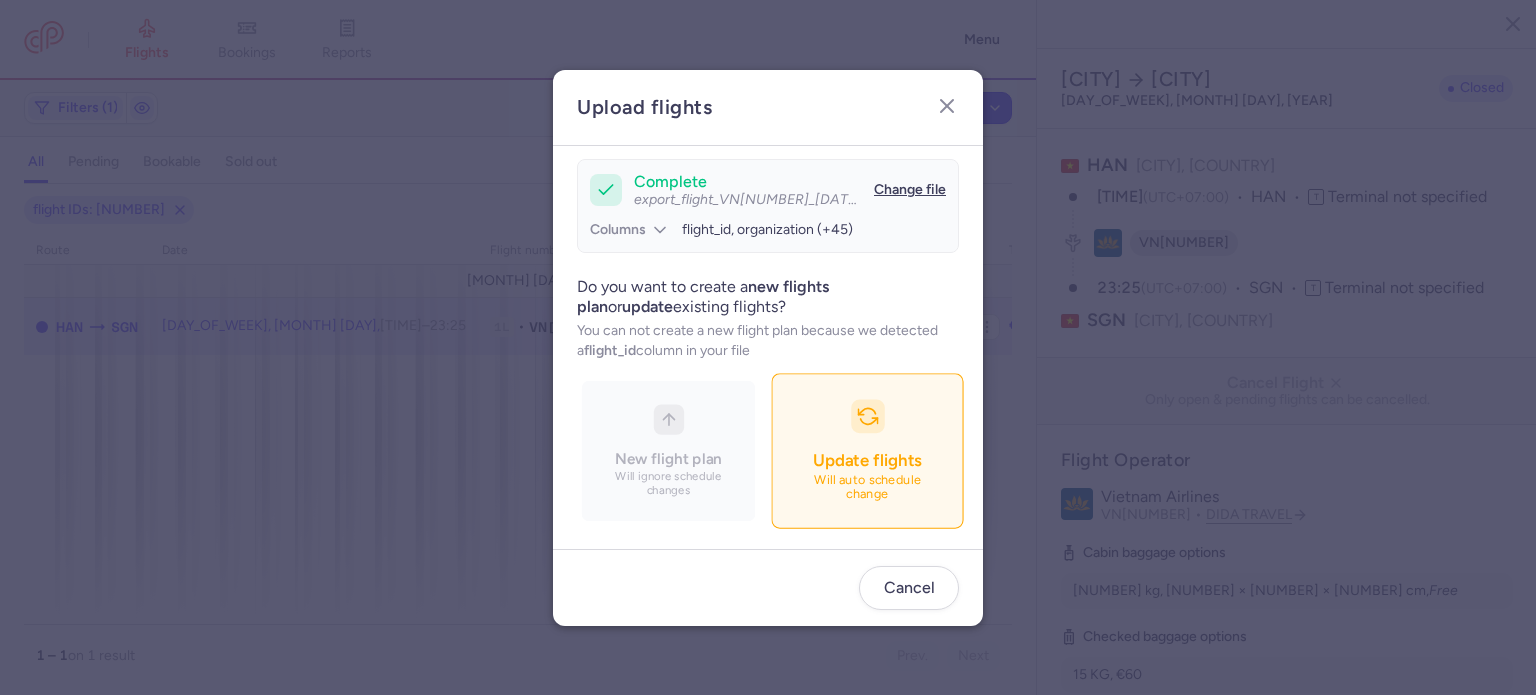 click on "Update flights" at bounding box center (867, 460) 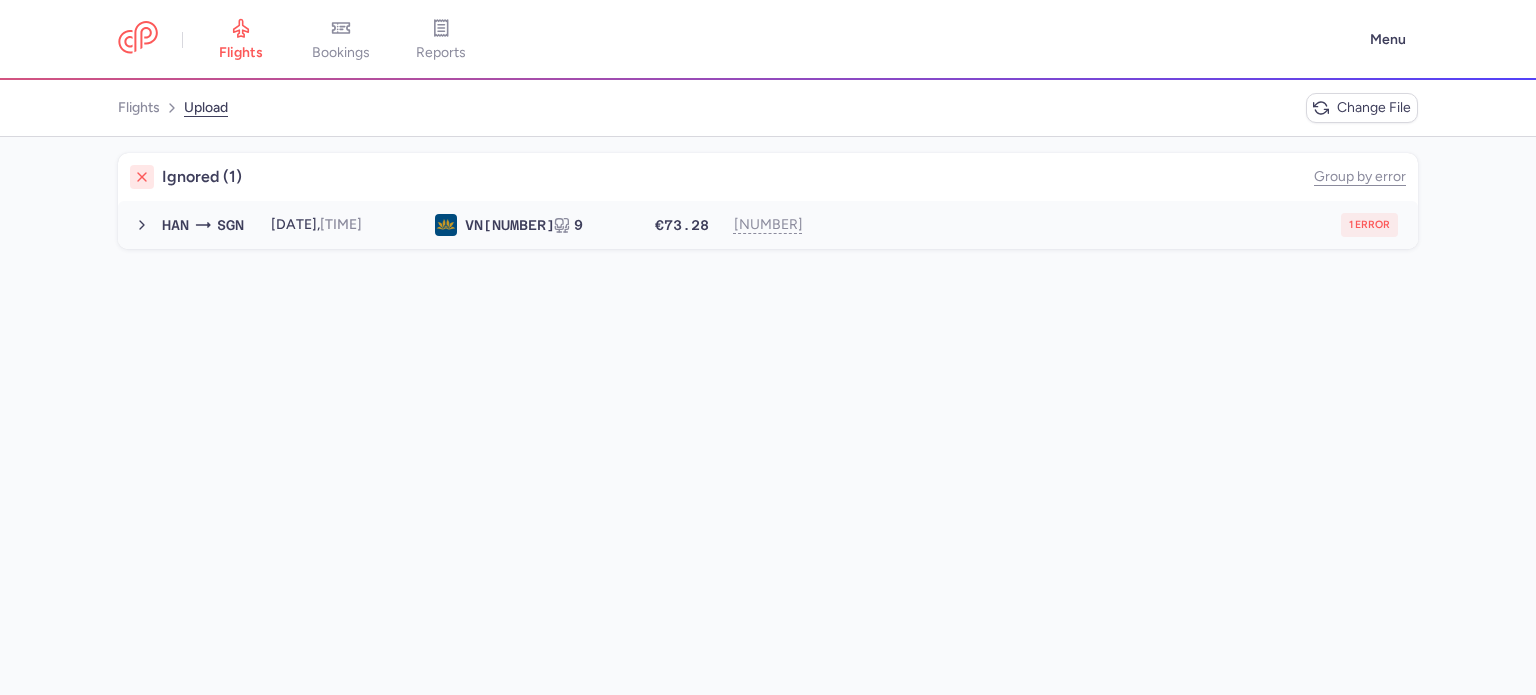 click on "1 error" at bounding box center [1112, 225] 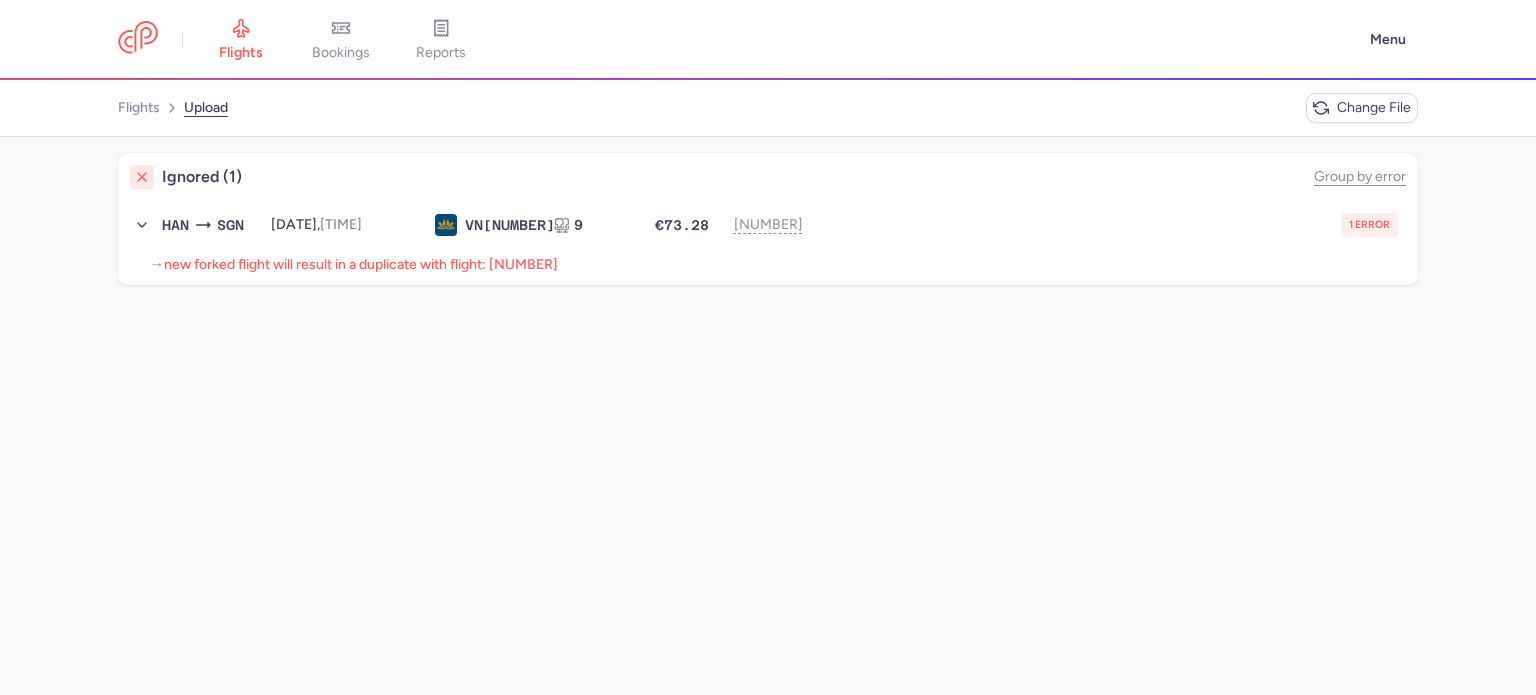 click on "new forked flight will result in a duplicate with flight: 1334861161" at bounding box center (361, 264) 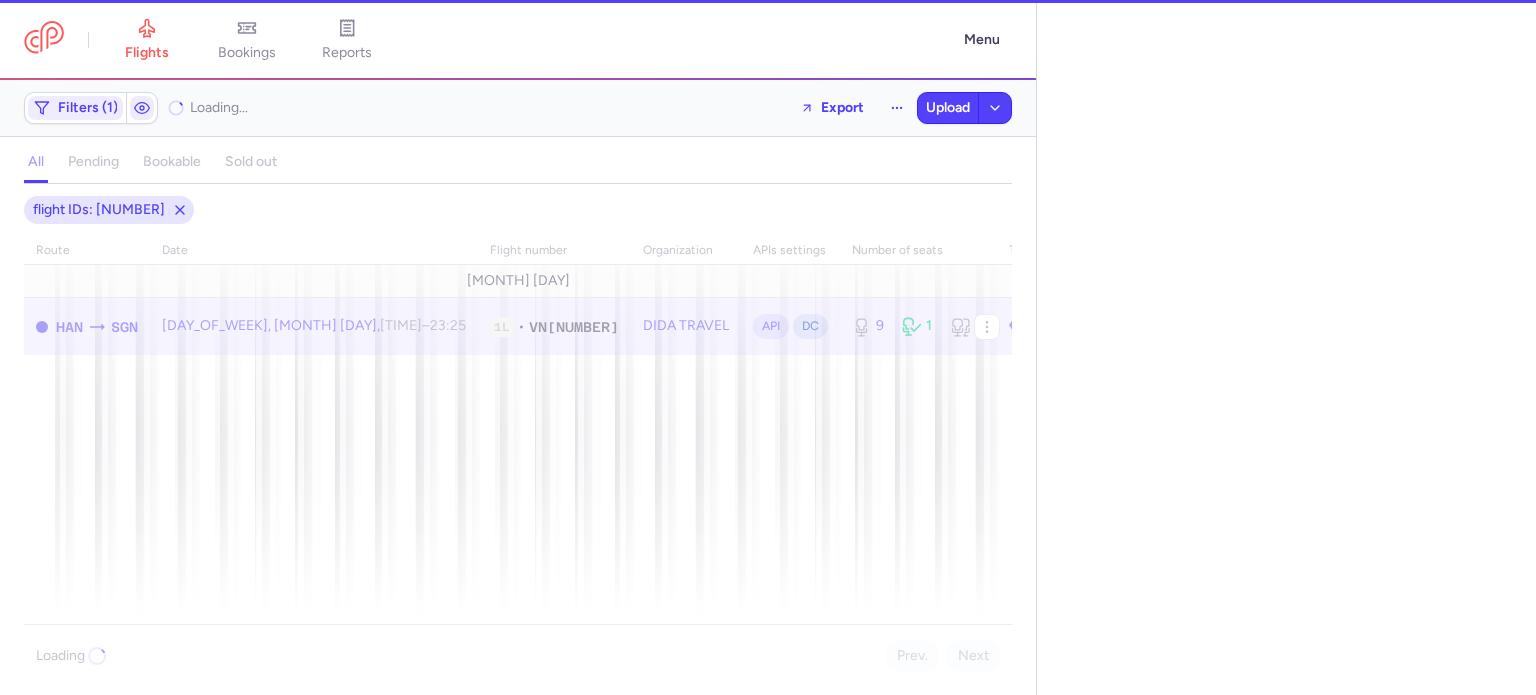 select on "days" 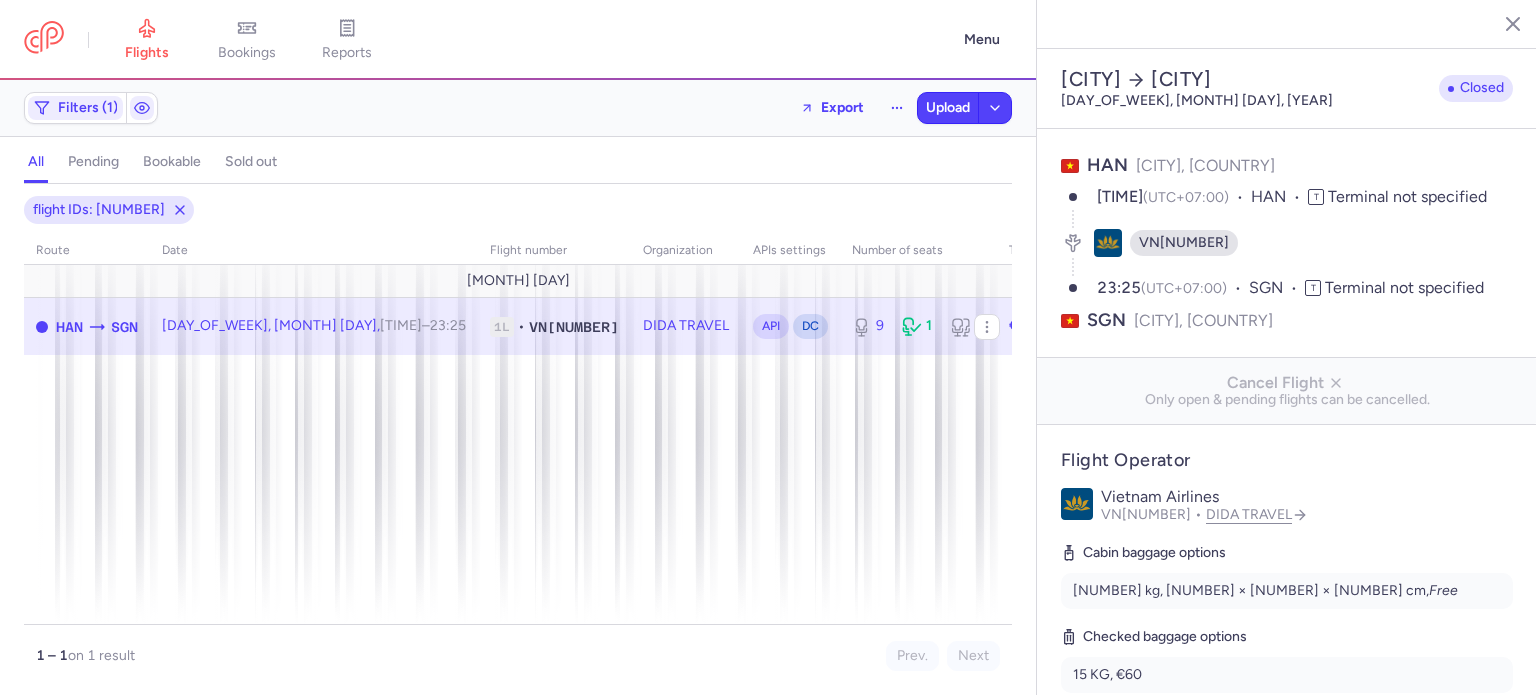 click 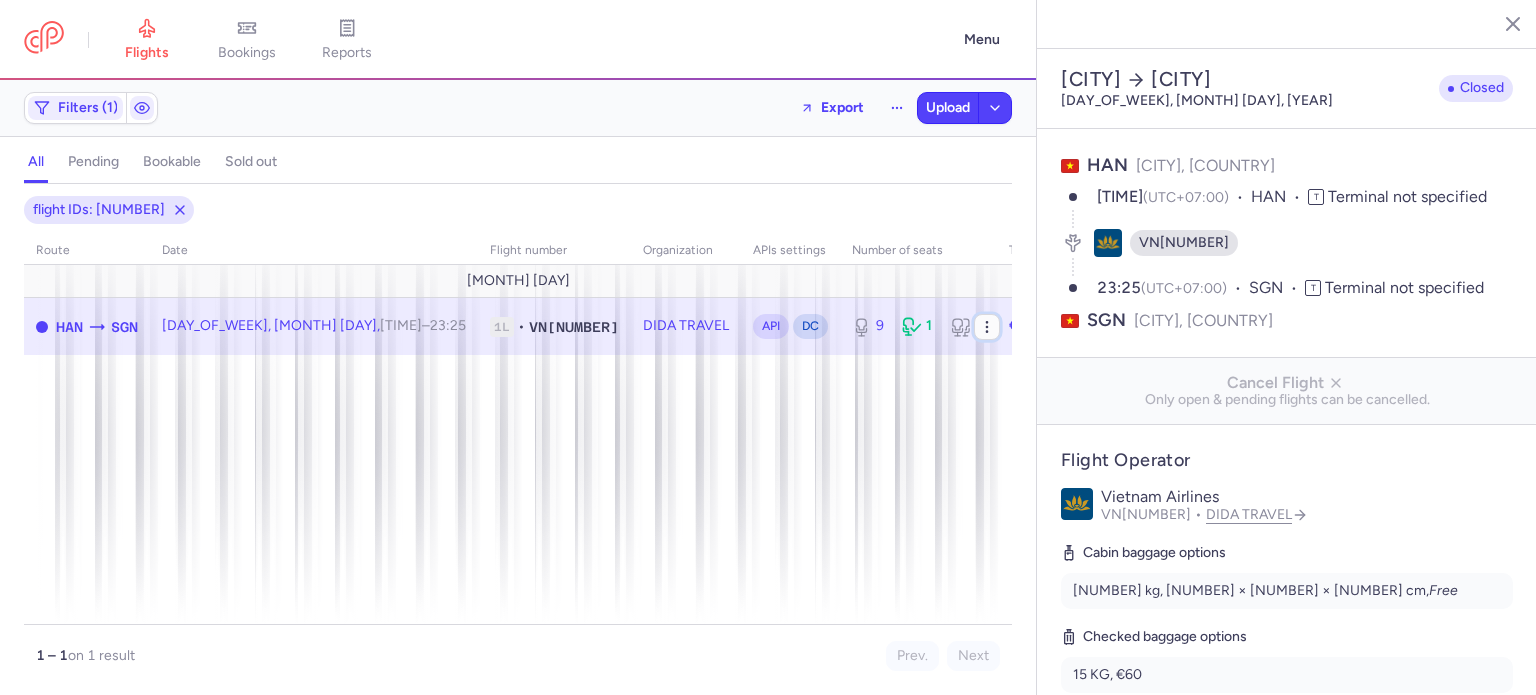 click 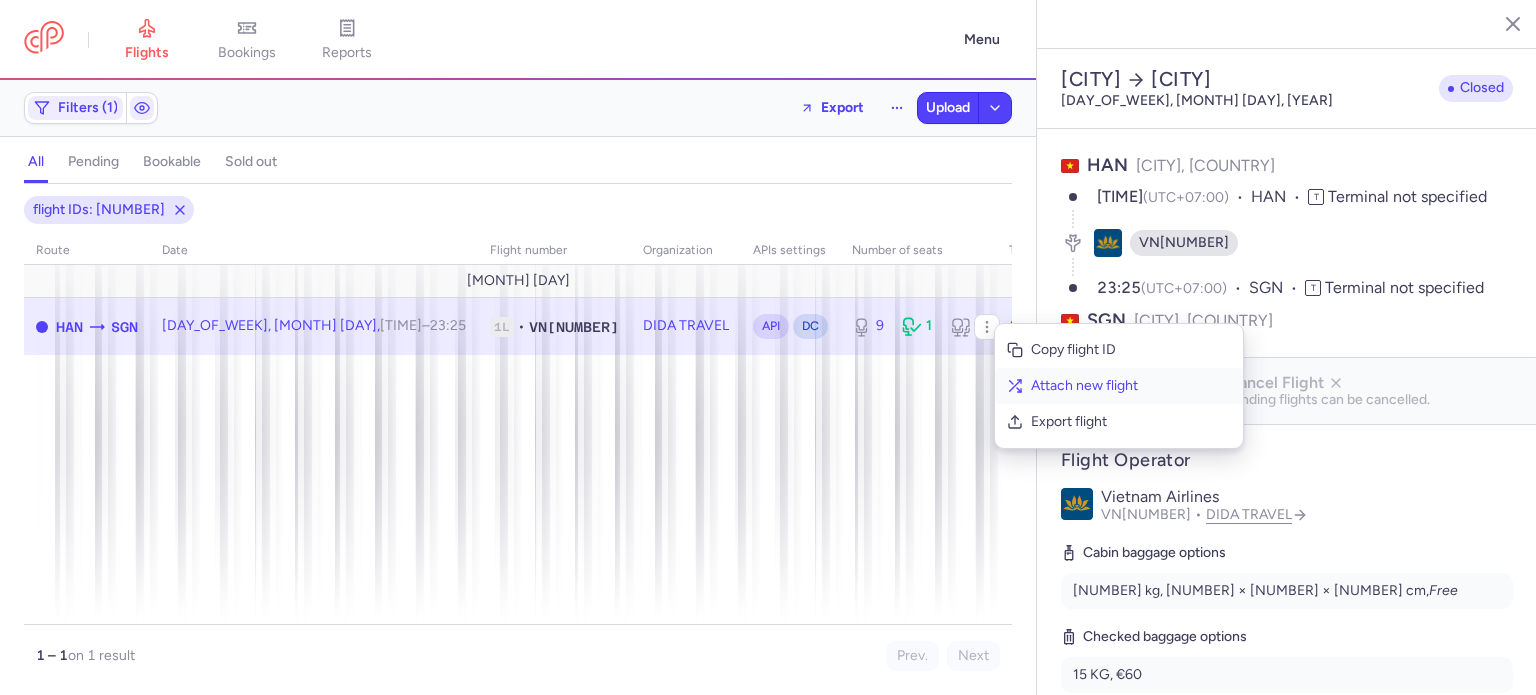 click on "Attach new flight" 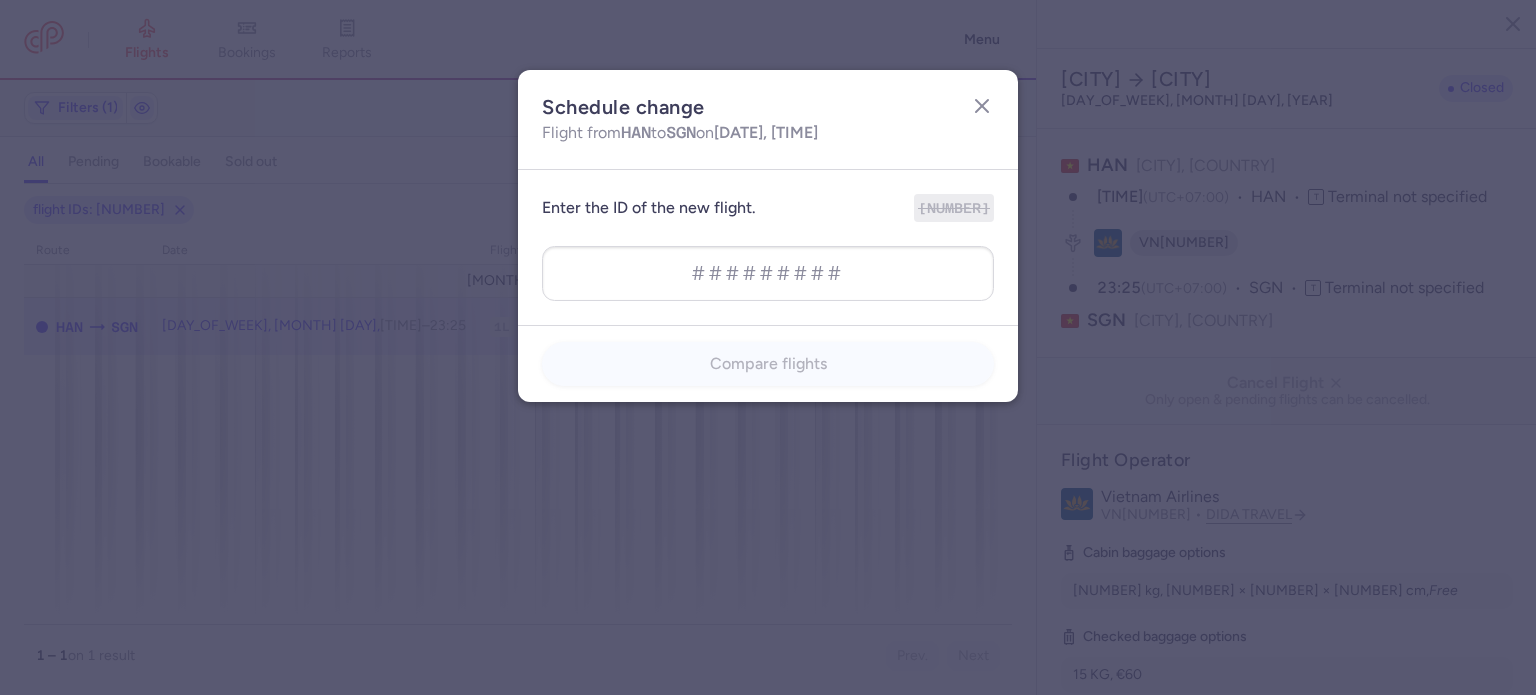 type on "1334861161" 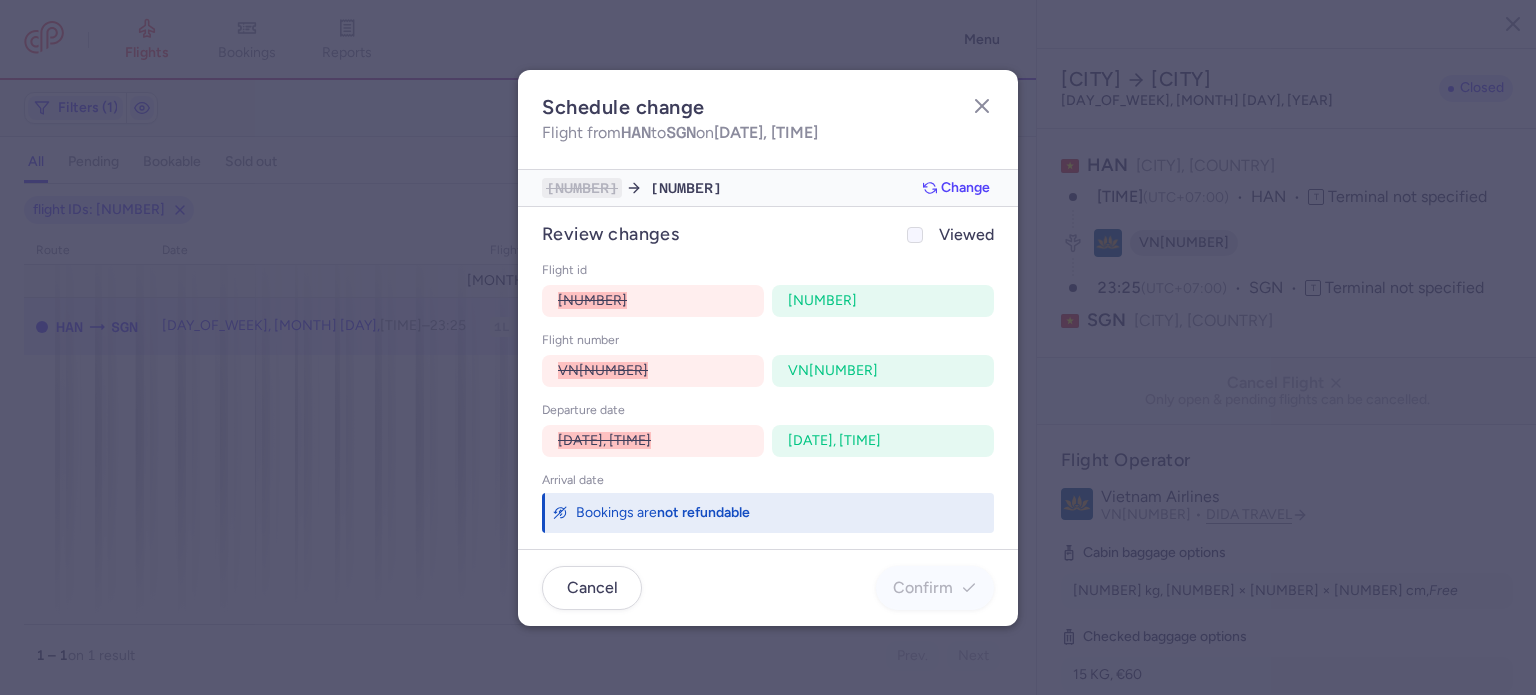 click at bounding box center [915, 235] 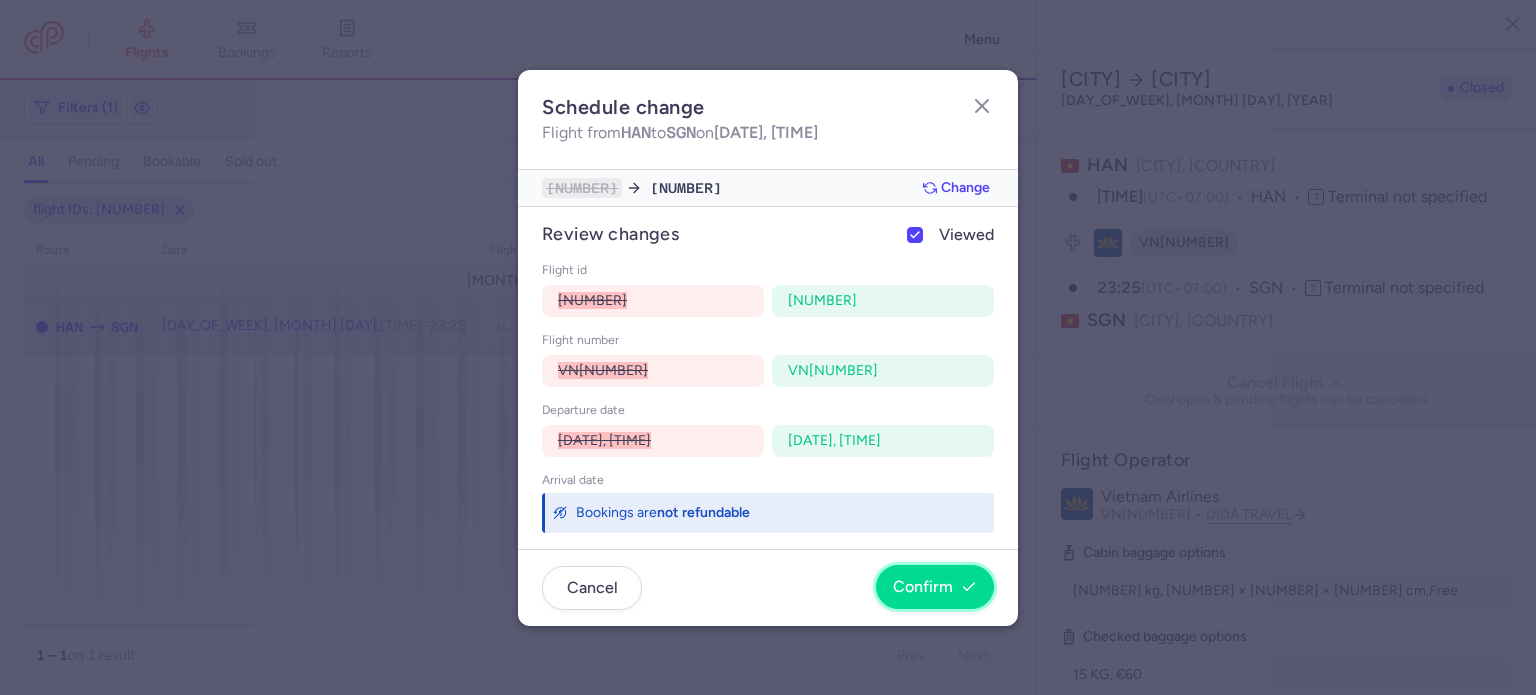 click on "Confirm" at bounding box center [923, 587] 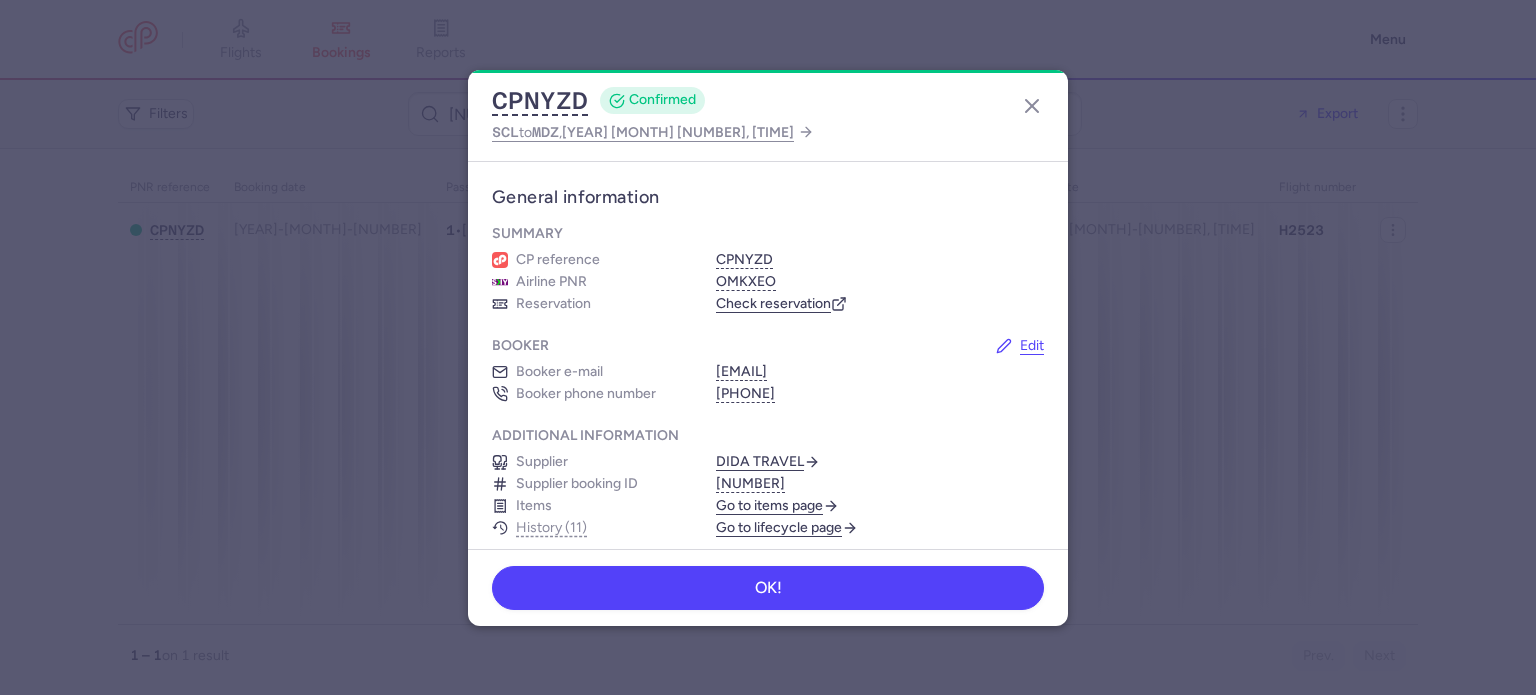scroll, scrollTop: 0, scrollLeft: 0, axis: both 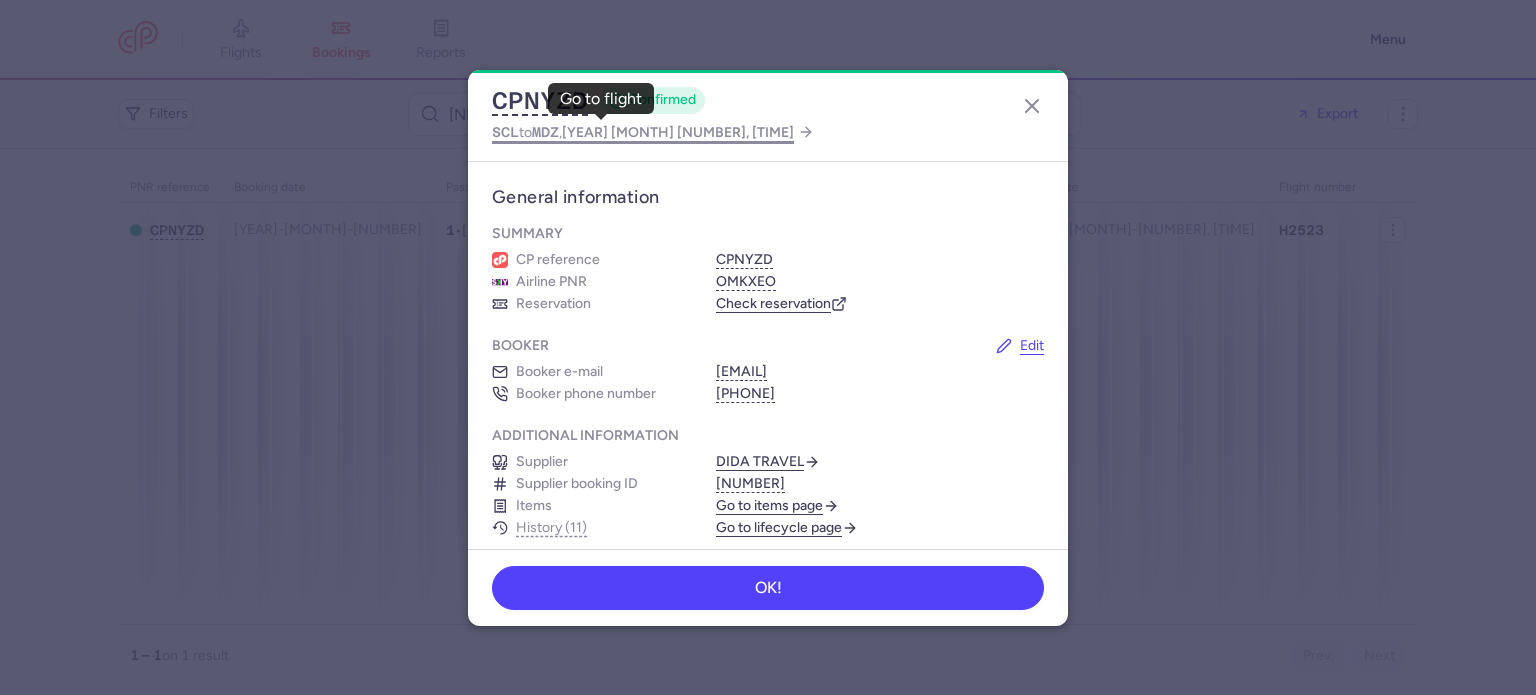 click on "2025 Aug 3, 18:05" at bounding box center [678, 132] 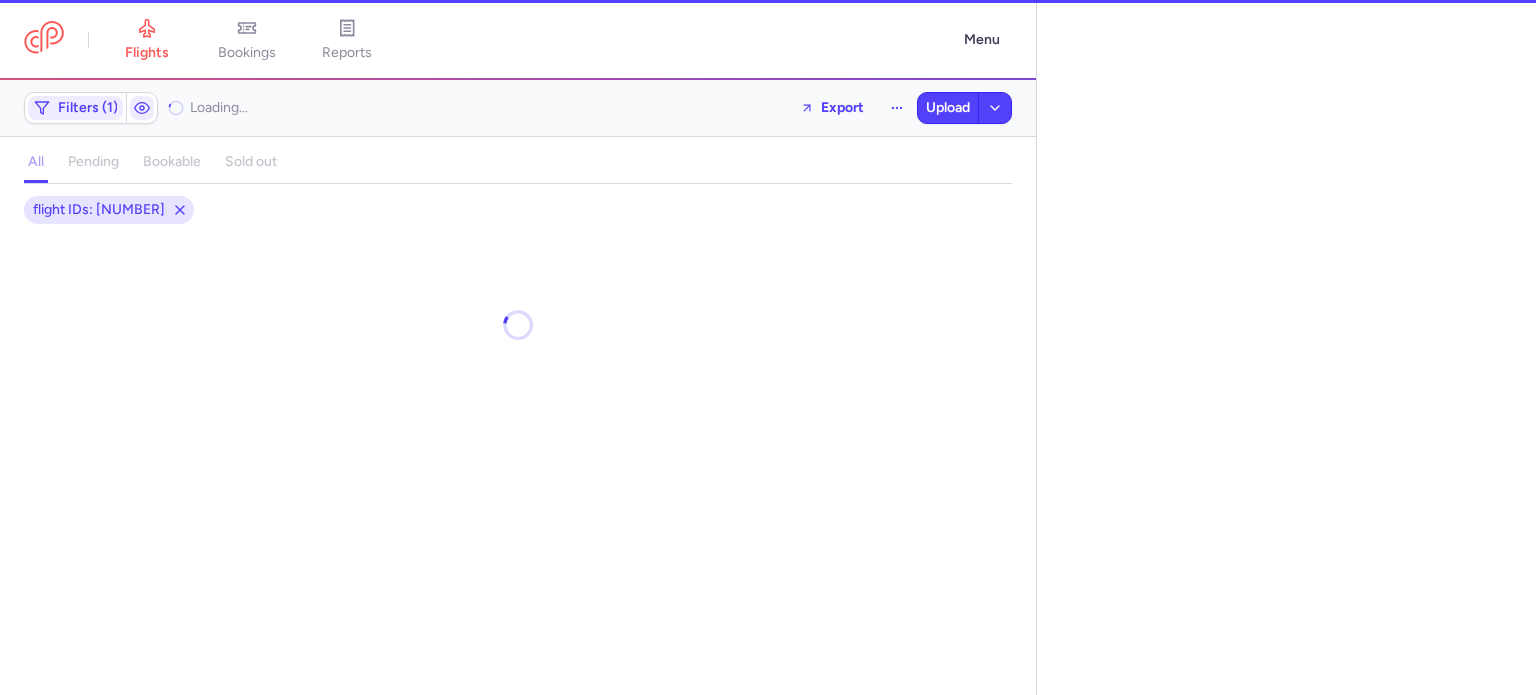 select on "days" 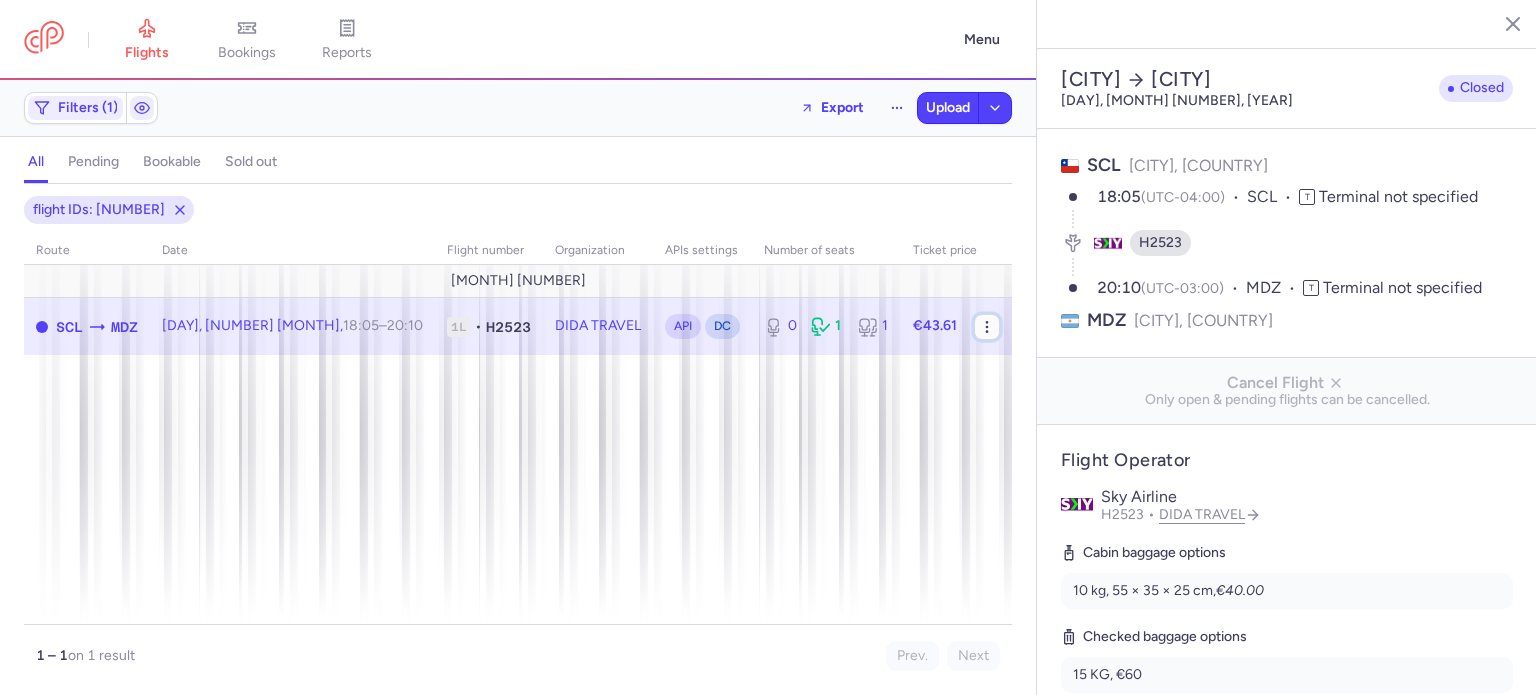 click 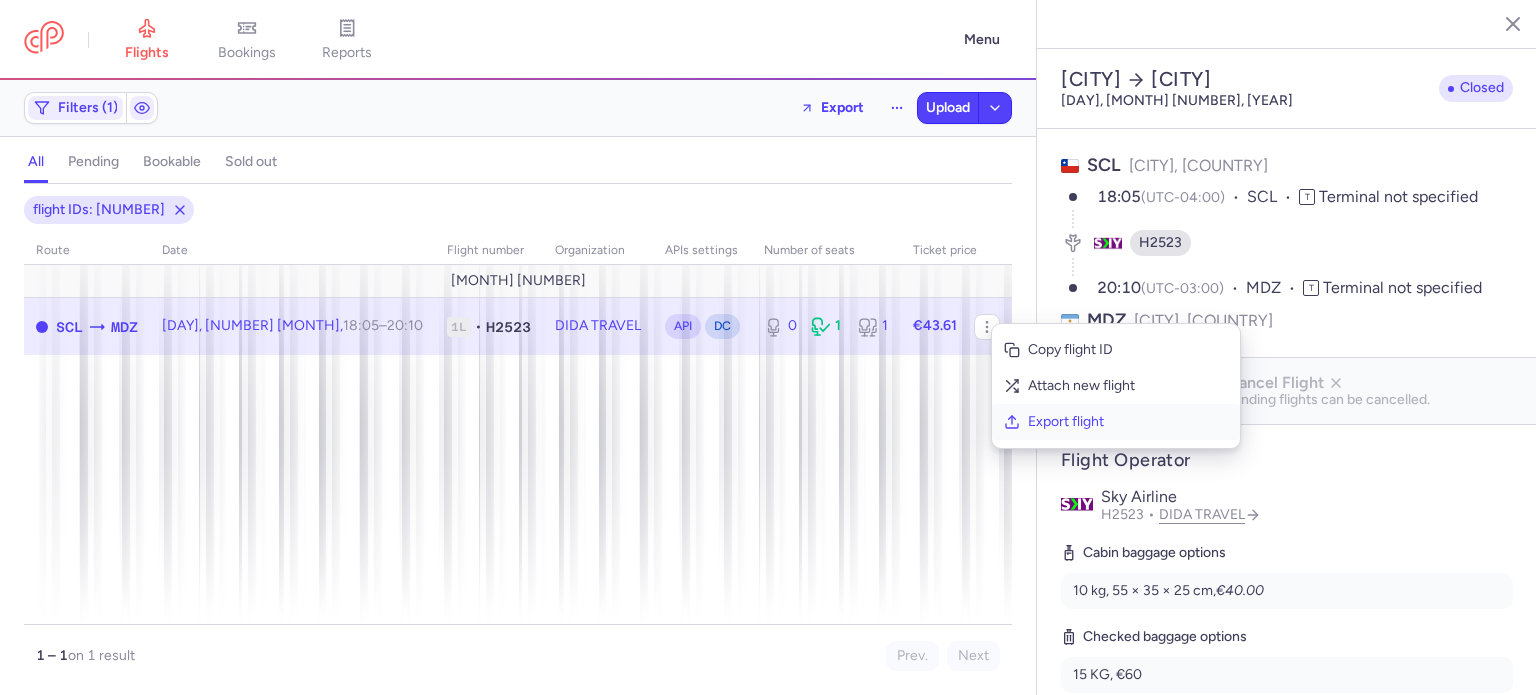 click on "Export flight" 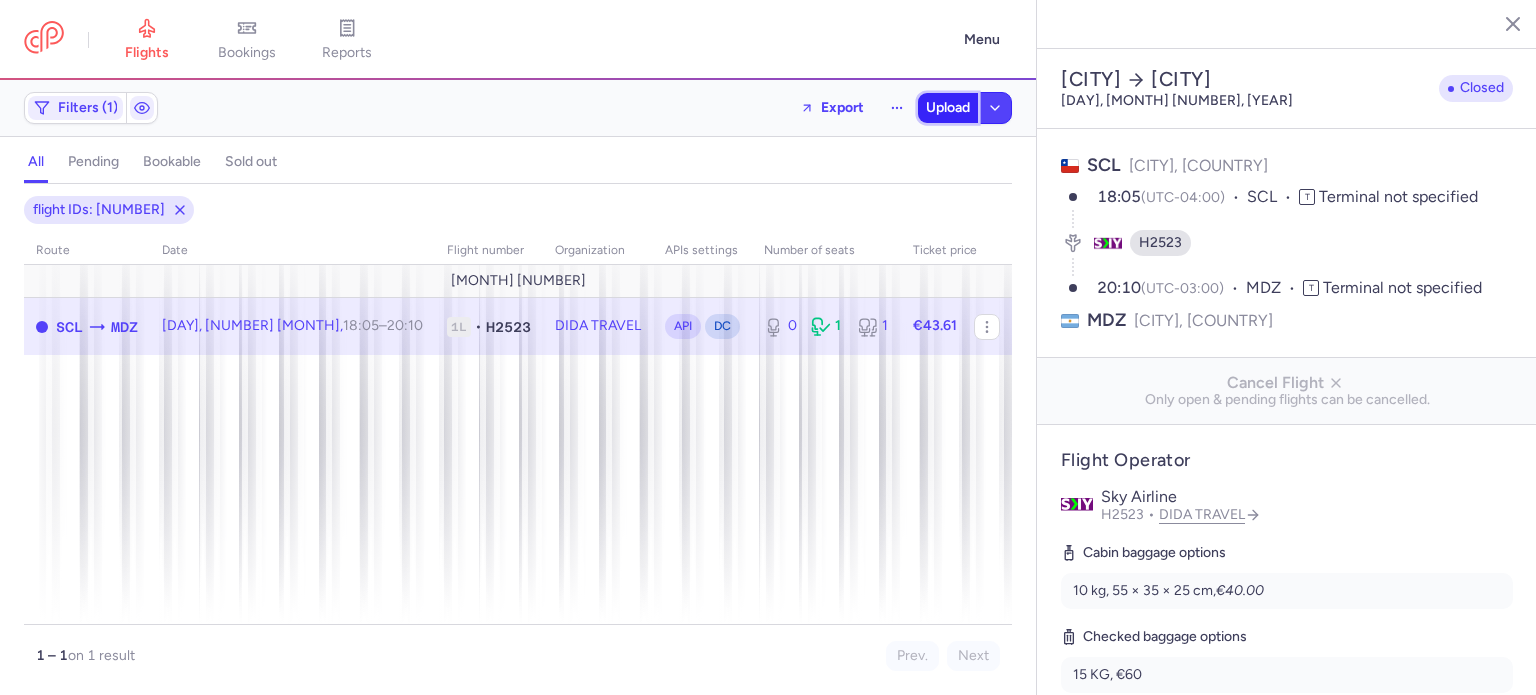 click on "Upload" at bounding box center [948, 108] 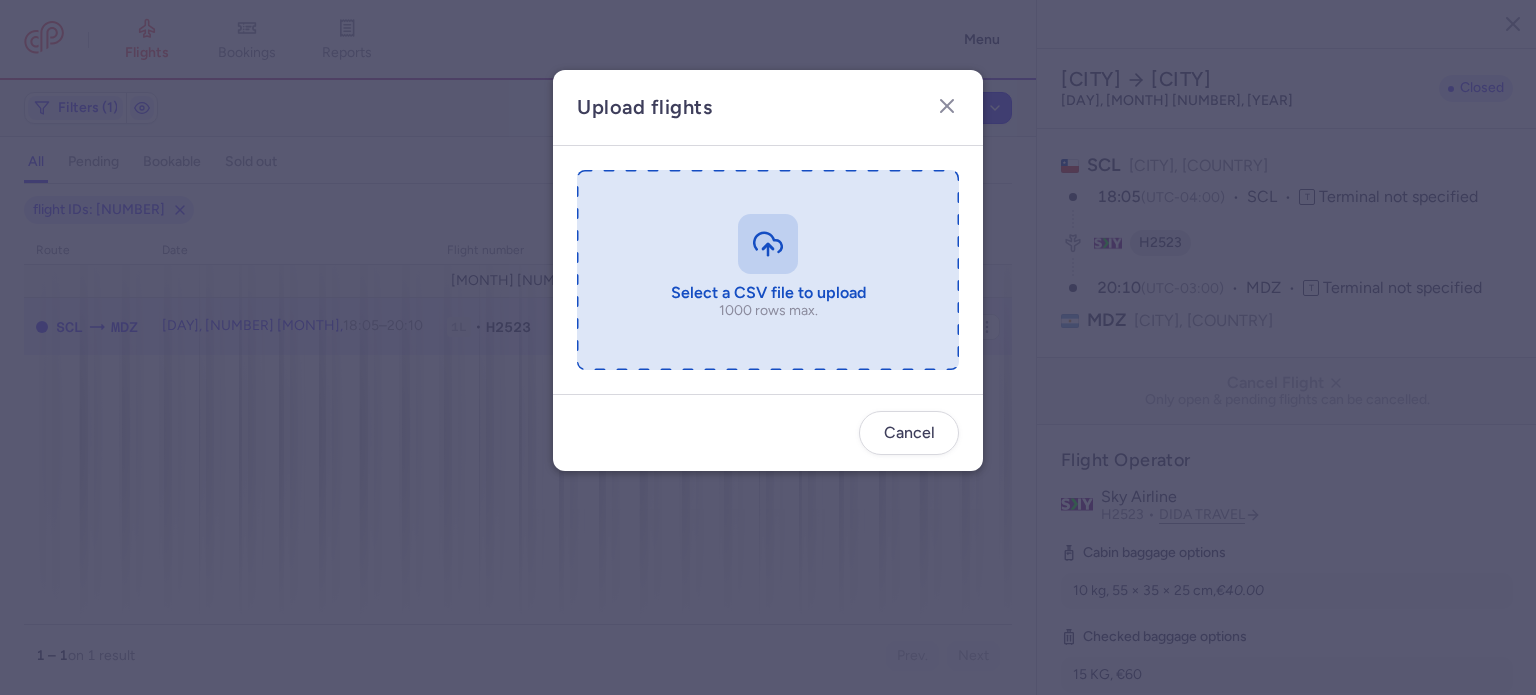 click at bounding box center [768, 270] 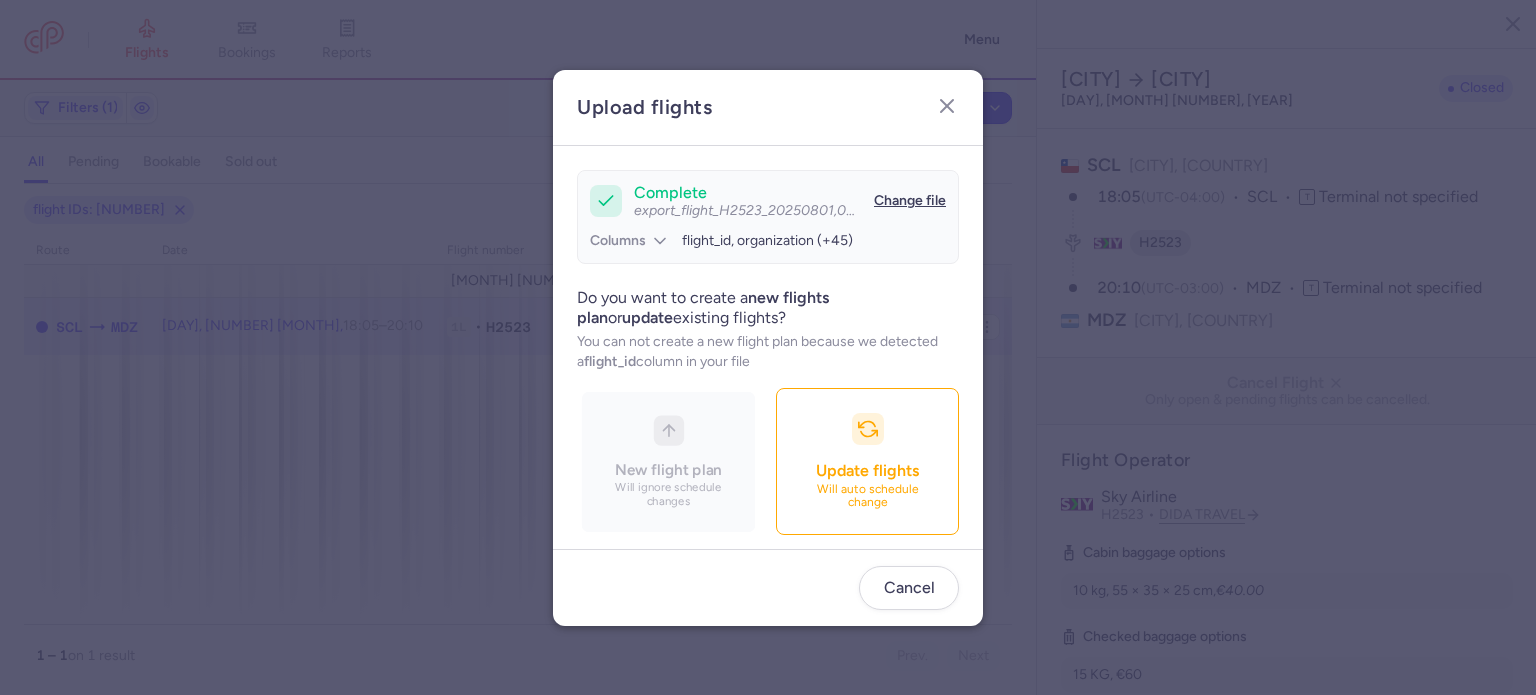 scroll, scrollTop: 172, scrollLeft: 0, axis: vertical 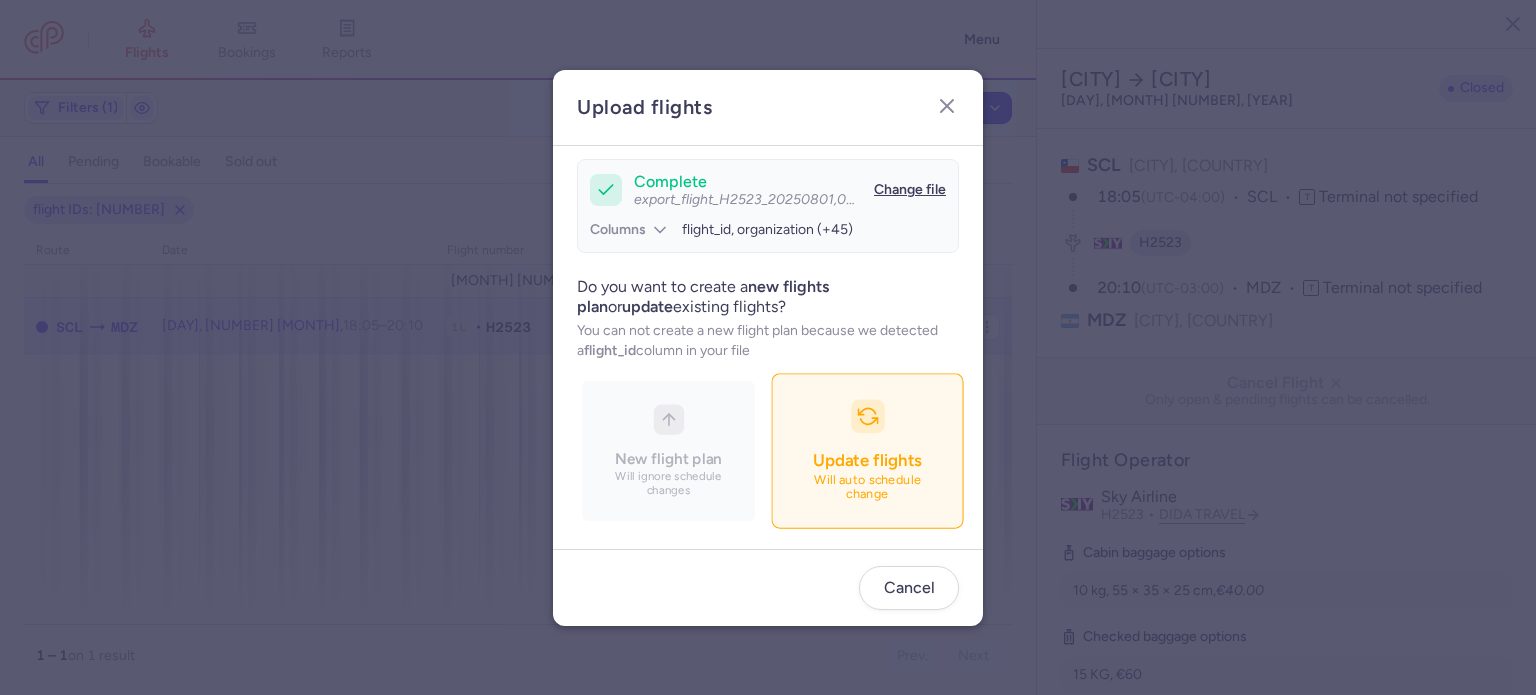 click on "Update flights Will auto schedule change" at bounding box center [867, 450] 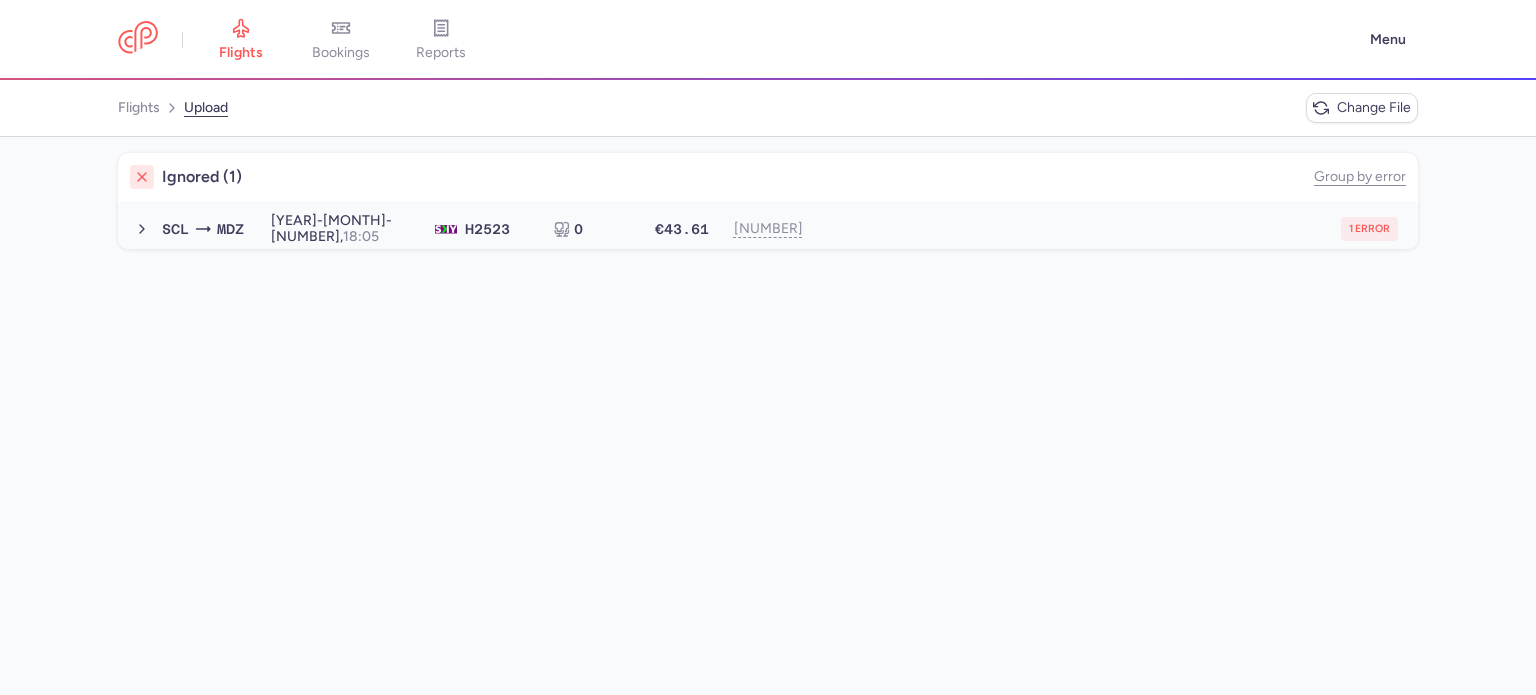 click on "1 error" at bounding box center (1112, 229) 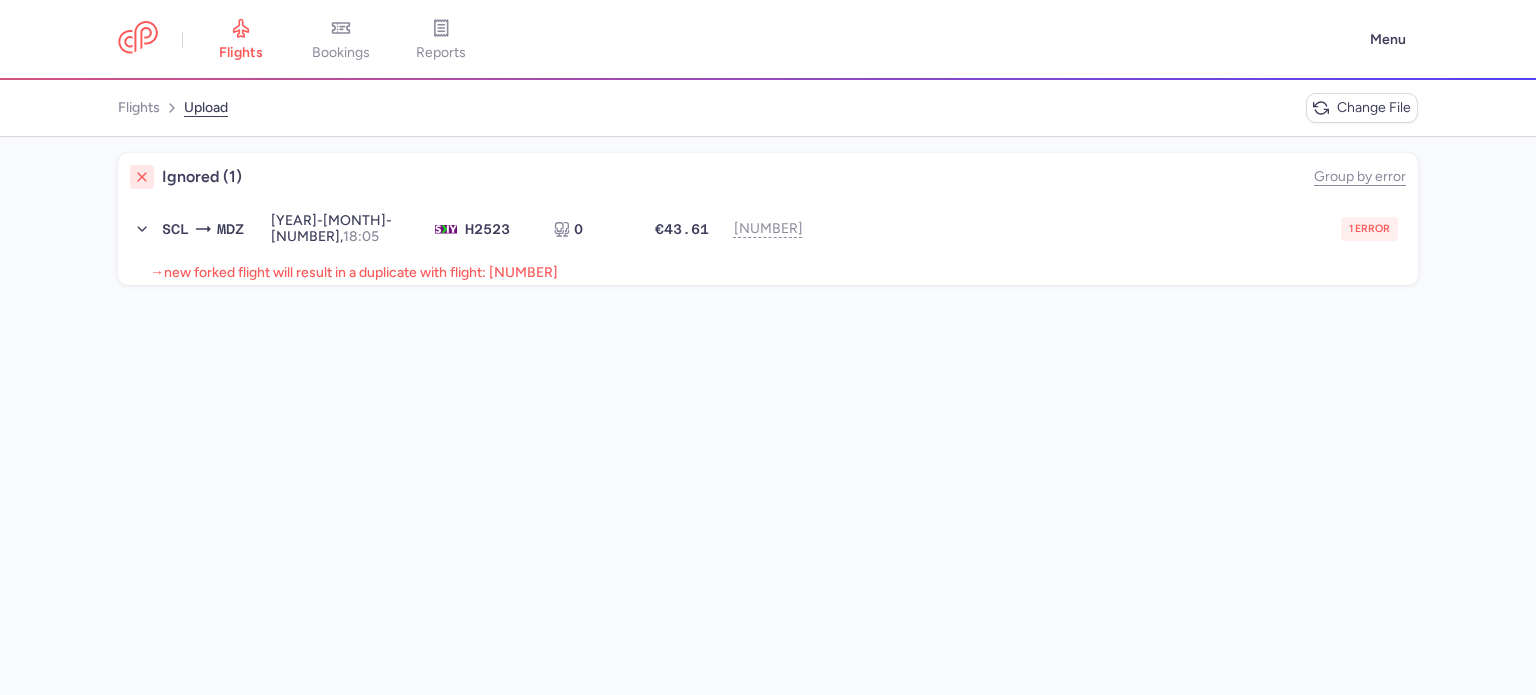 click on "new forked flight will result in a duplicate with flight: 1210794933" at bounding box center (361, 272) 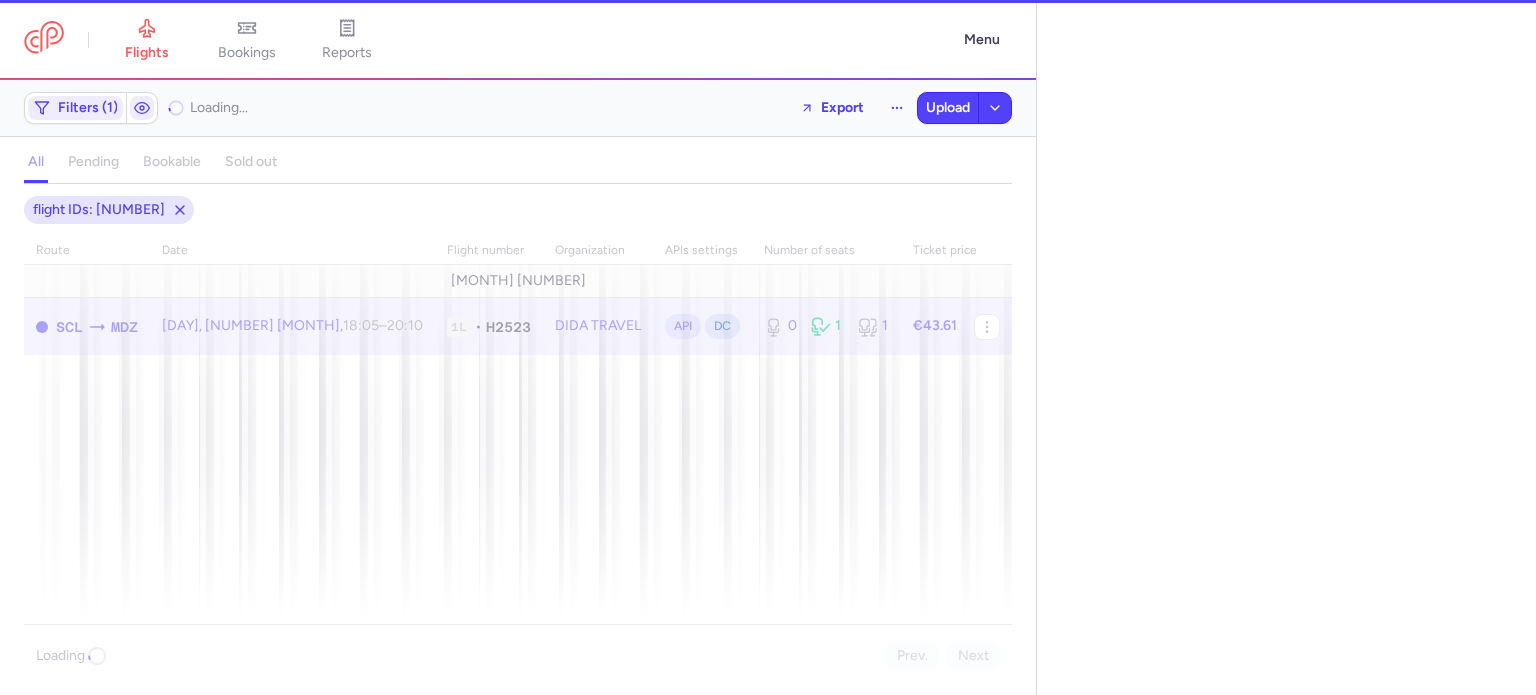 select on "days" 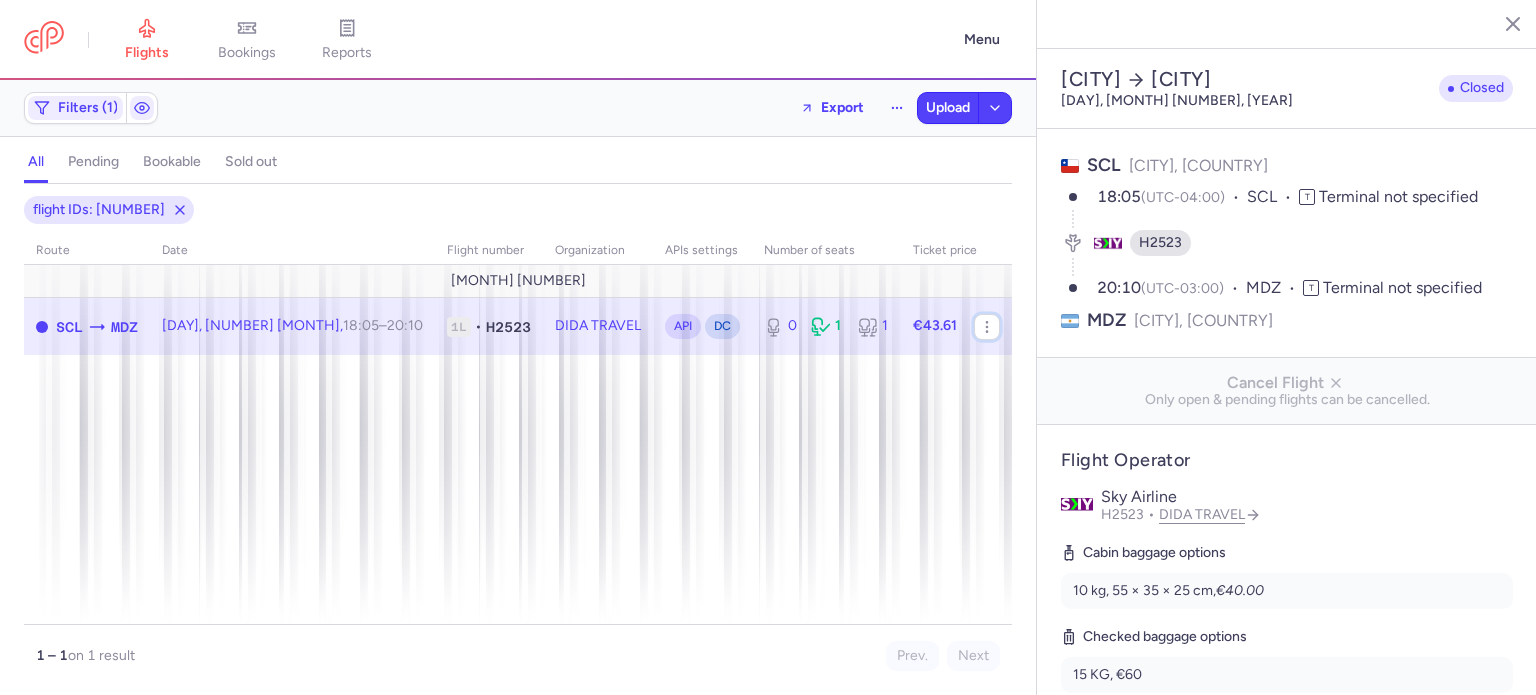 click 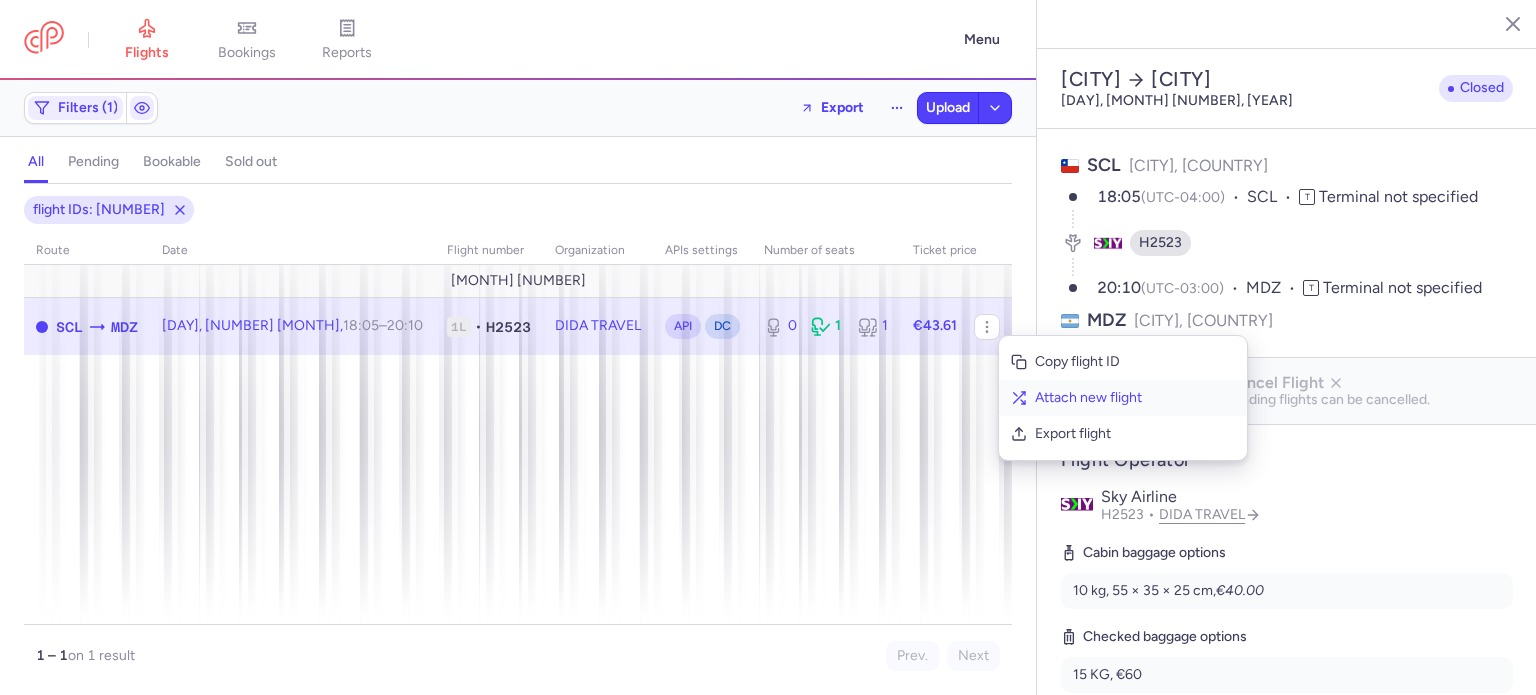 click on "Attach new flight" 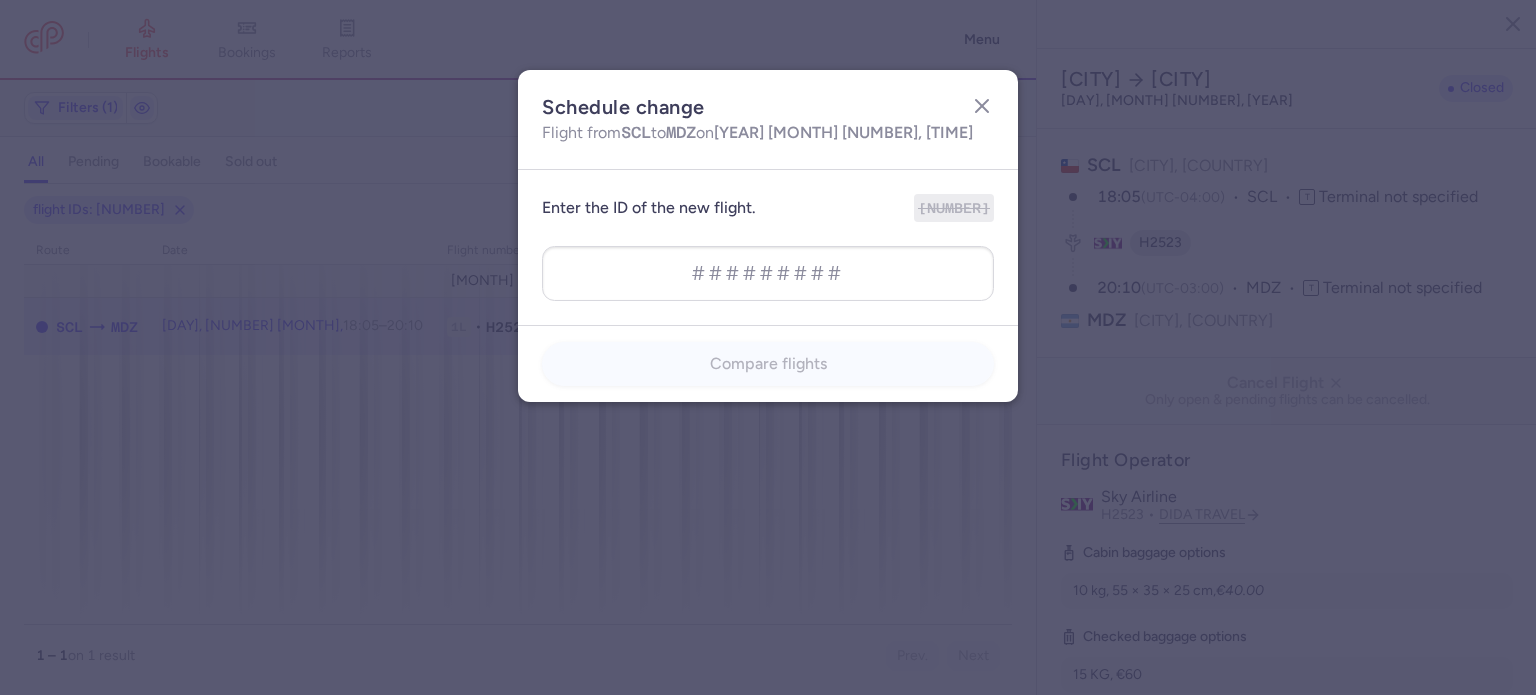 type on "1210794933" 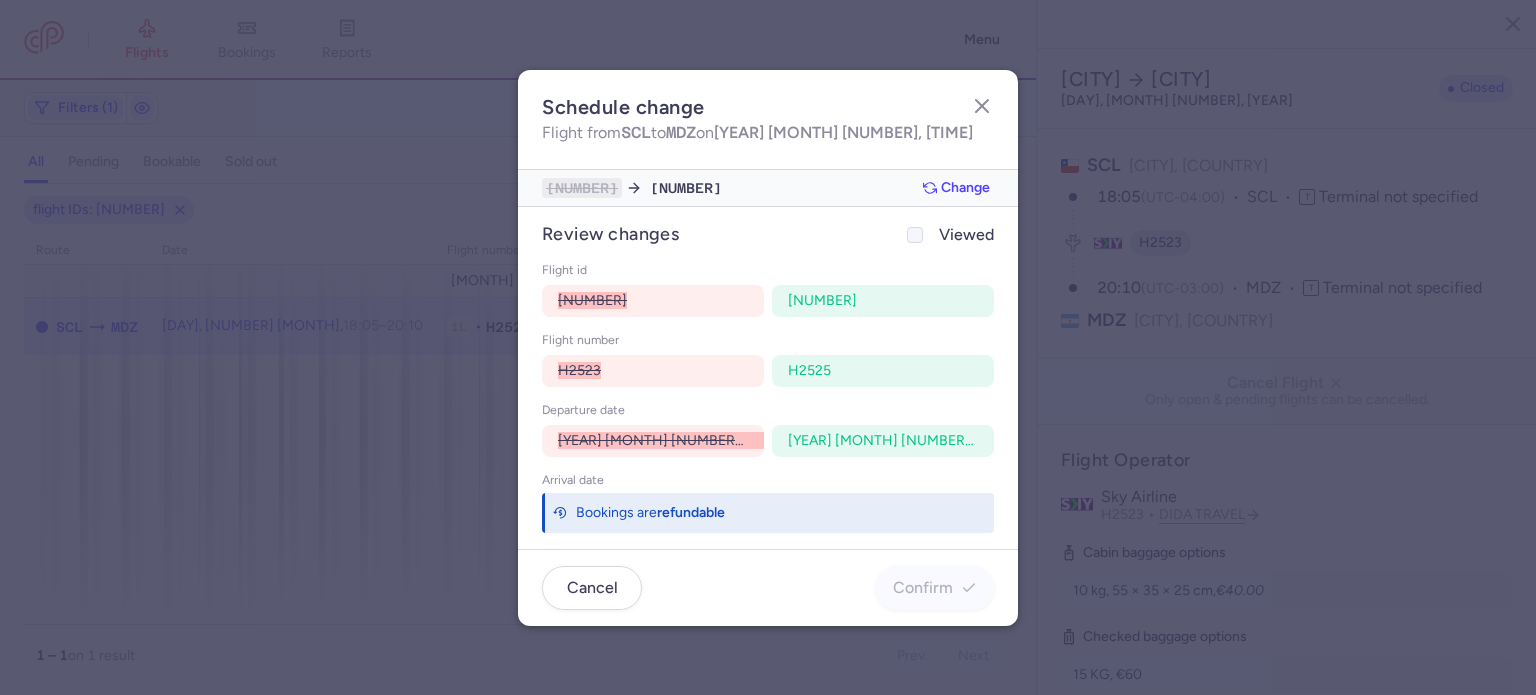 click 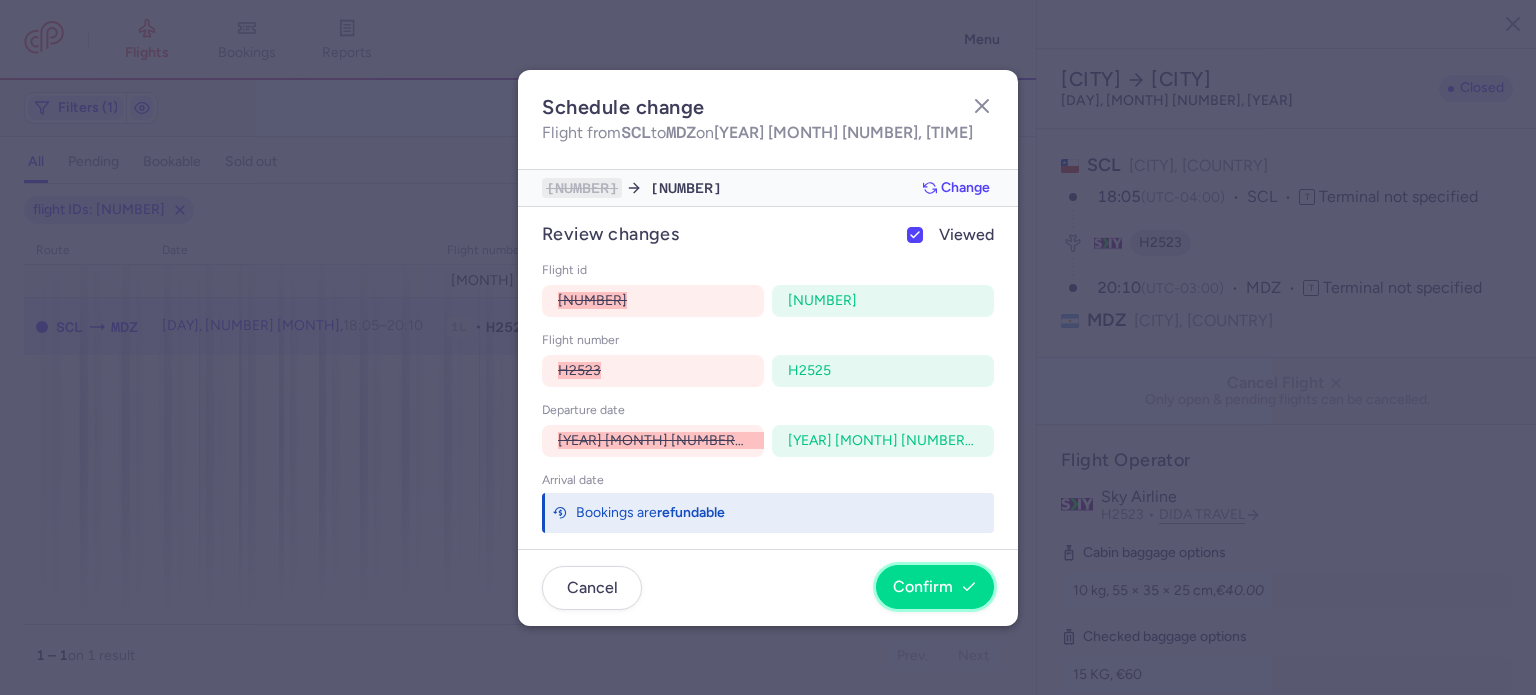 click on "Confirm" at bounding box center [923, 587] 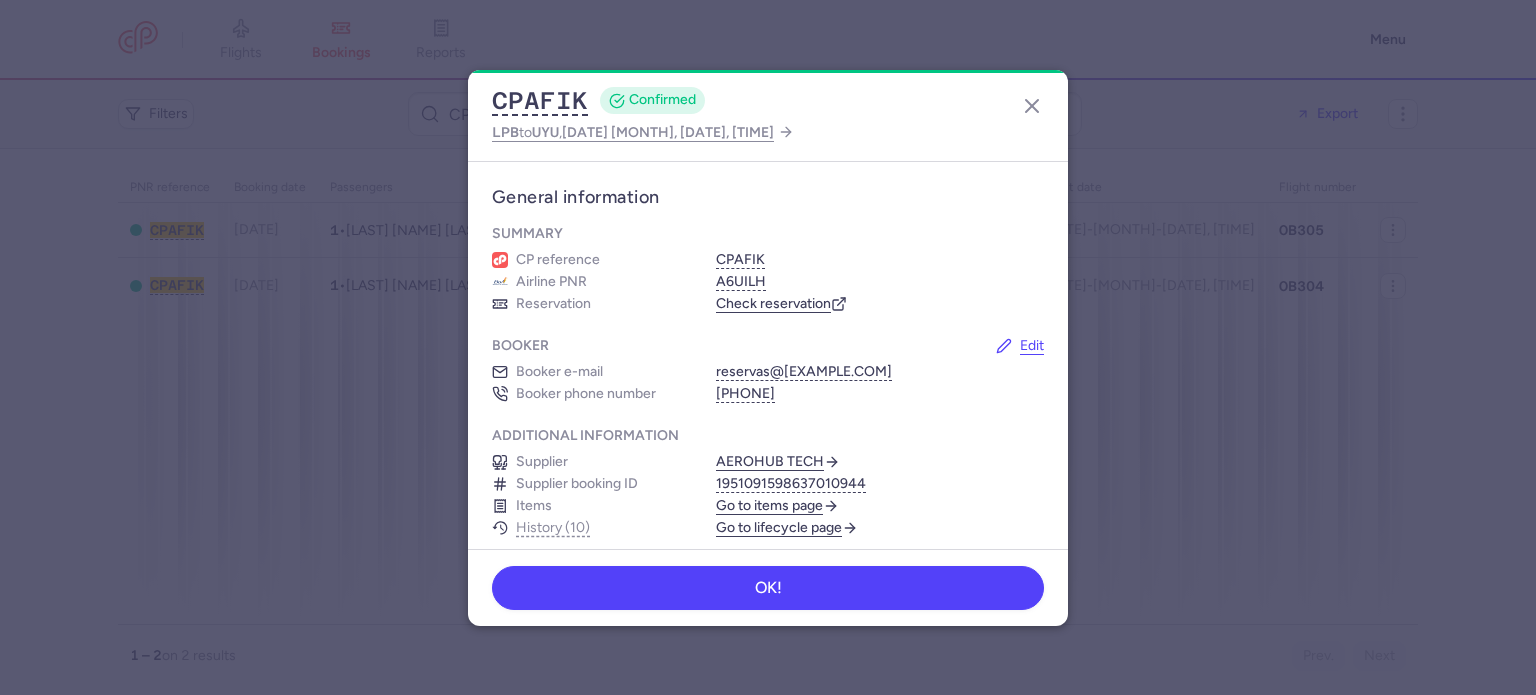 scroll, scrollTop: 0, scrollLeft: 0, axis: both 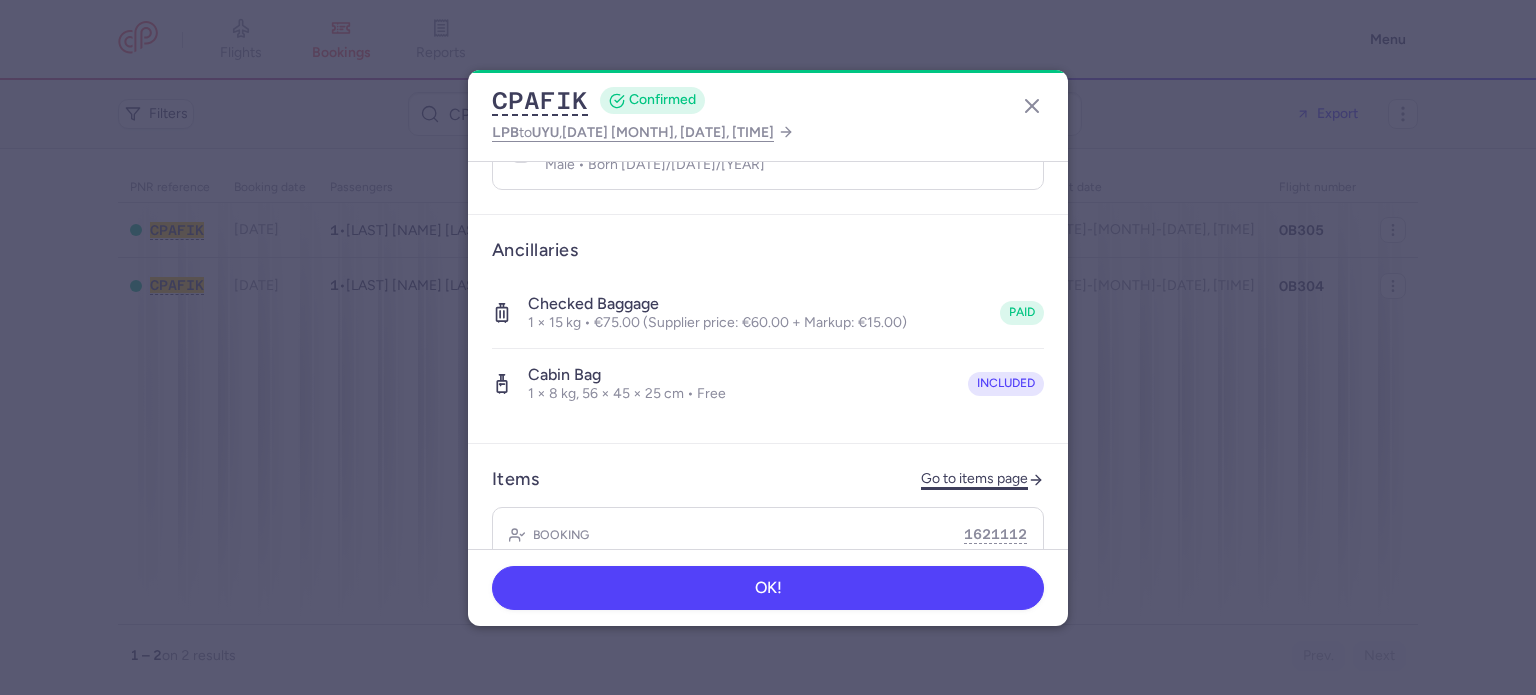click on "Go to items page" 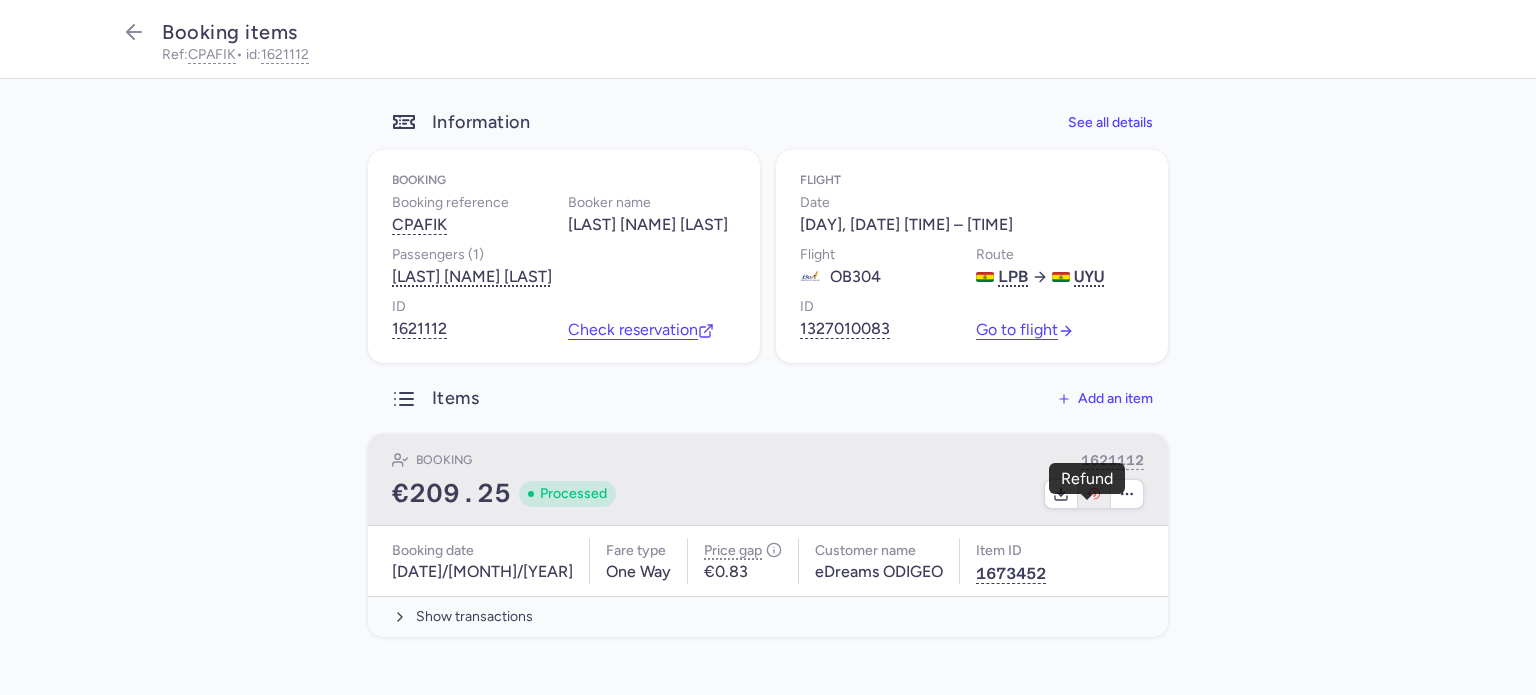 click 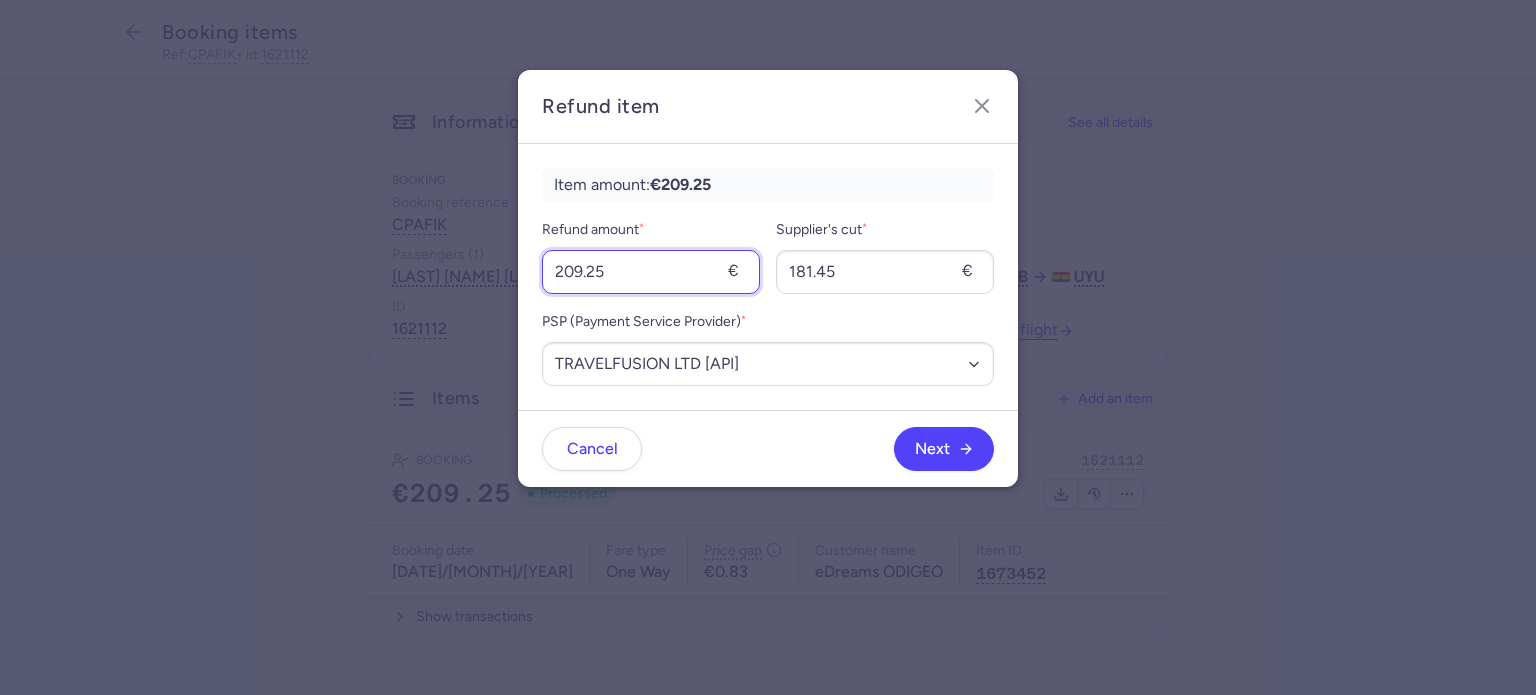 click on "209.25" at bounding box center (651, 272) 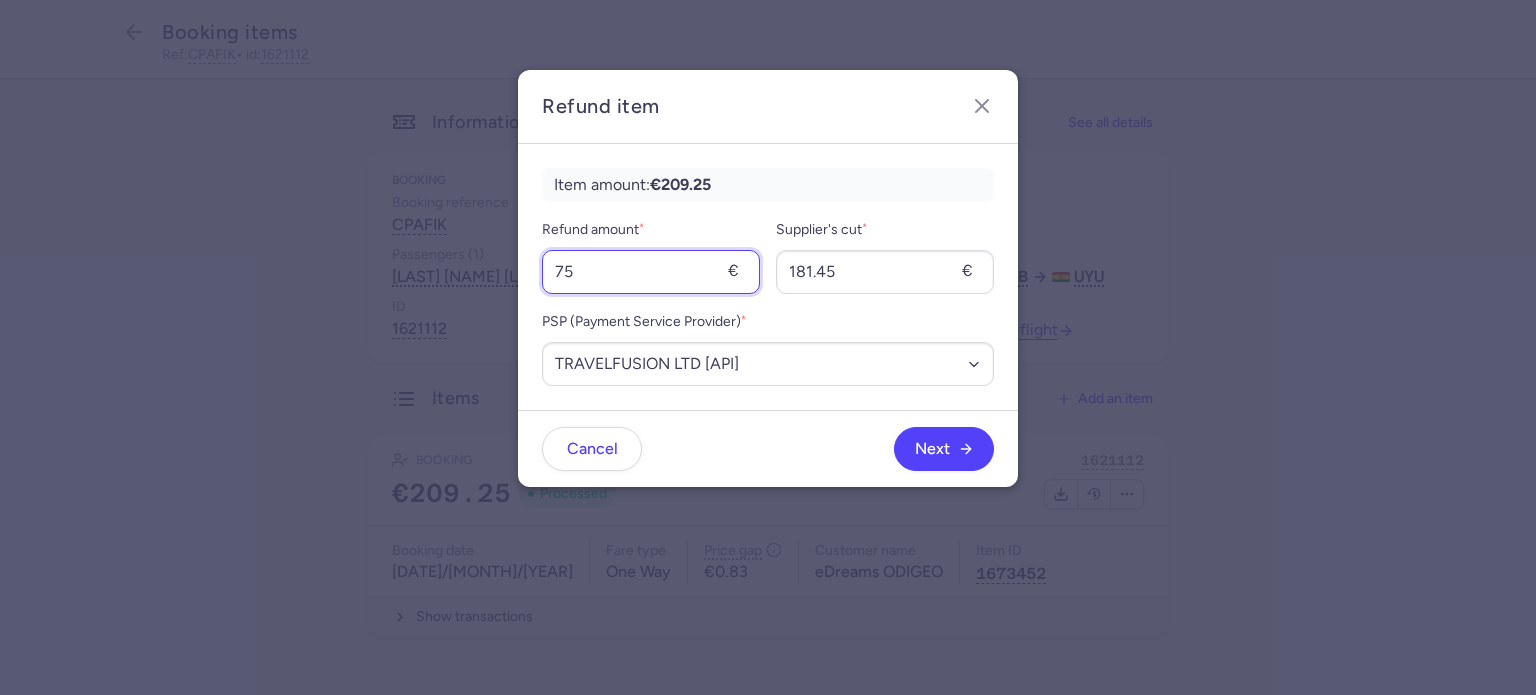 type on "75" 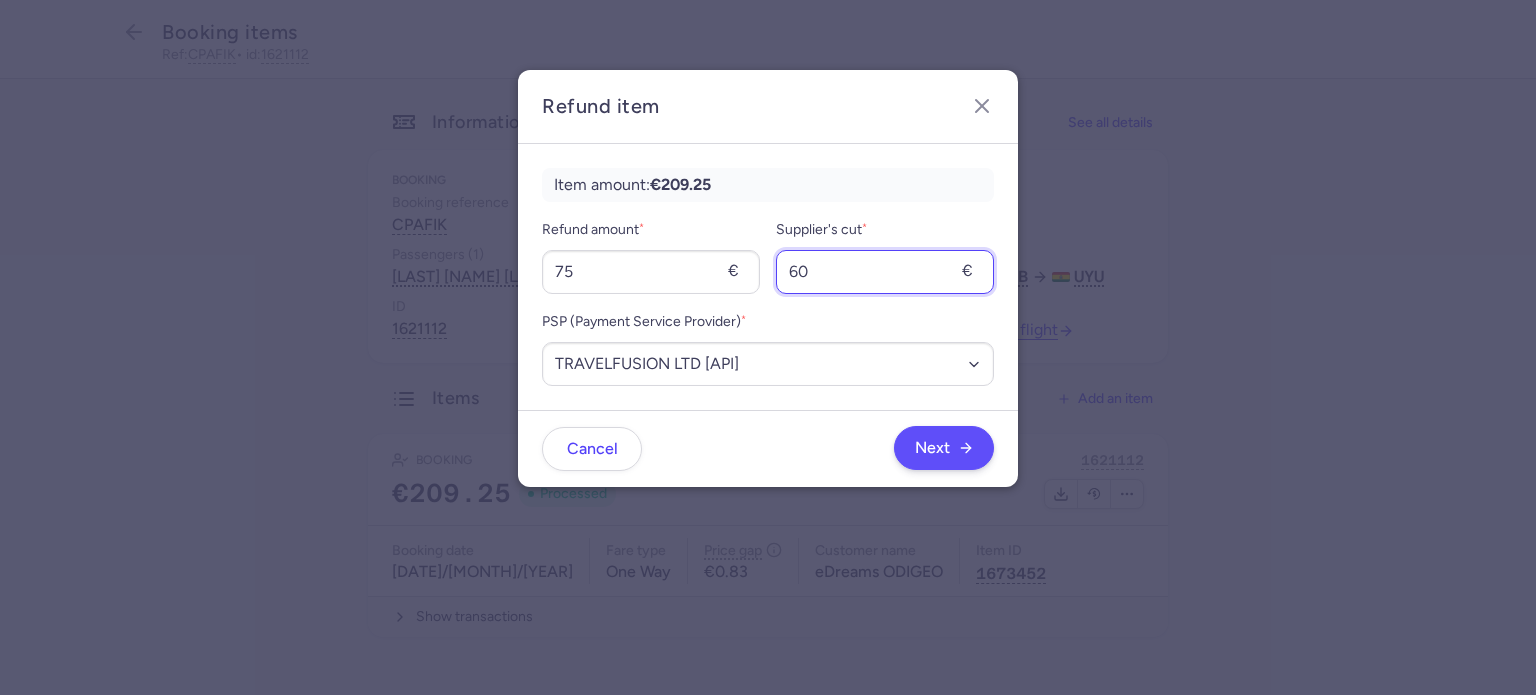 type on "60" 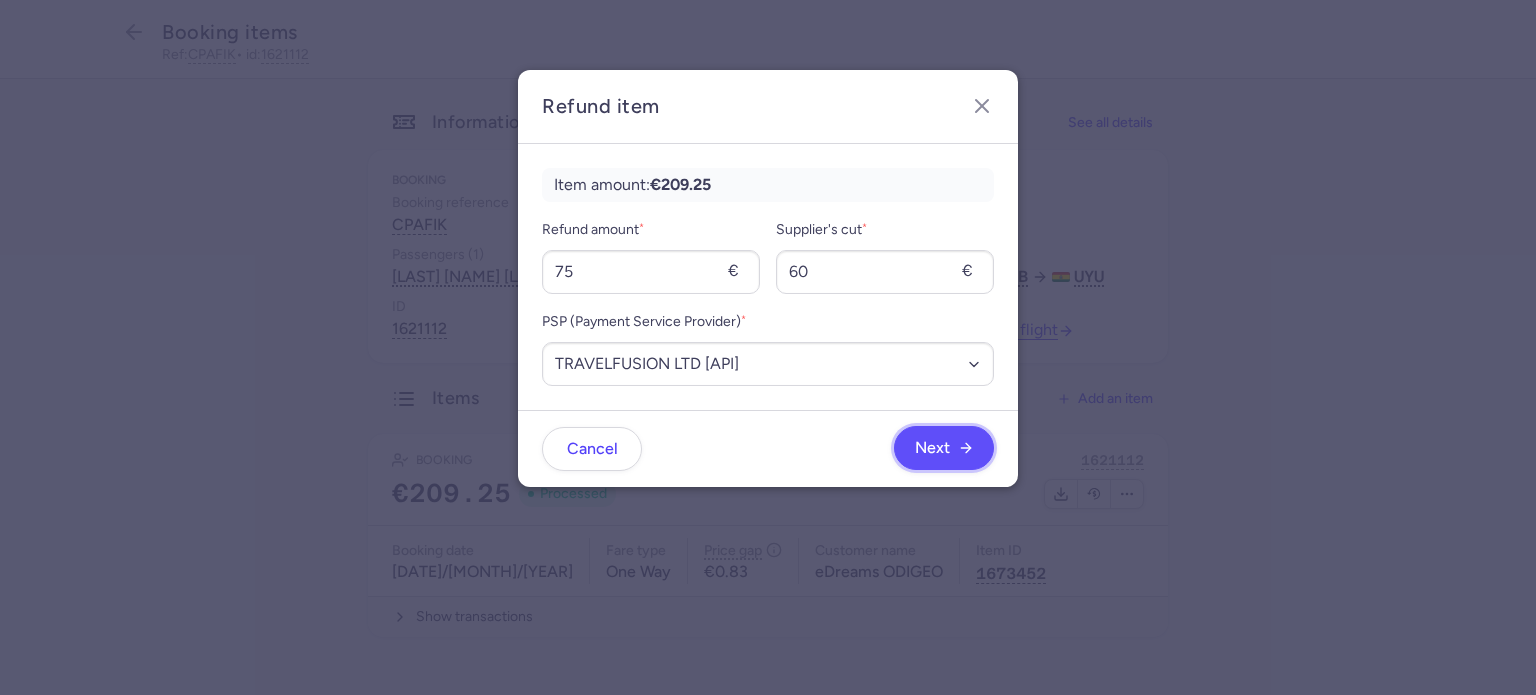 click on "Next" at bounding box center [932, 448] 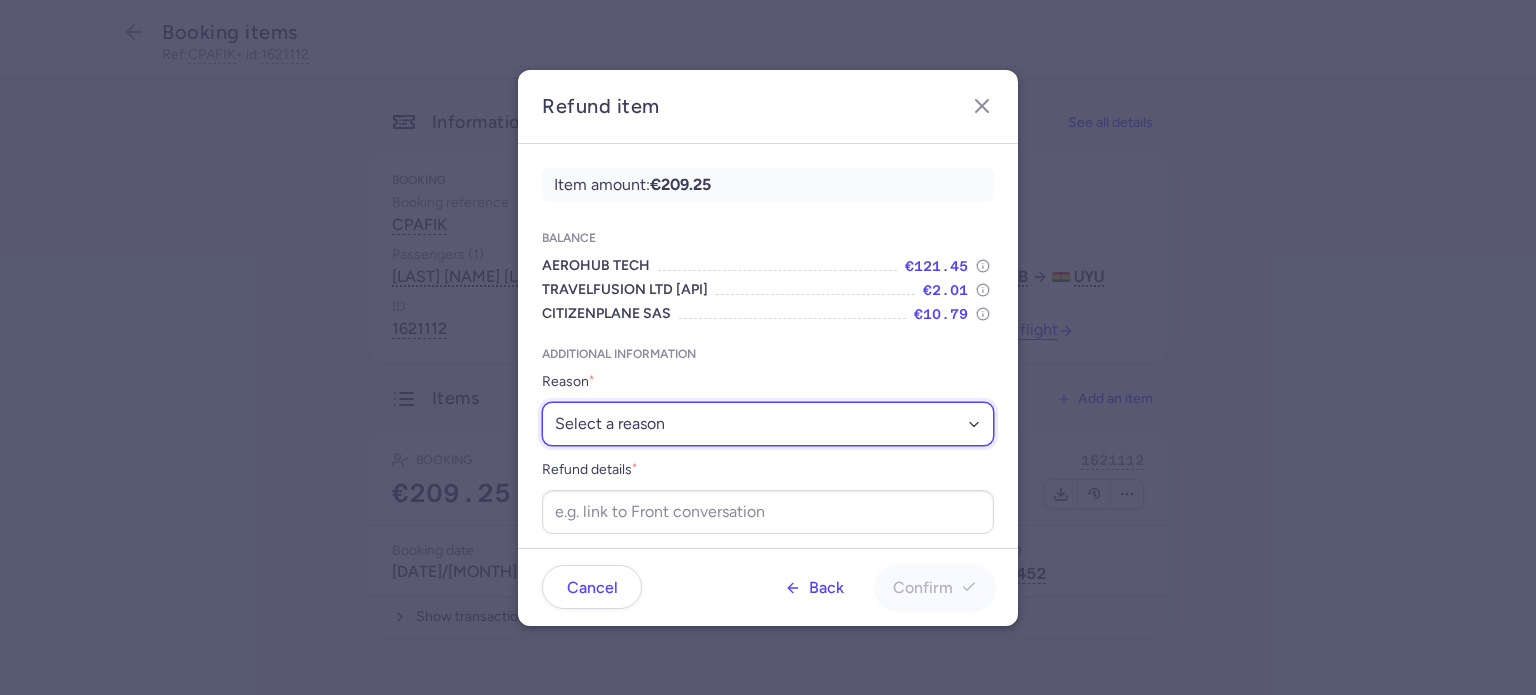 click on "Select a reason ✈️ Airline ceasing ops 💼 Ancillary issue 📄 APIS missing ⚙️ CitizenPlane error ⛔️ Denied boarding 🔁 Duplicate ❌ Flight canceled 🕵🏼‍♂️ Fraud 🎁 Goodwill 🎫 Goodwill allowance 🙃 Other 💺 Overbooking 💸 Refund with penalty 🙅 Schedule change not accepted 🤕 Supplier error 💵 Tax refund ❓ Unconfirmed booking" at bounding box center [768, 424] 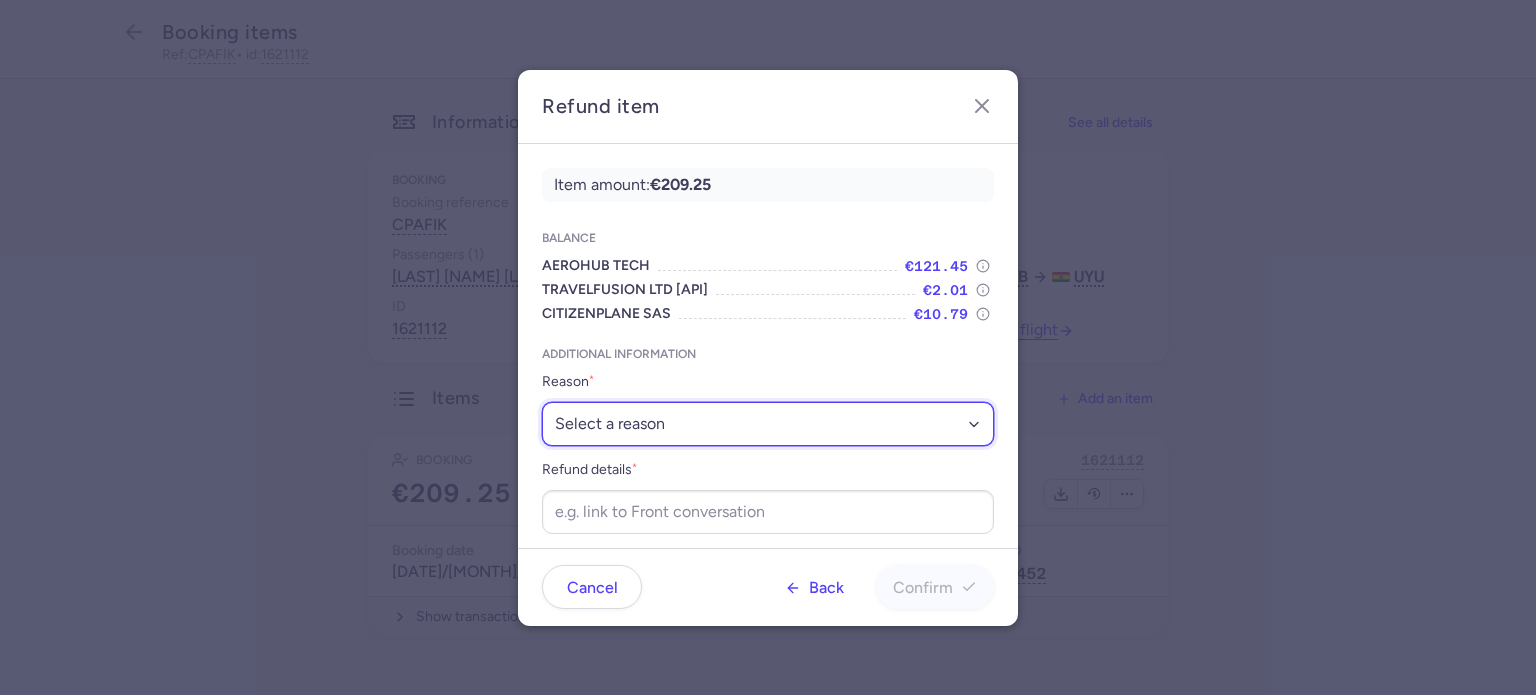 select on "ANCILLARY_ISSUE" 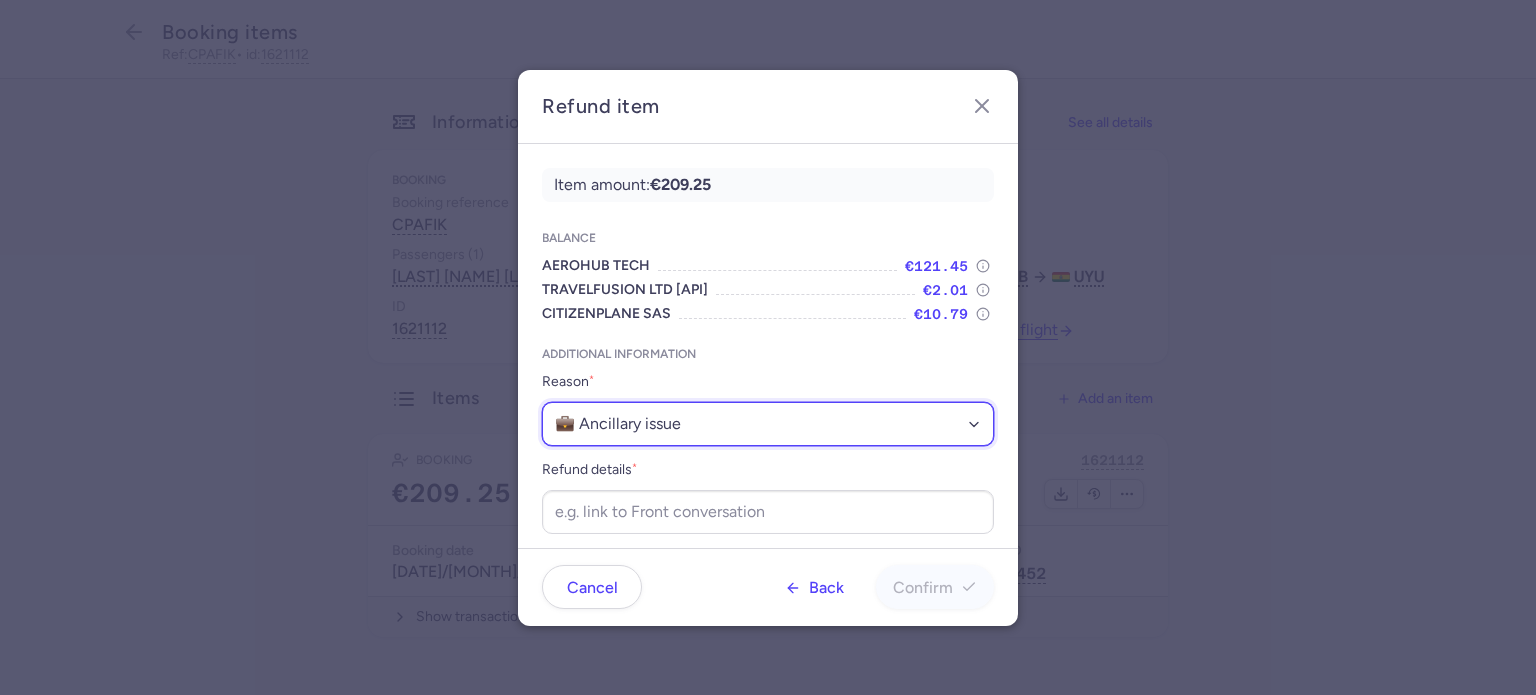 click on "Select a reason ✈️ Airline ceasing ops 💼 Ancillary issue 📄 APIS missing ⚙️ CitizenPlane error ⛔️ Denied boarding 🔁 Duplicate ❌ Flight canceled 🕵🏼‍♂️ Fraud 🎁 Goodwill 🎫 Goodwill allowance 🙃 Other 💺 Overbooking 💸 Refund with penalty 🙅 Schedule change not accepted 🤕 Supplier error 💵 Tax refund ❓ Unconfirmed booking" at bounding box center (768, 424) 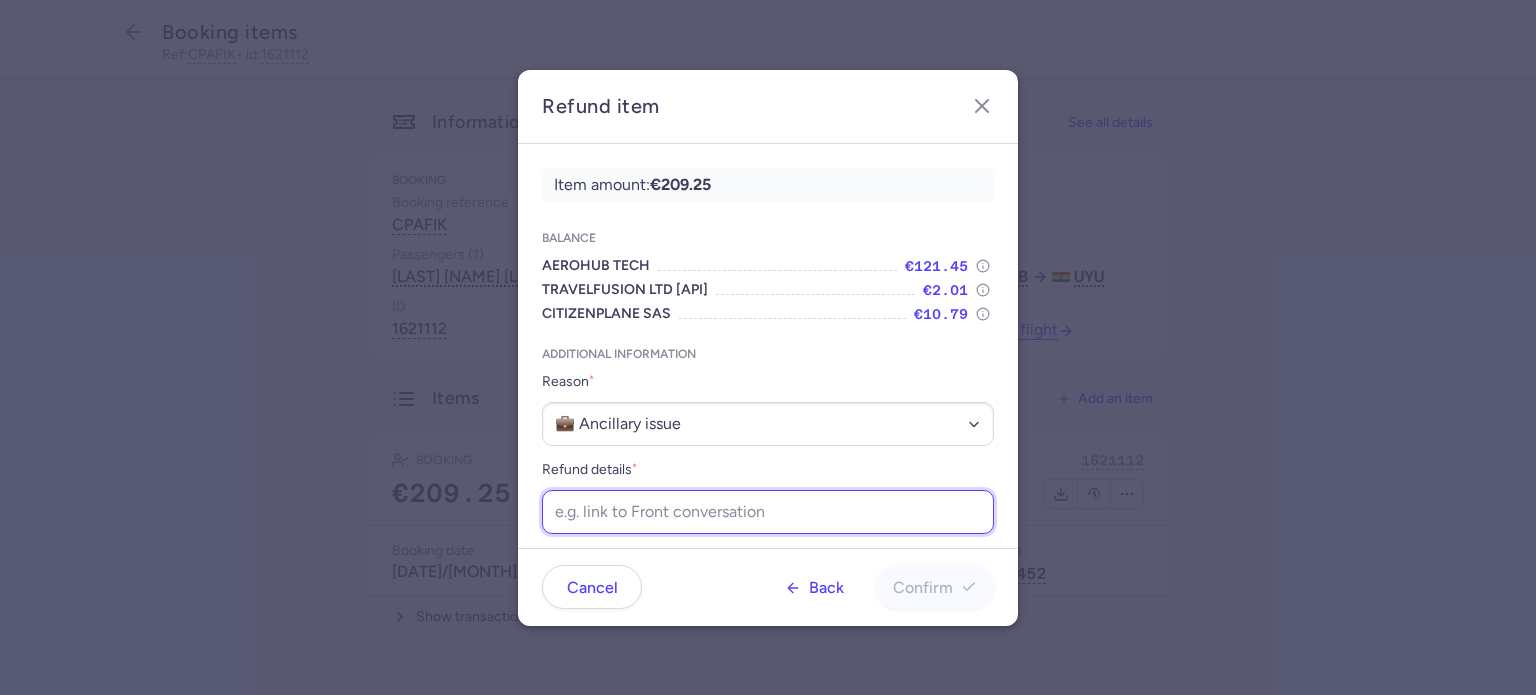 paste on "https://app.frontapp.com/open/cnv_f0ucmo2?key=NsEi_FwmzqIiGBPV9BvHq3n8jjVl-I60" 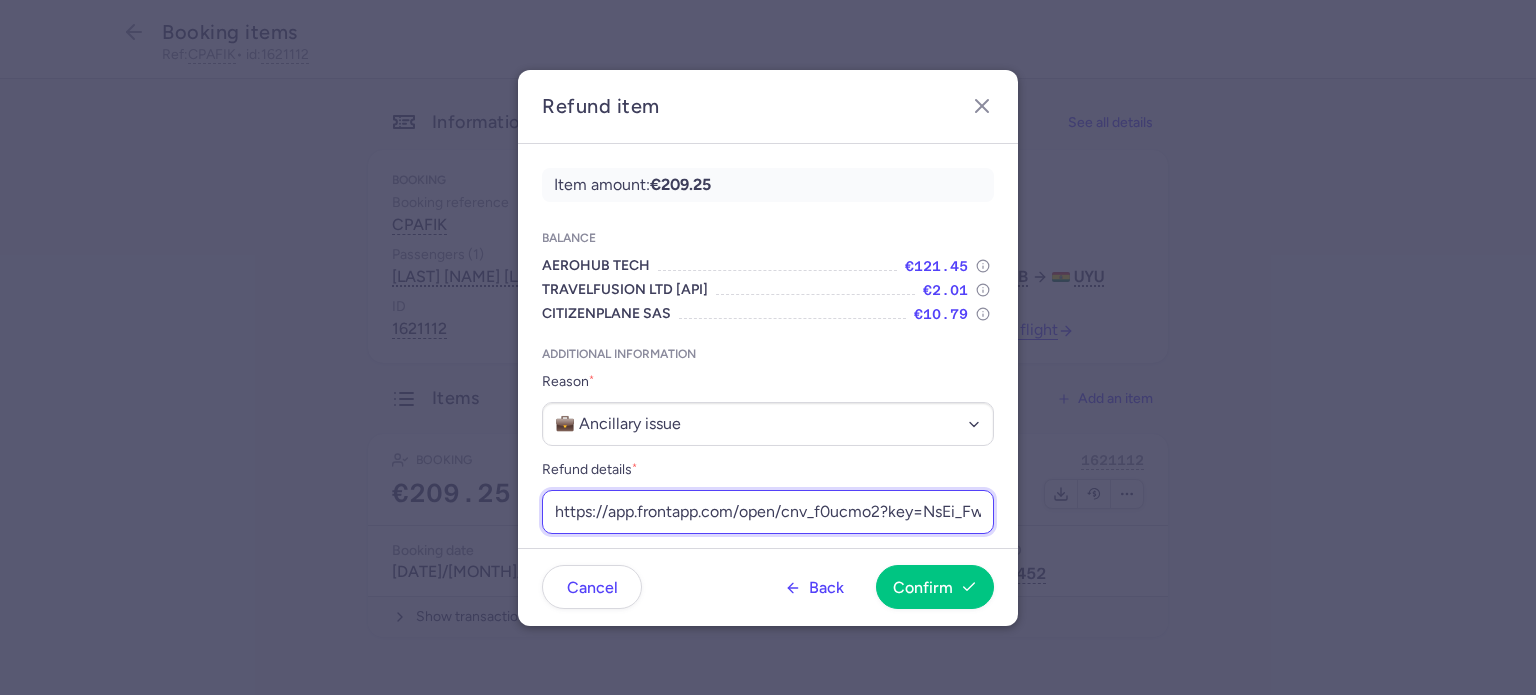 scroll, scrollTop: 0, scrollLeft: 232, axis: horizontal 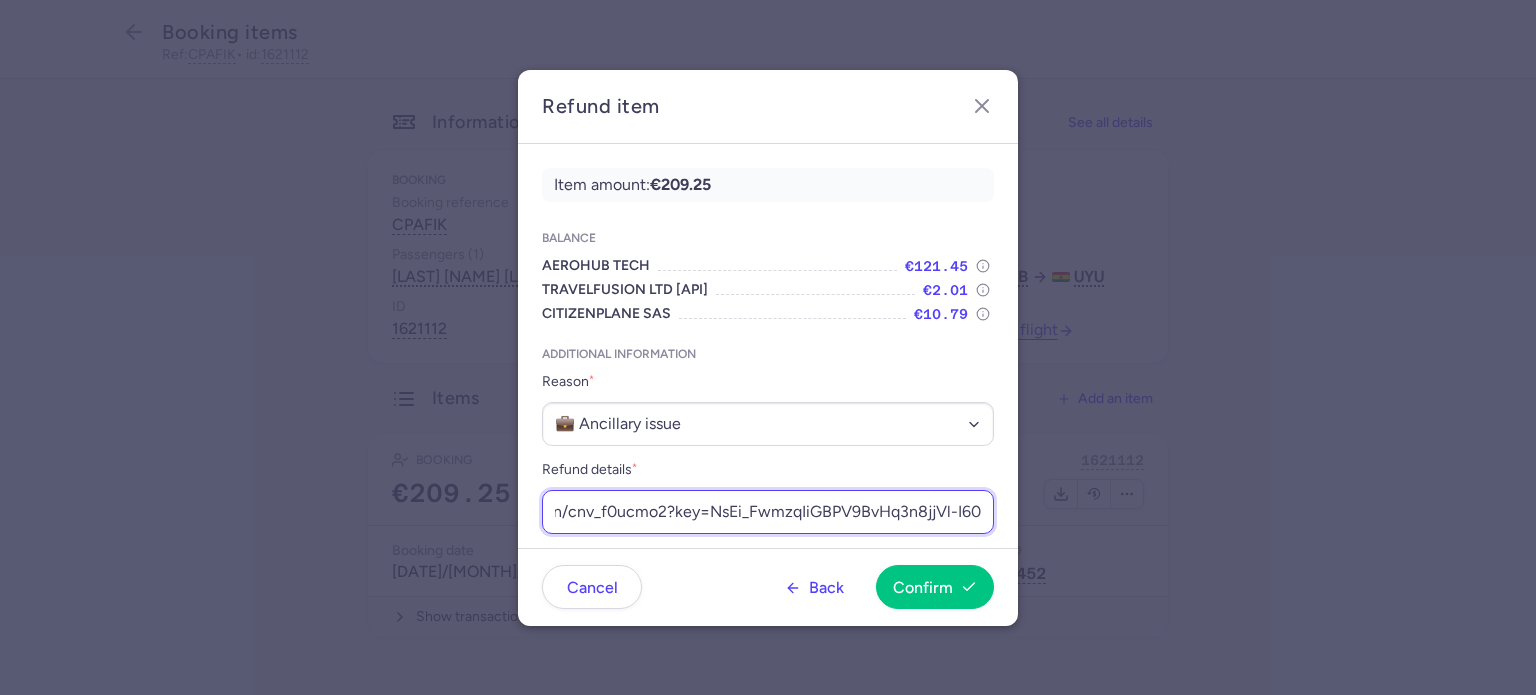 click on "https://app.frontapp.com/open/cnv_f0ucmo2?key=NsEi_FwmzqIiGBPV9BvHq3n8jjVl-I60" at bounding box center [768, 512] 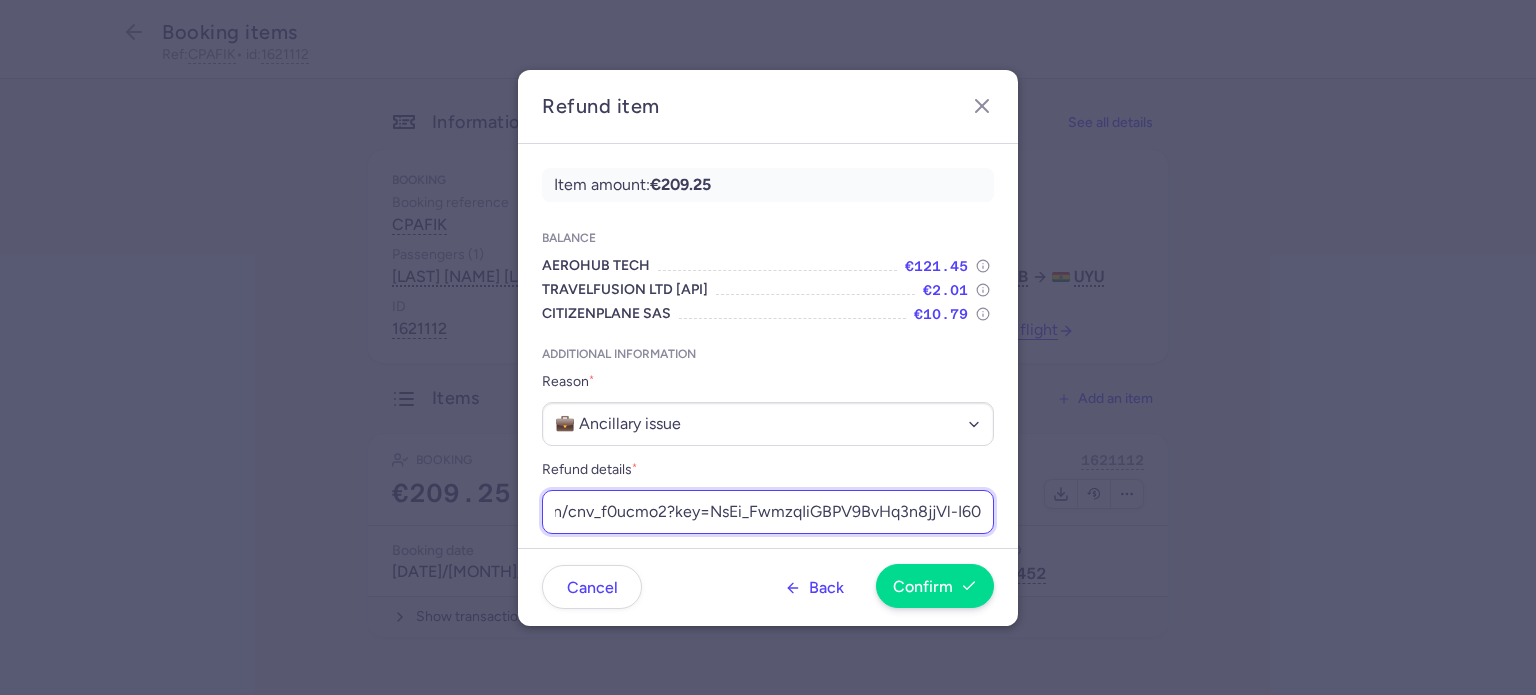 type on "https://app.frontapp.com/open/cnv_f0ucmo2?key=NsEi_FwmzqIiGBPV9BvHq3n8jjVl-I60" 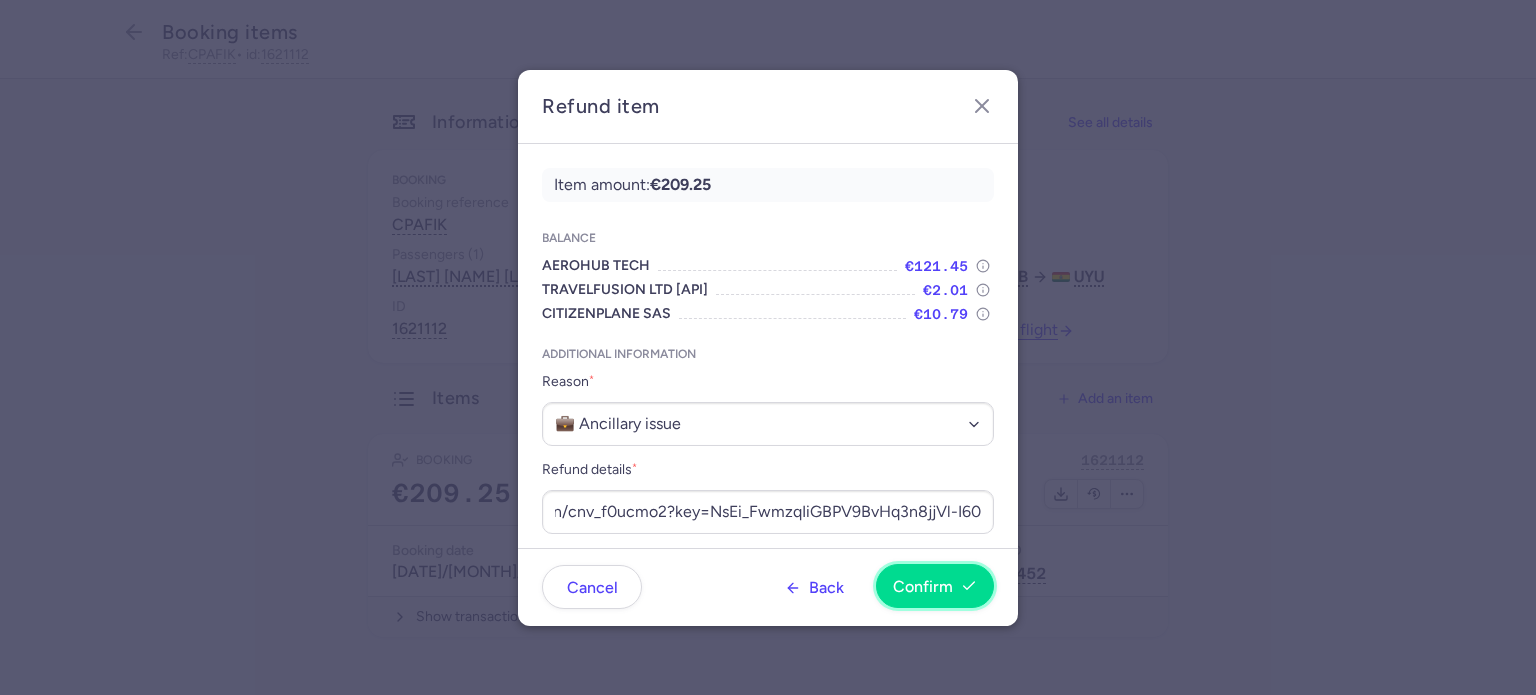 scroll, scrollTop: 0, scrollLeft: 0, axis: both 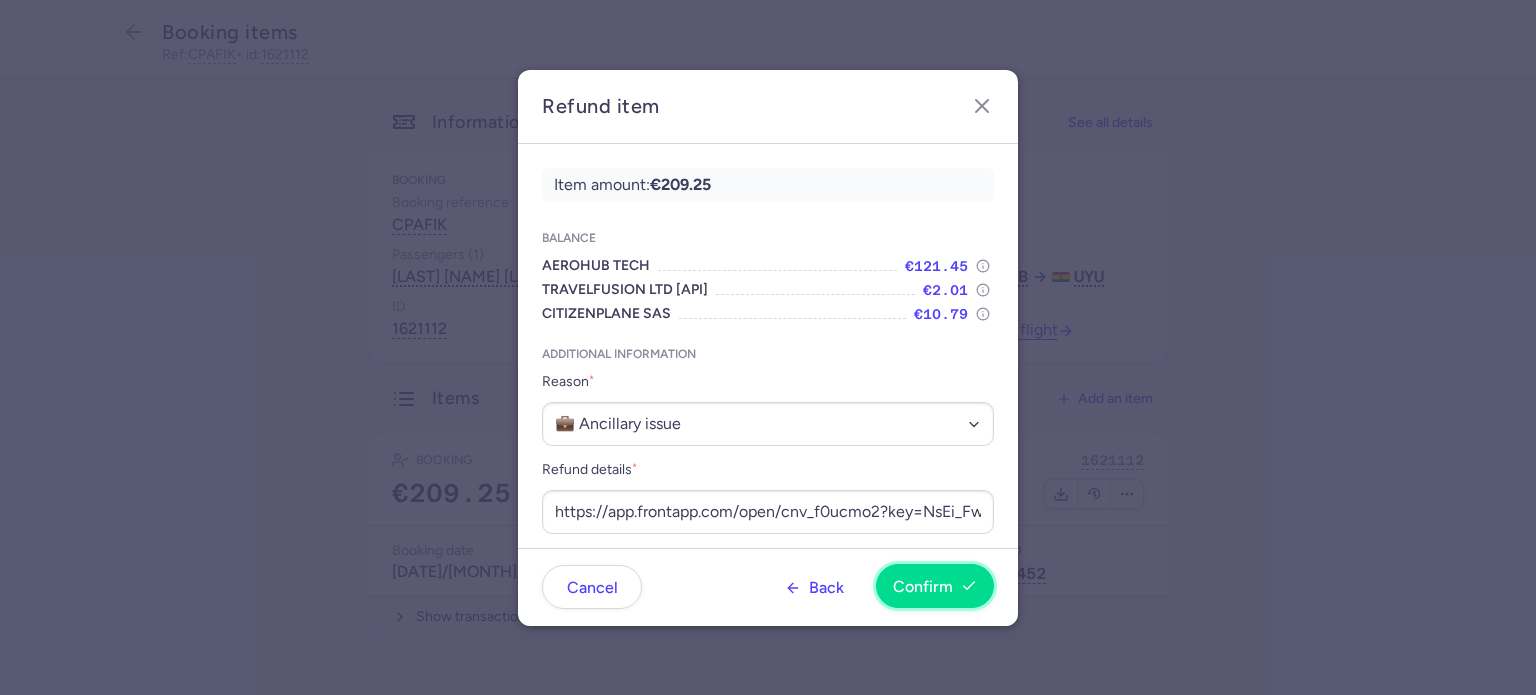 click on "Confirm" at bounding box center (923, 587) 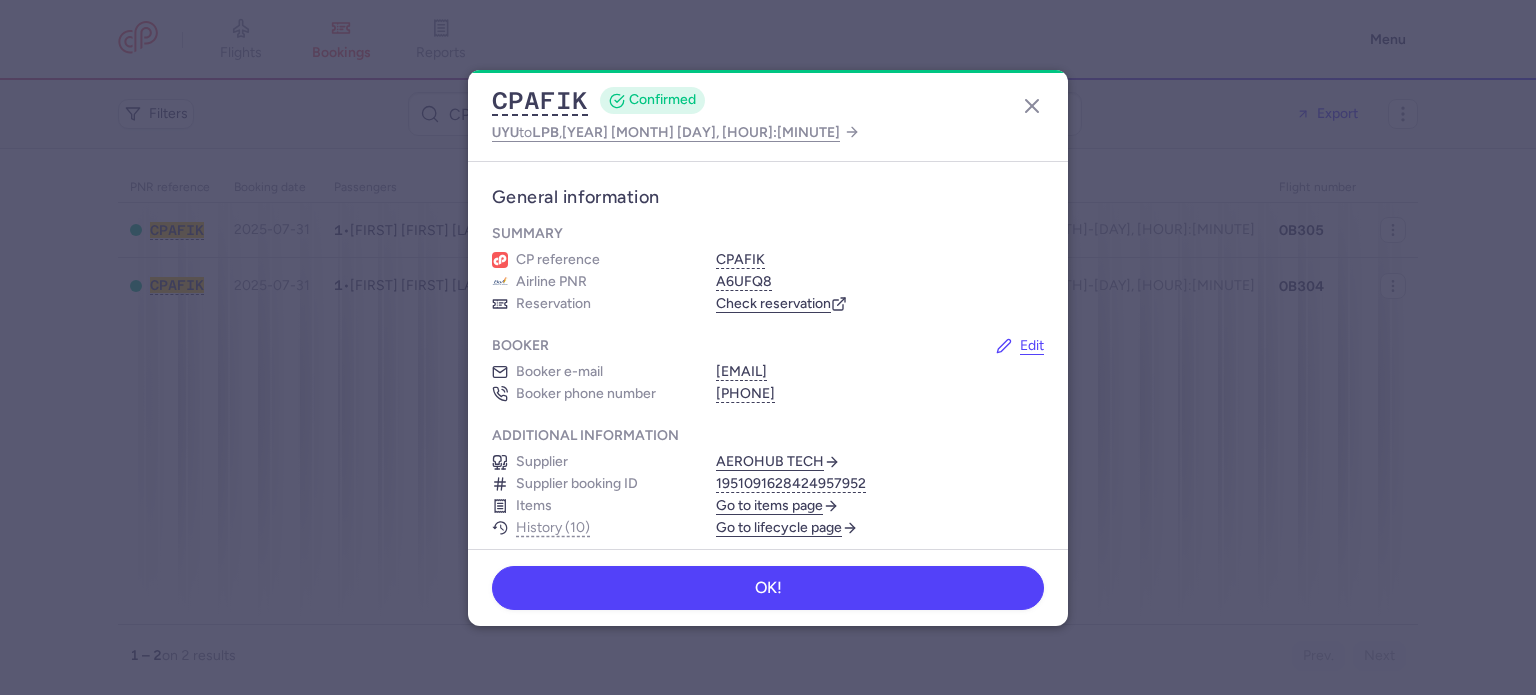 scroll, scrollTop: 0, scrollLeft: 0, axis: both 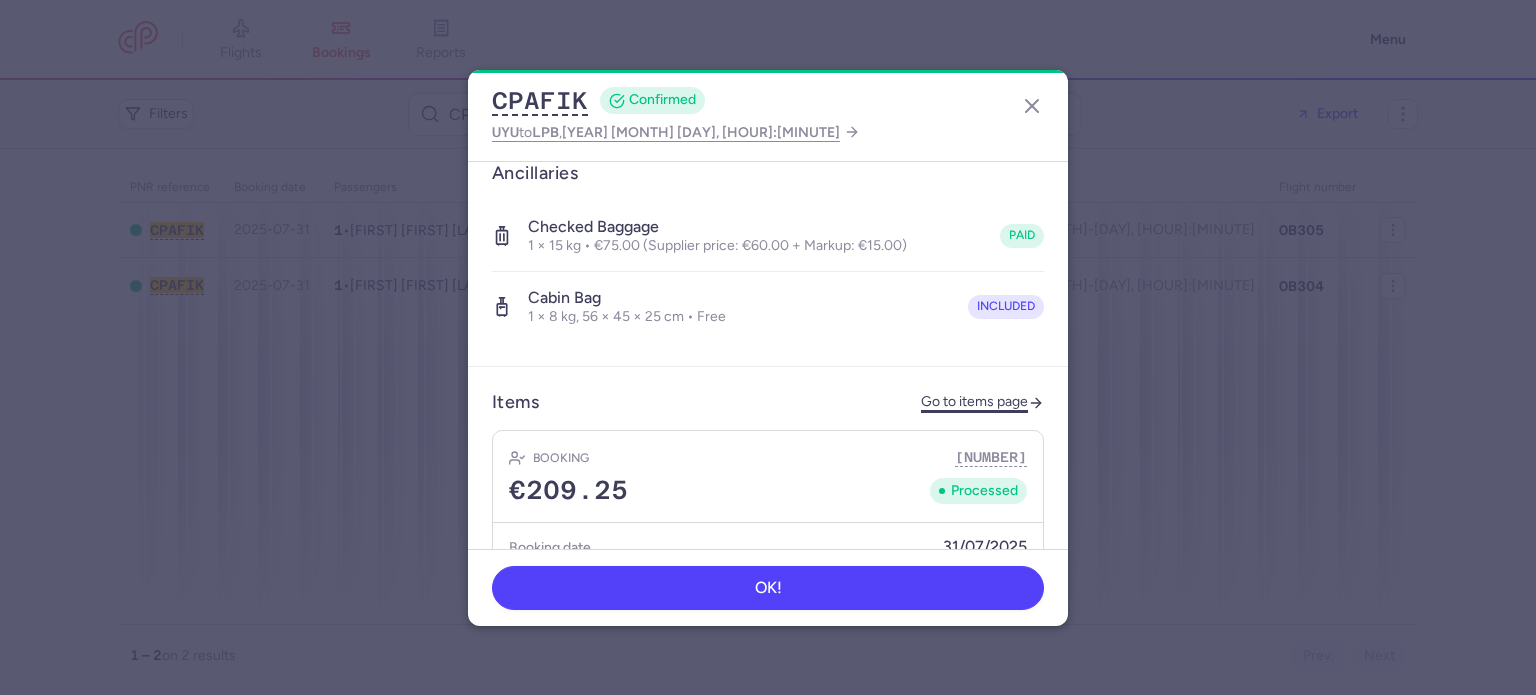 click on "Go to items page" 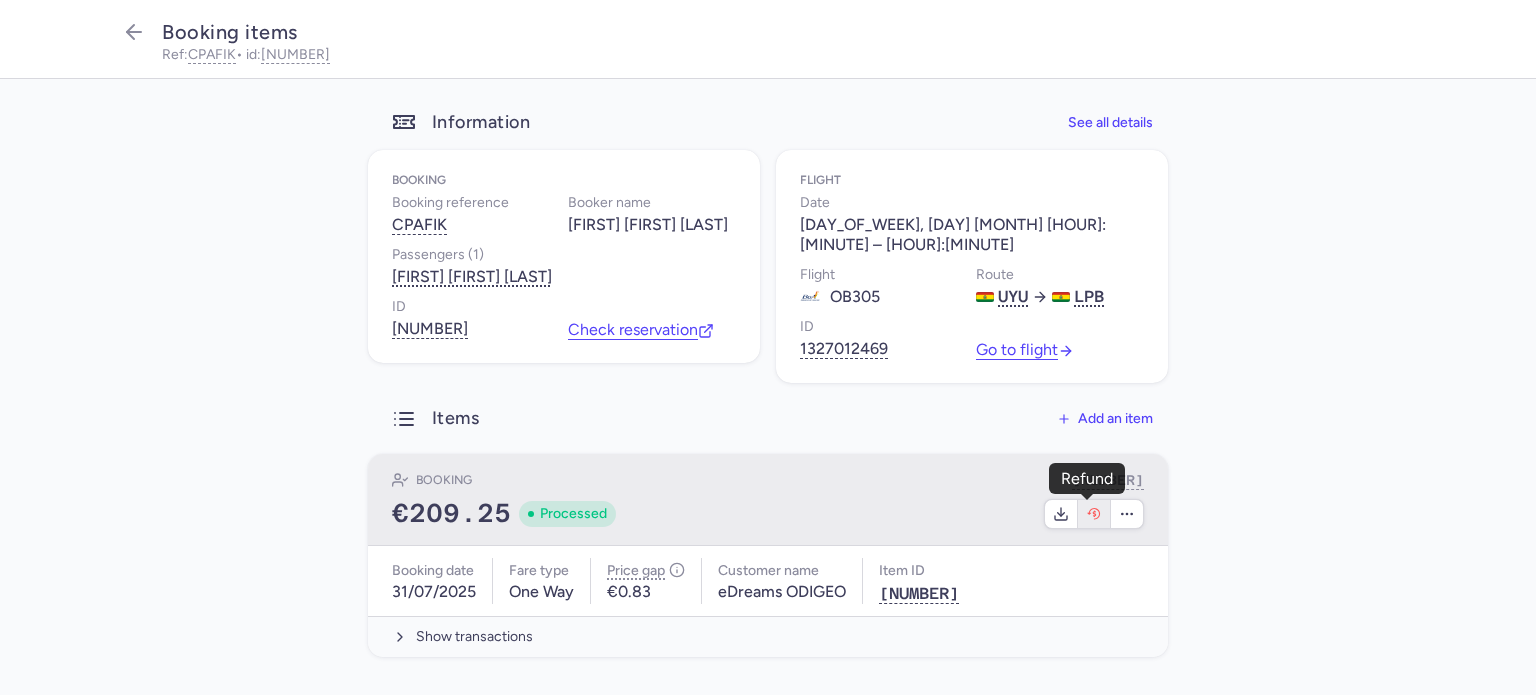 click 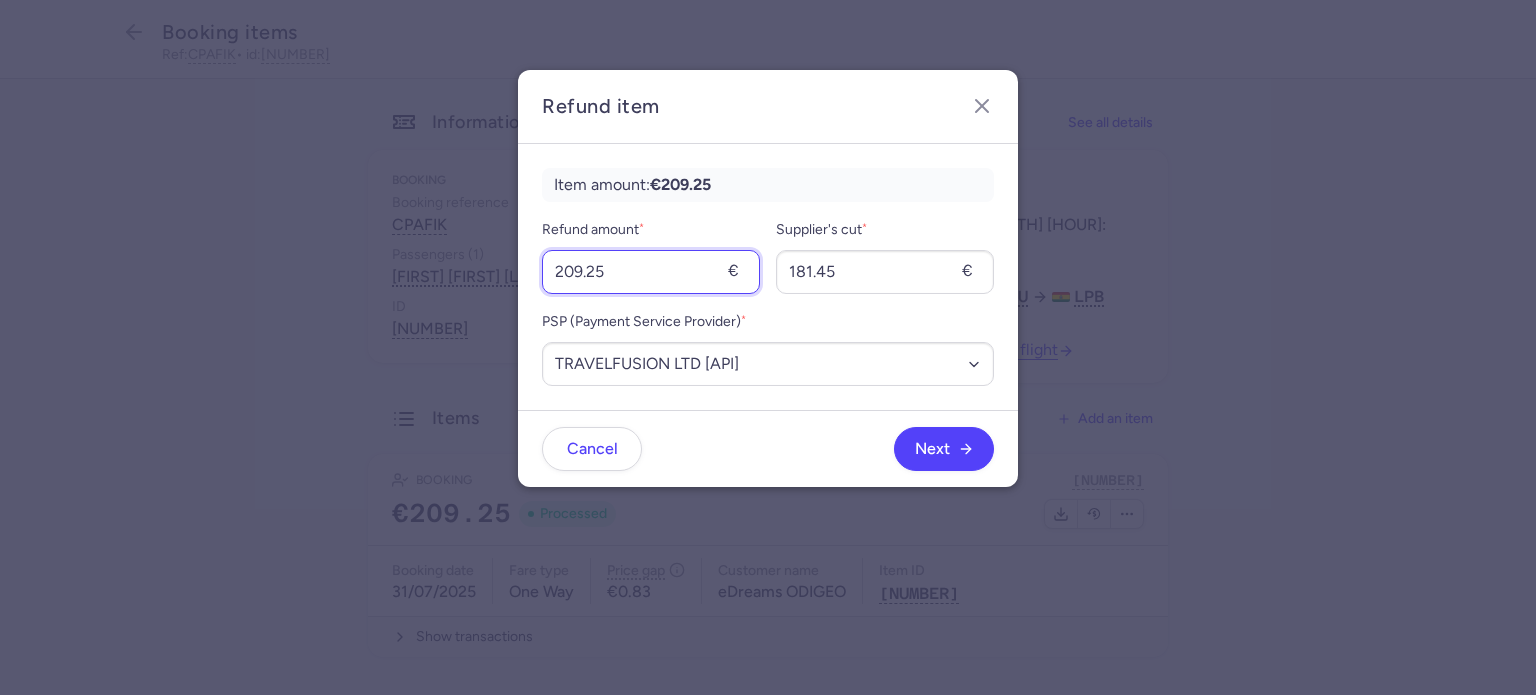 click on "209.25" at bounding box center (651, 272) 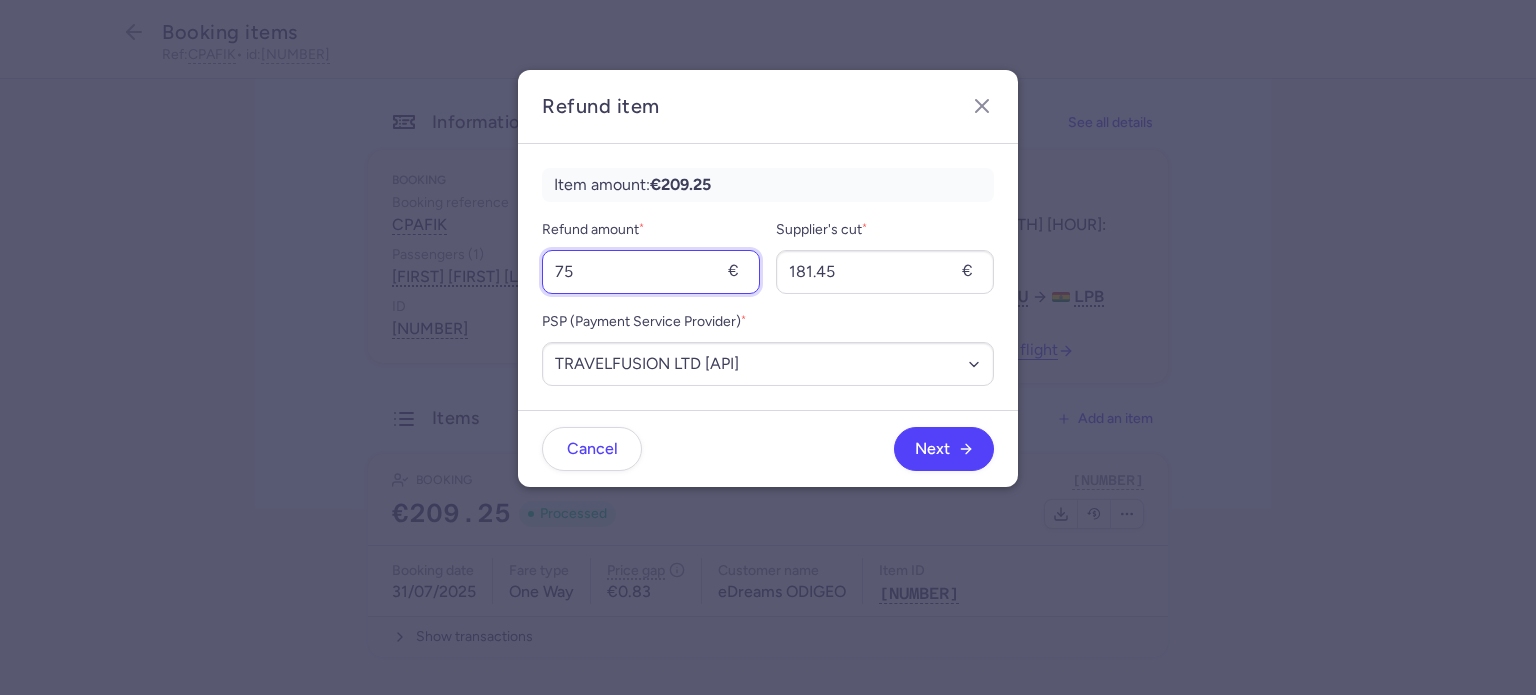 type on "75" 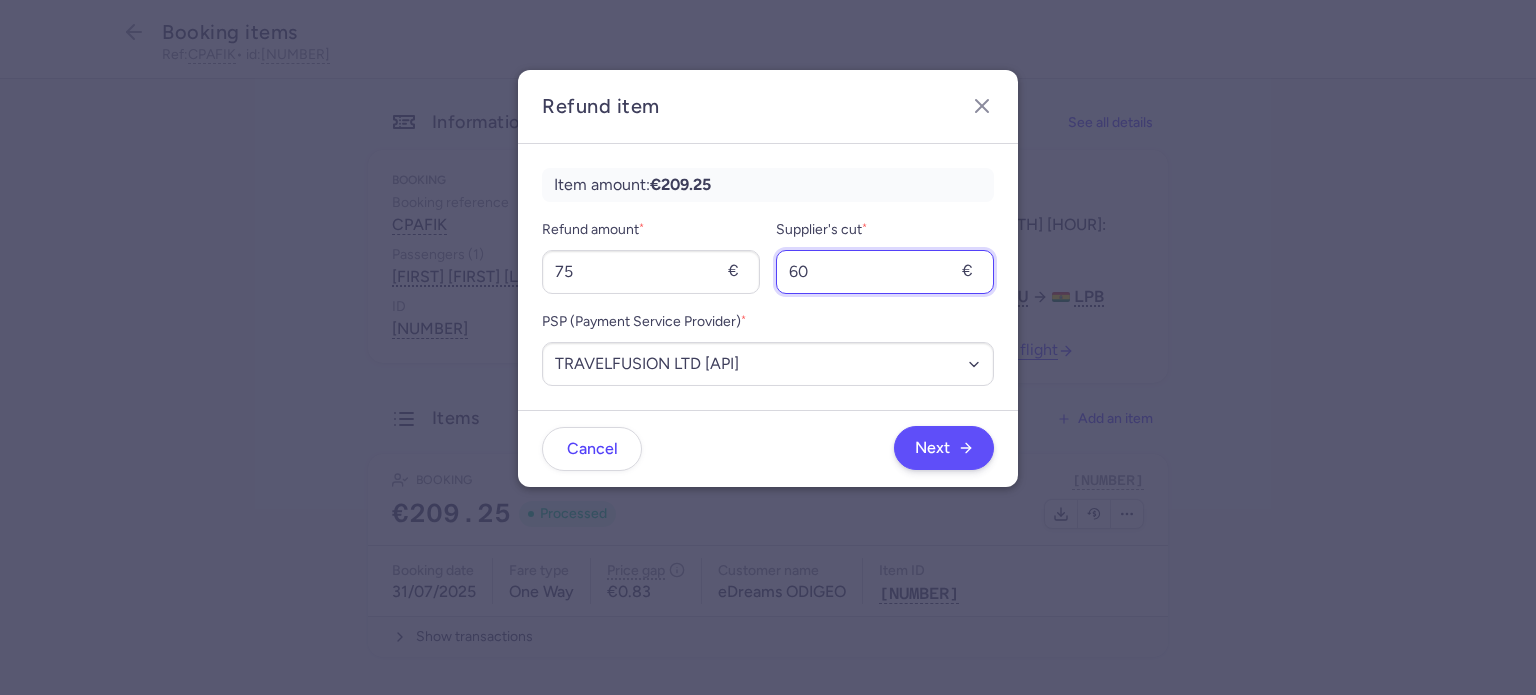 type on "60" 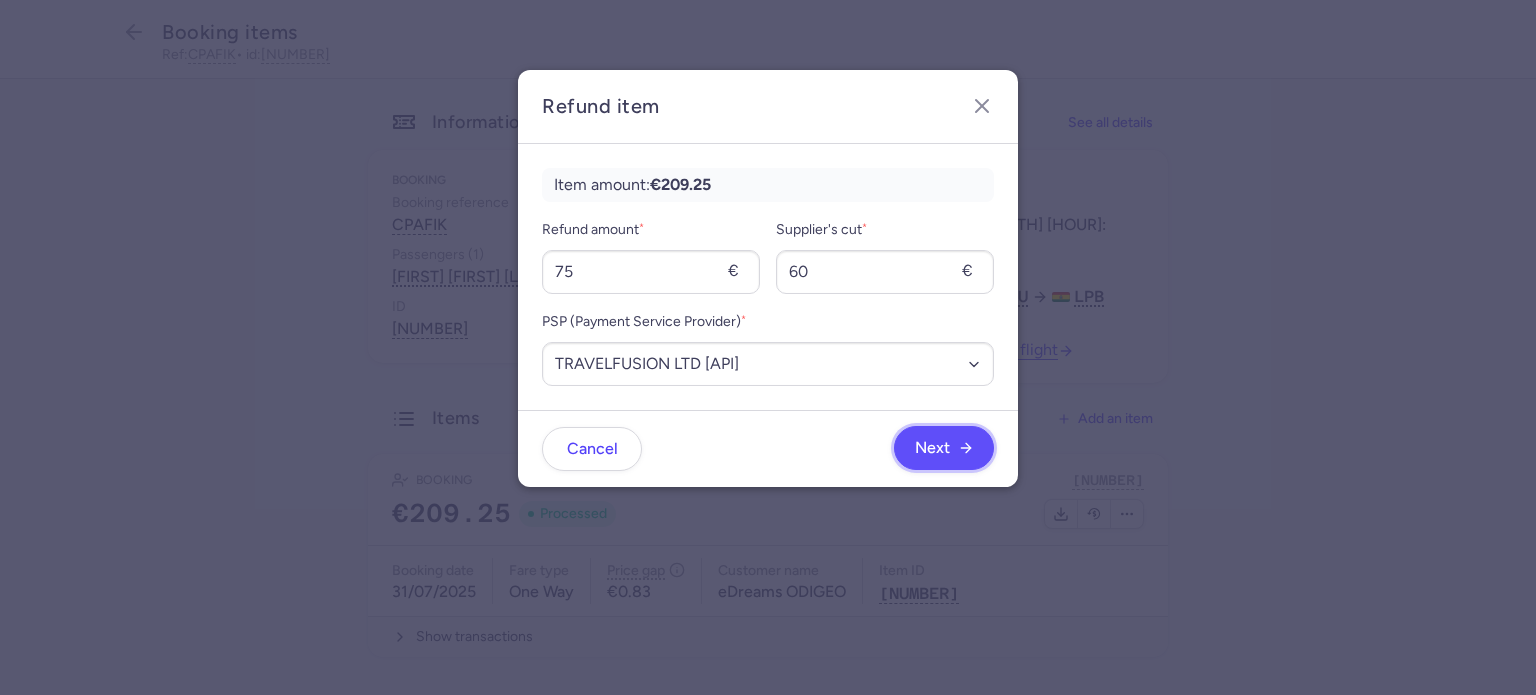 click on "Next" at bounding box center (932, 448) 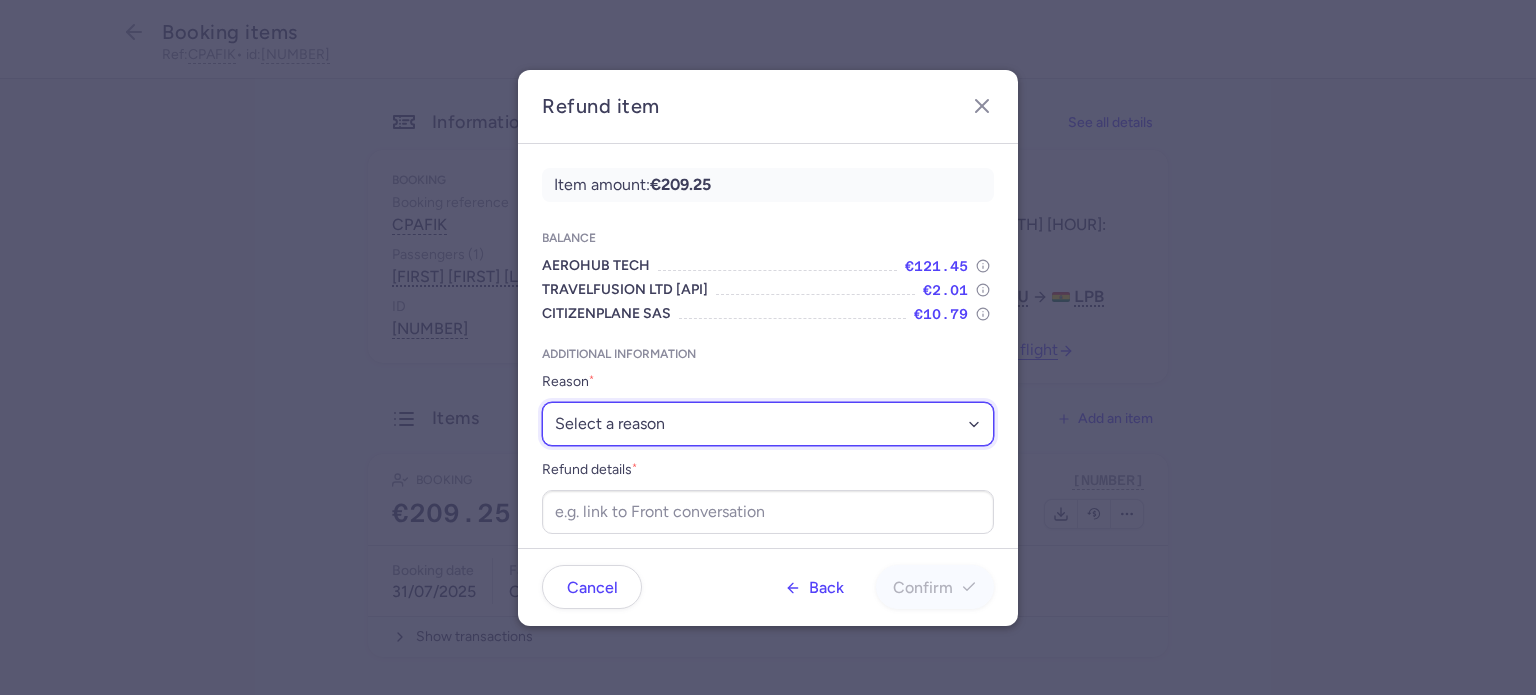 click on "Select a reason ✈️ Airline ceasing ops 💼 Ancillary issue 📄 APIS missing ⚙️ CitizenPlane error ⛔️ Denied boarding 🔁 Duplicate ❌ Flight canceled 🕵🏼‍♂️ Fraud 🎁 Goodwill 🎫 Goodwill allowance 🙃 Other 💺 Overbooking 💸 Refund with penalty 🙅 Schedule change not accepted 🤕 Supplier error 💵 Tax refund ❓ Unconfirmed booking" at bounding box center [768, 424] 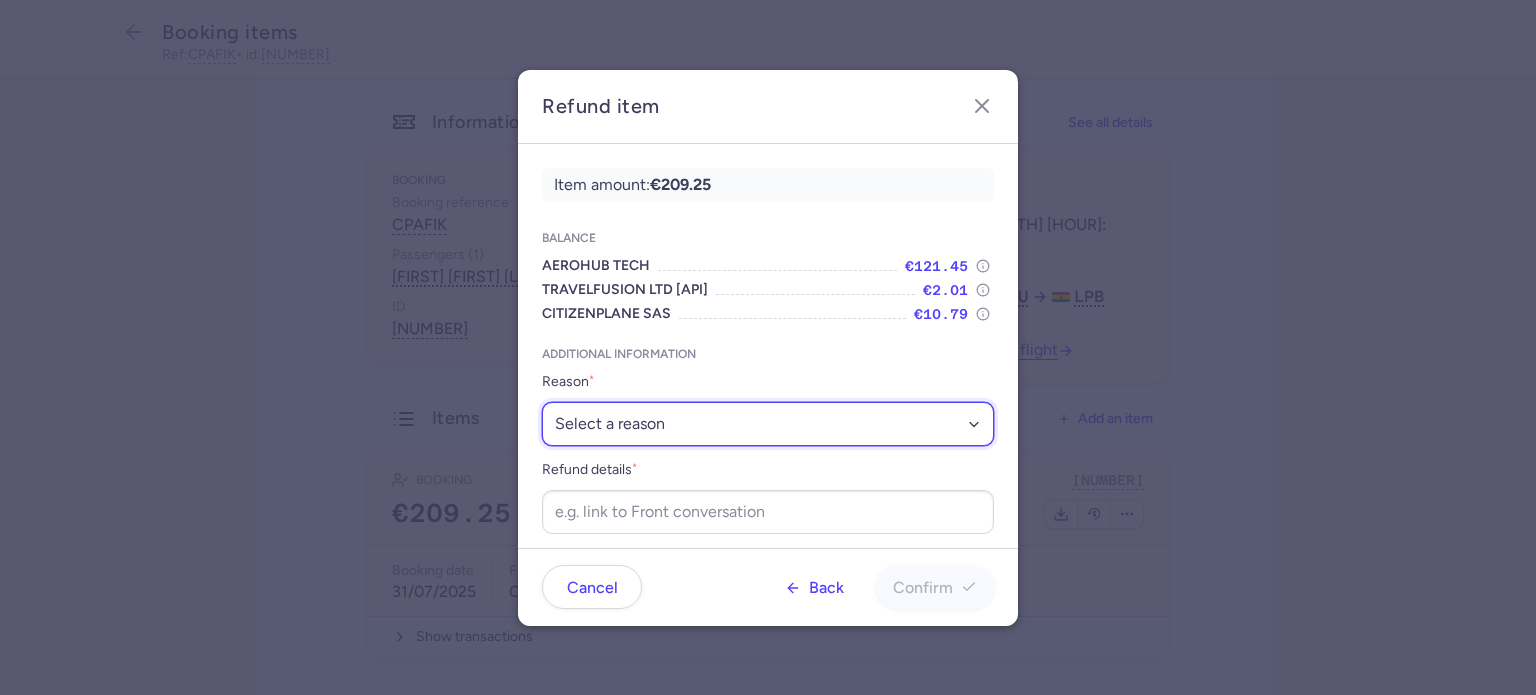 select on "ANCILLARY_ISSUE" 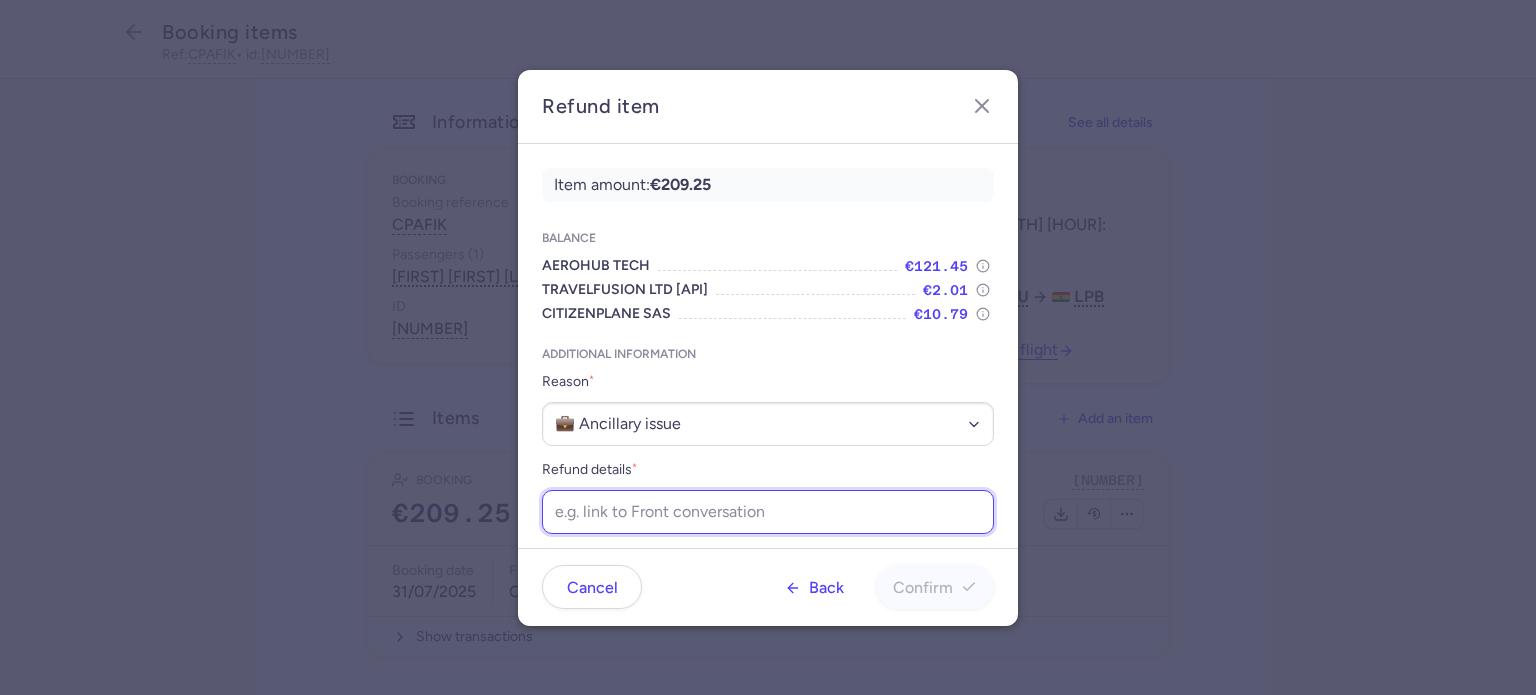 paste on "https://app.frontapp.com/open/cnv_f0ucmpu?key=eVoDRGCwbCvHbaROEBv4Ol7A7v1Lh0Ur" 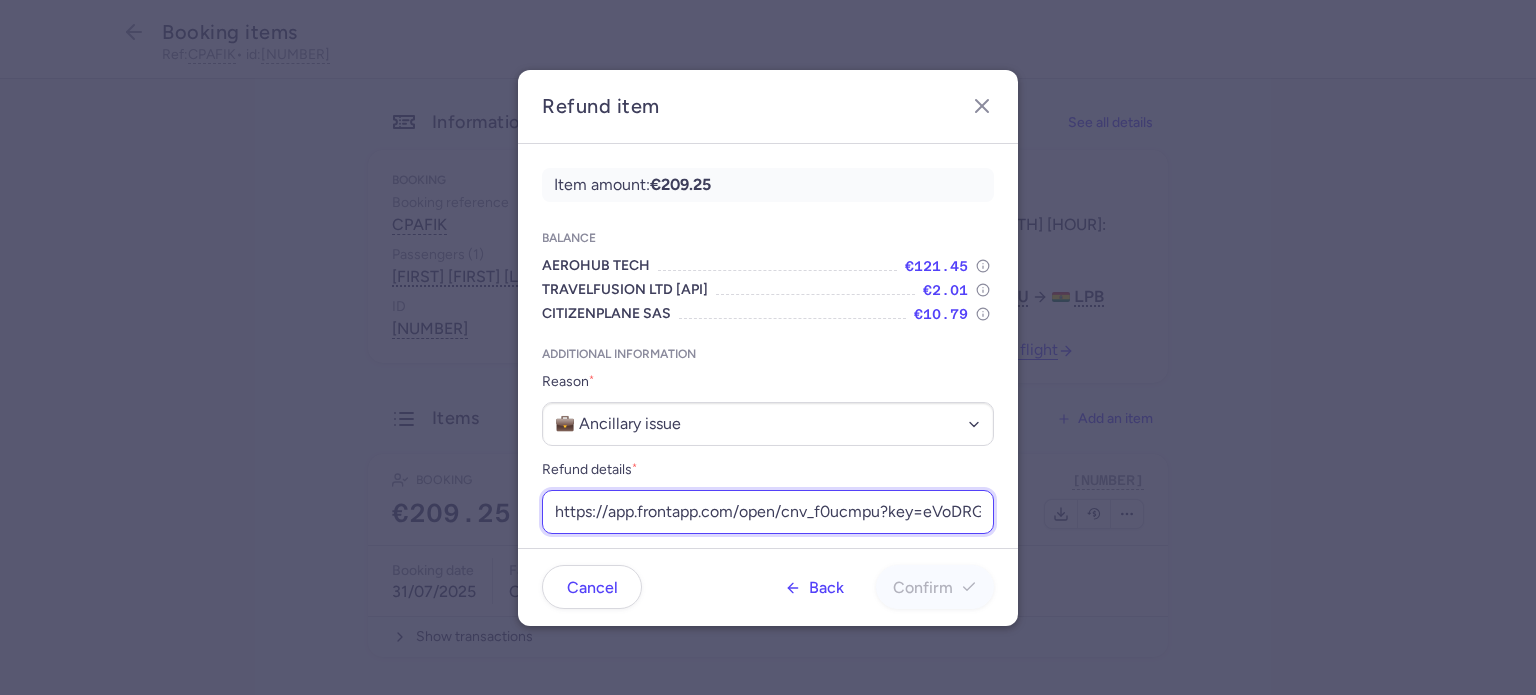 click on "https://app.frontapp.com/open/cnv_f0ucmpu?key=eVoDRGCwbCvHbaROEBv4Ol7A7v1Lh0Ur" at bounding box center (768, 512) 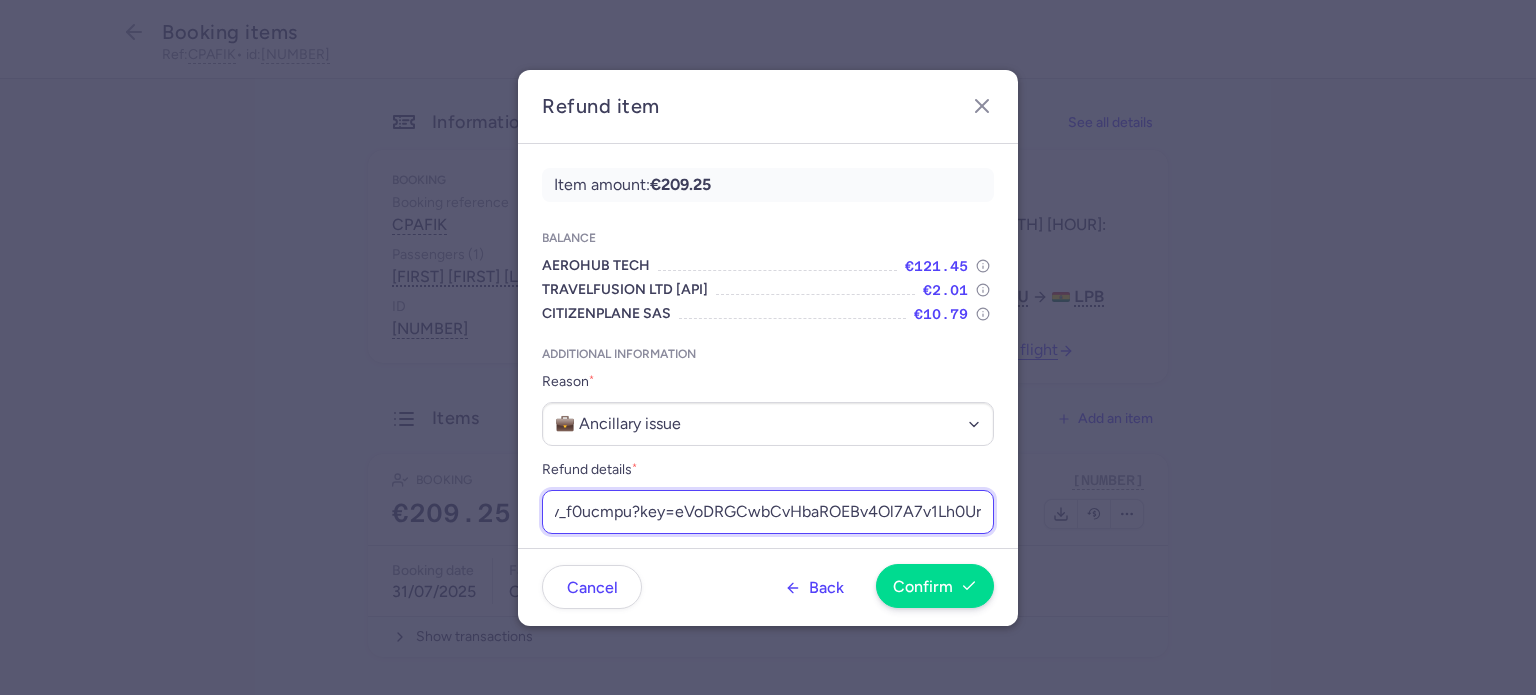 type on "https://app.frontapp.com/open/cnv_f0ucmpu?key=eVoDRGCwbCvHbaROEBv4Ol7A7v1Lh0Ur" 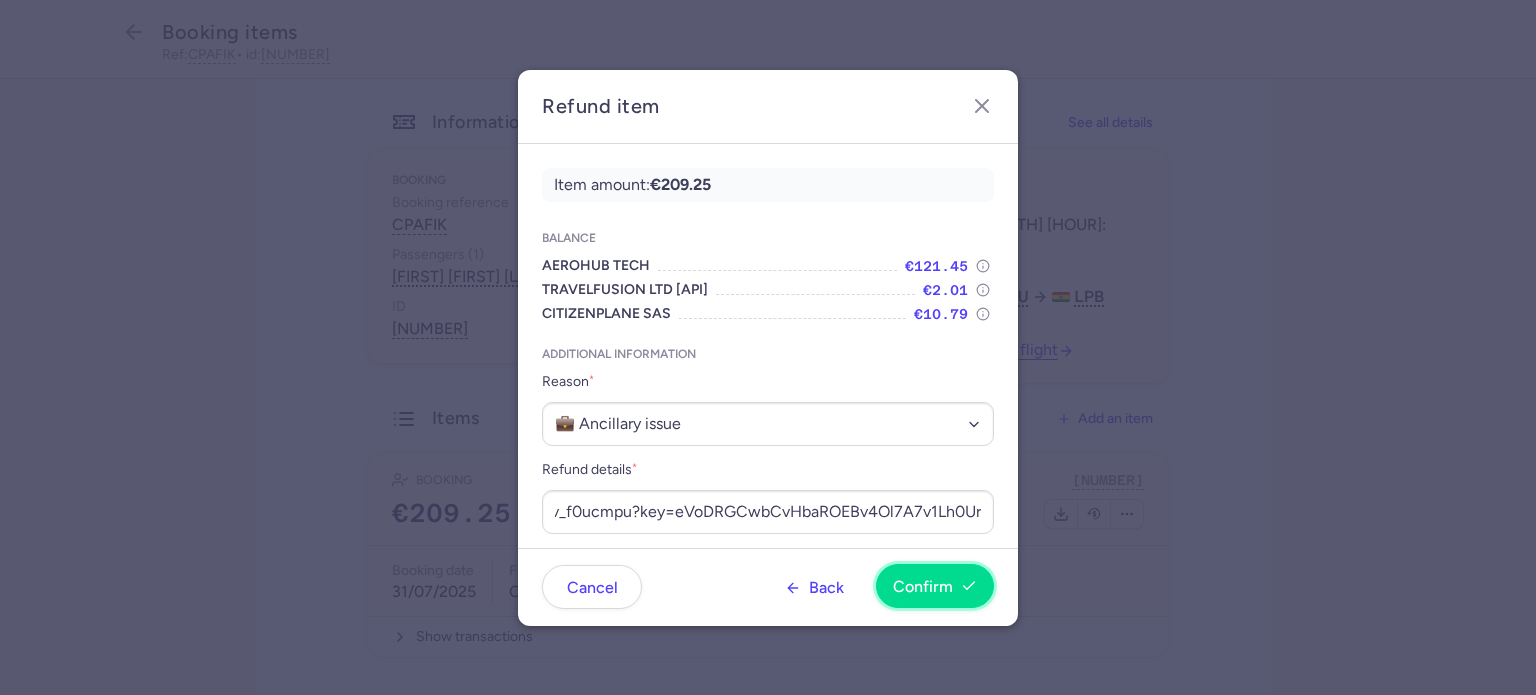 scroll, scrollTop: 0, scrollLeft: 0, axis: both 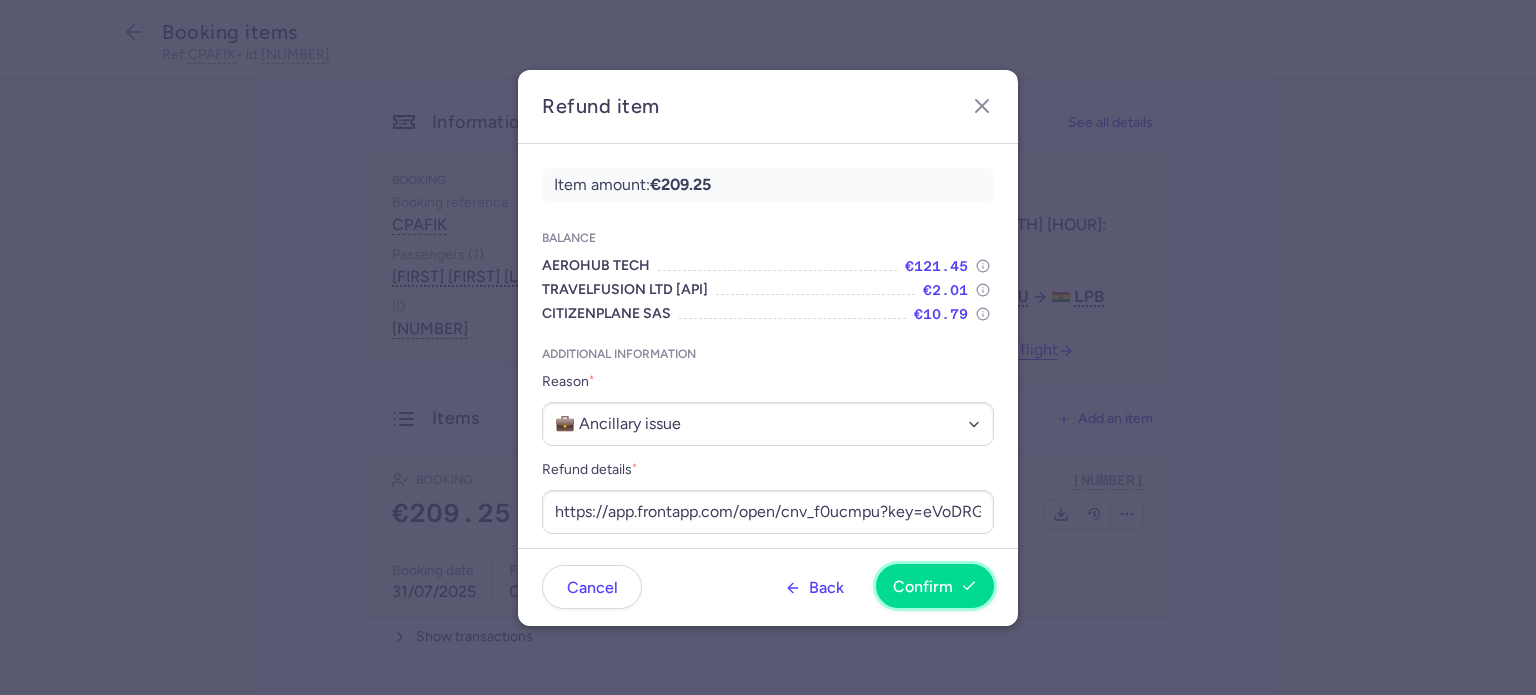 click on "Confirm" at bounding box center [923, 587] 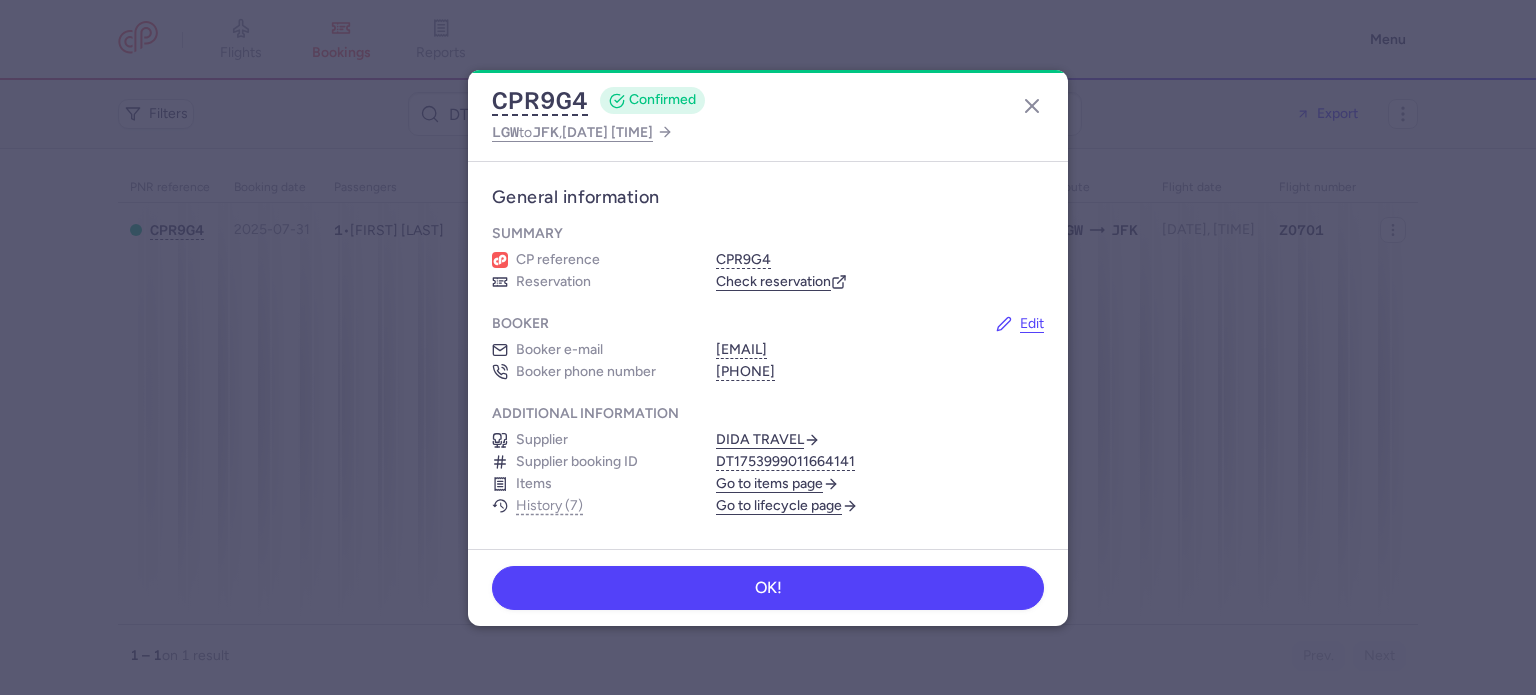 scroll, scrollTop: 0, scrollLeft: 0, axis: both 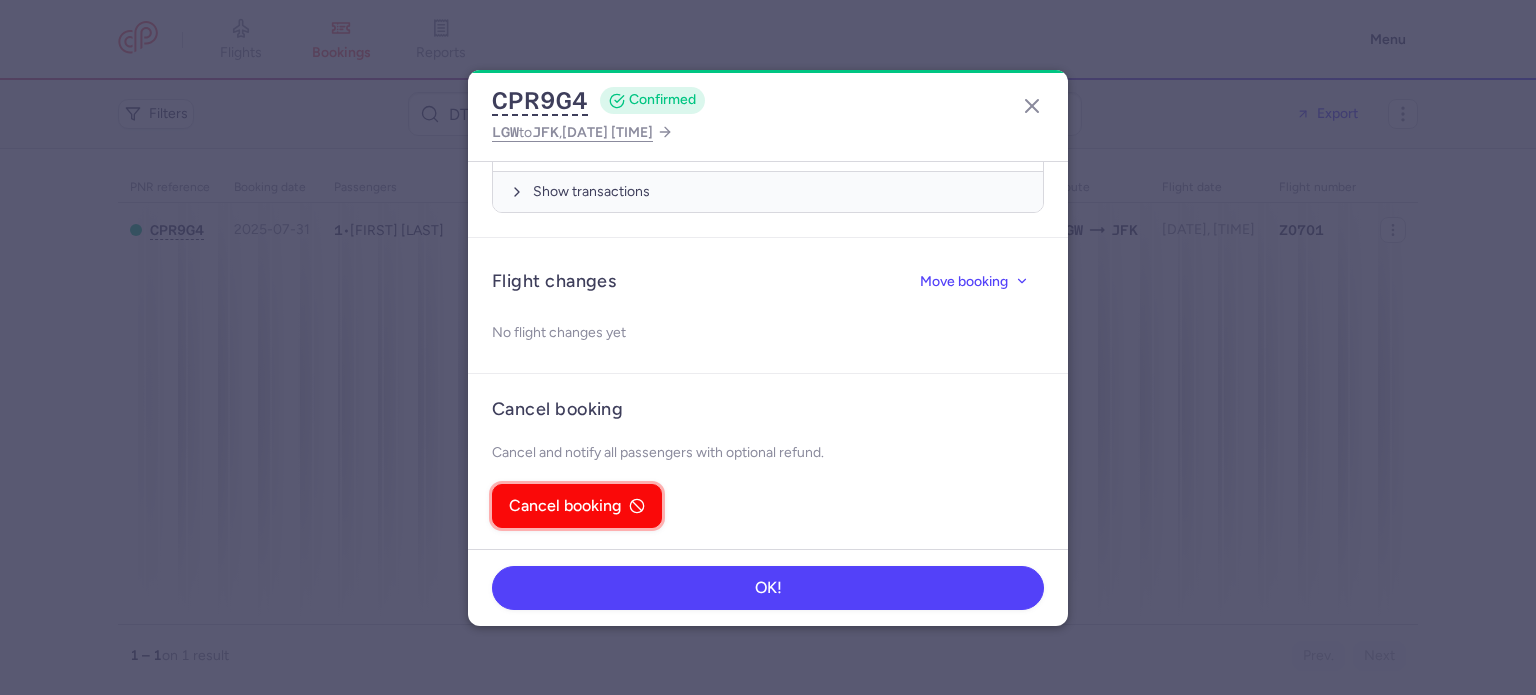 click on "Cancel booking" at bounding box center [565, 506] 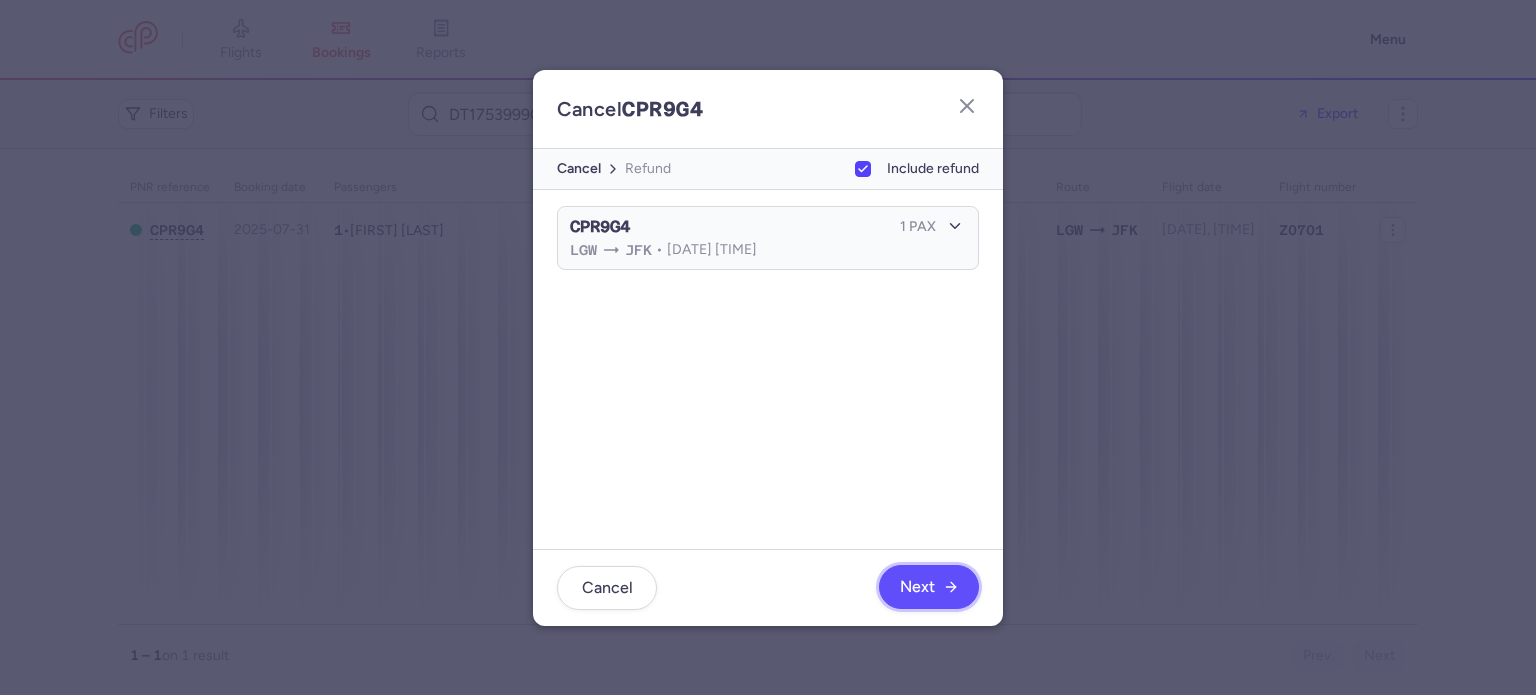 click on "Next" 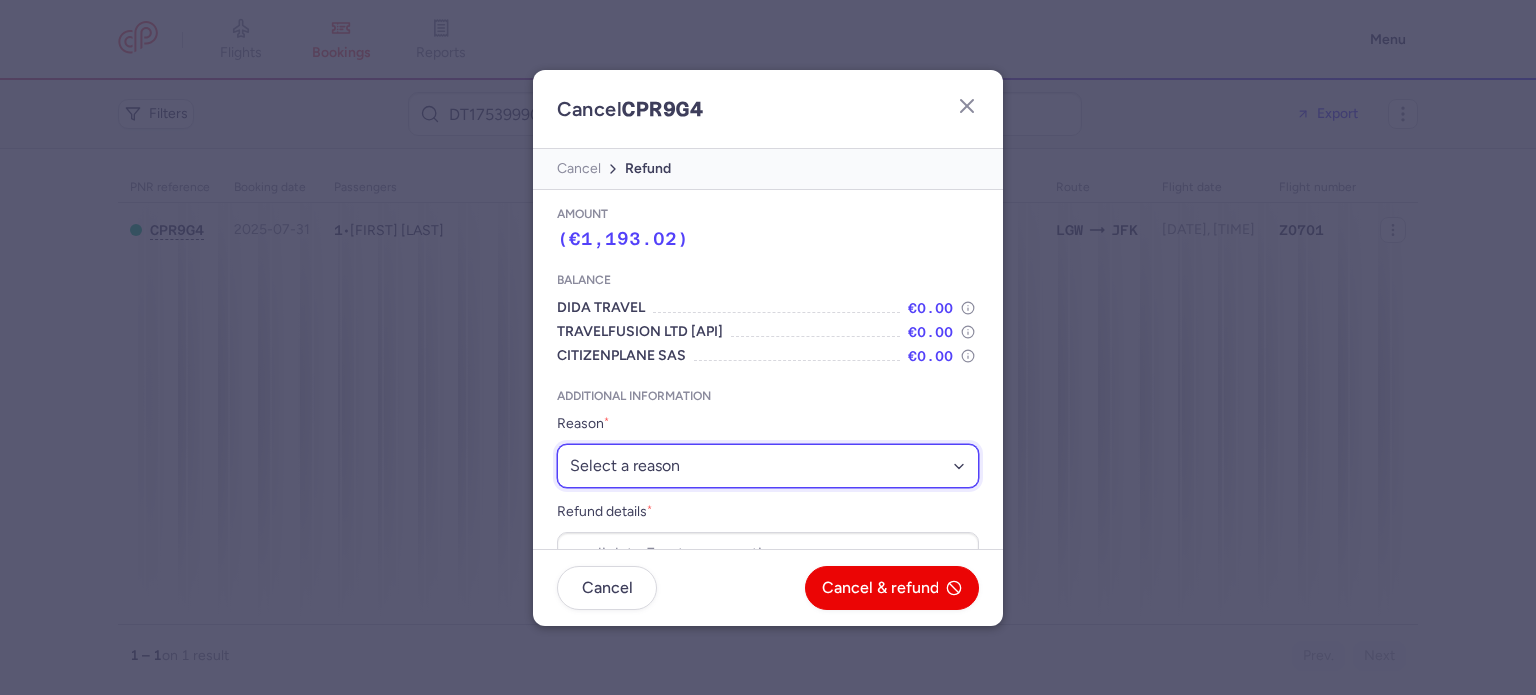 click on "Select a reason ⛔️ Unconfirmed booking ❌ Flight canceled 🙅 Schedule change not accepted" at bounding box center (768, 466) 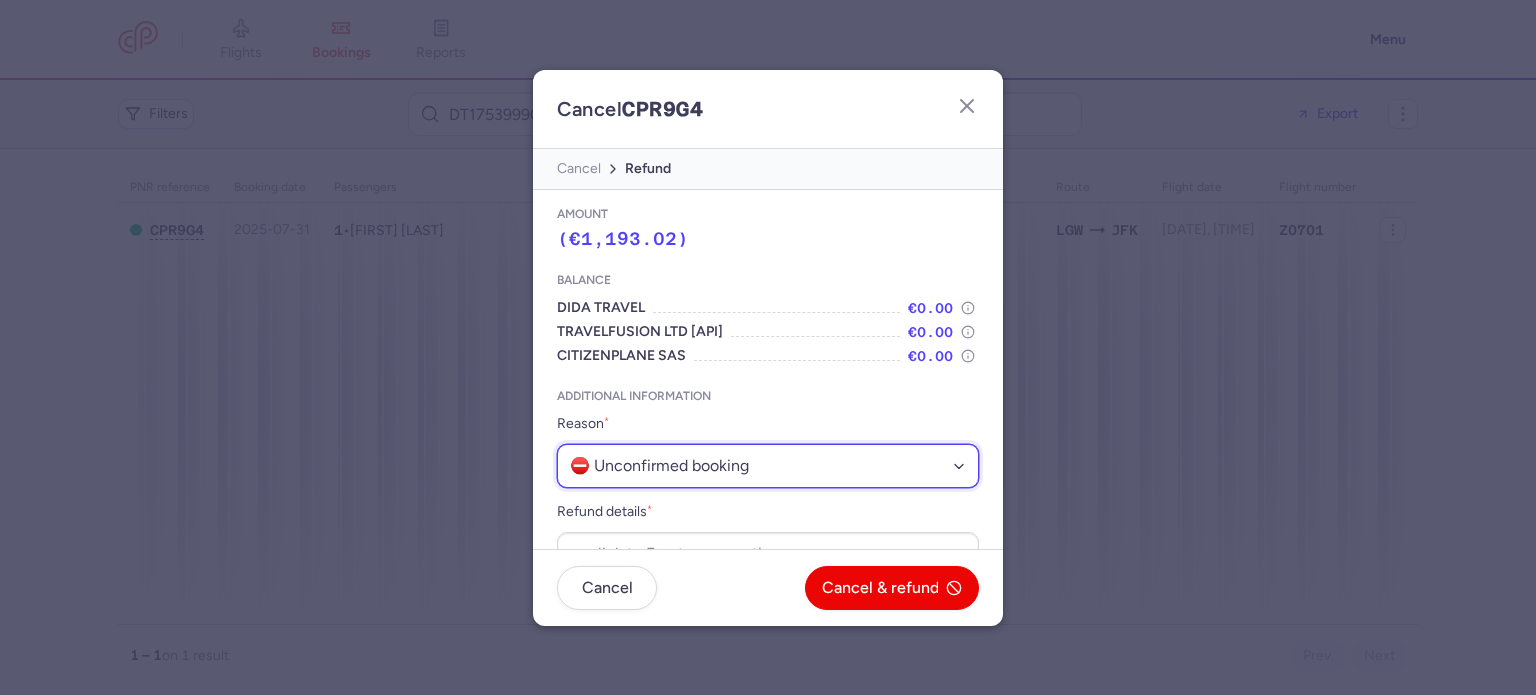 scroll, scrollTop: 42, scrollLeft: 0, axis: vertical 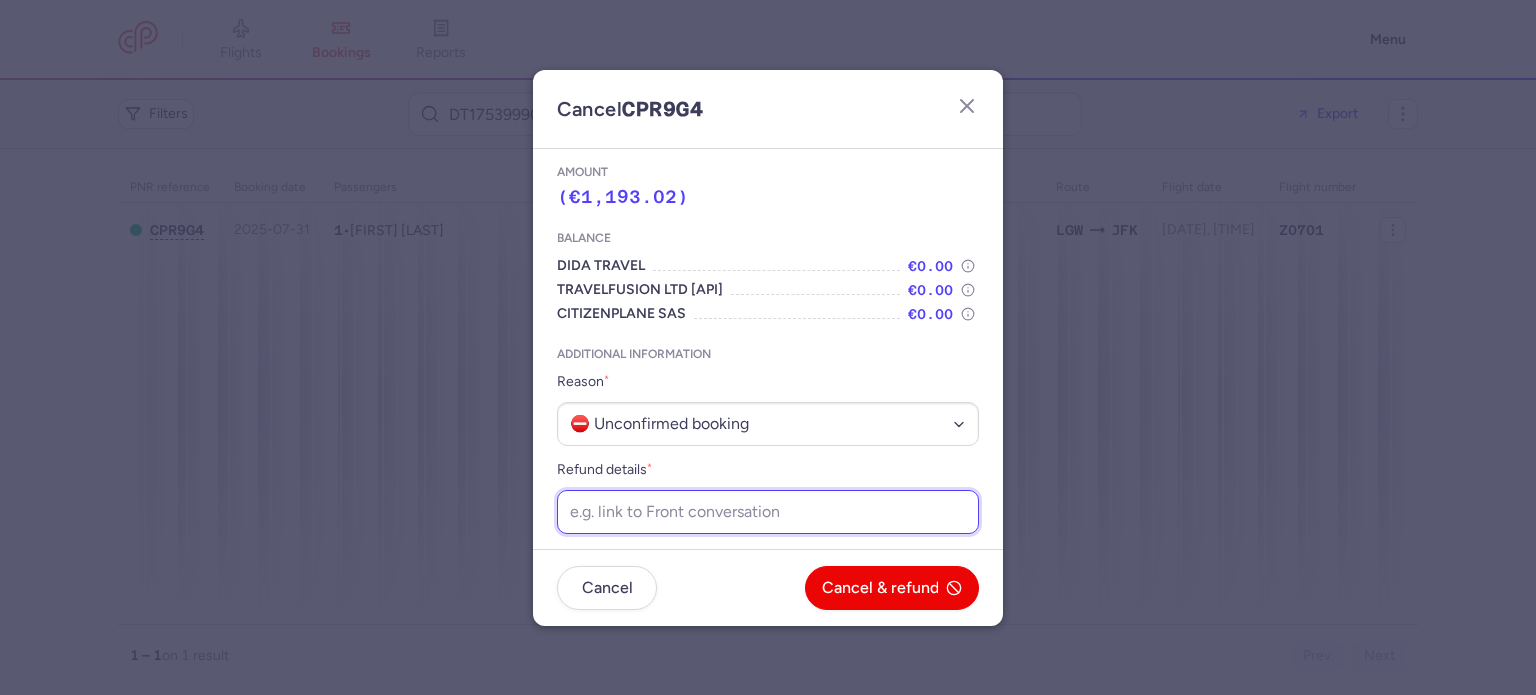 paste on "https://app.frontapp.com/open/cnv_f0uotfm?key=UkMjnYwpflC_VodKJJjYJP3UcWvwcT6T" 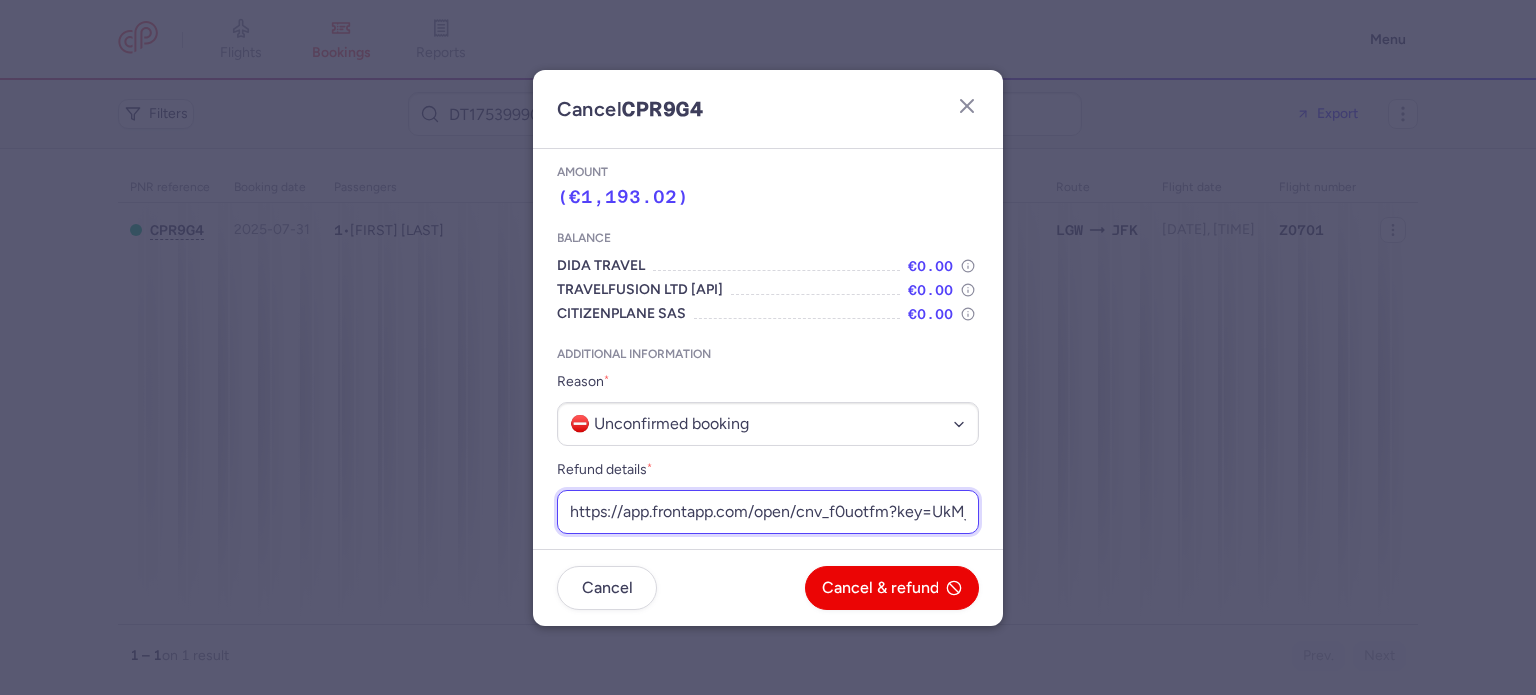 scroll, scrollTop: 0, scrollLeft: 276, axis: horizontal 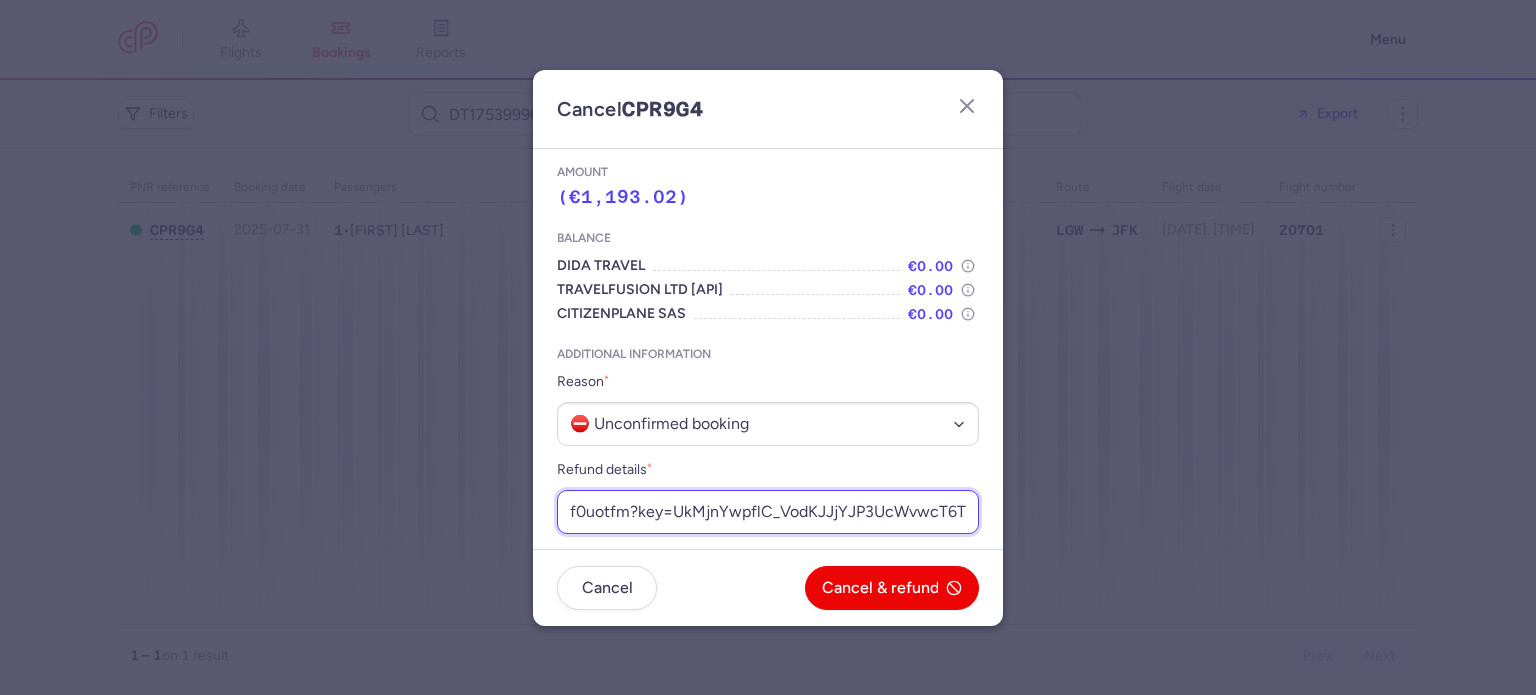 click on "https://app.frontapp.com/open/cnv_f0uotfm?key=UkMjnYwpflC_VodKJJjYJP3UcWvwcT6T" at bounding box center (768, 512) 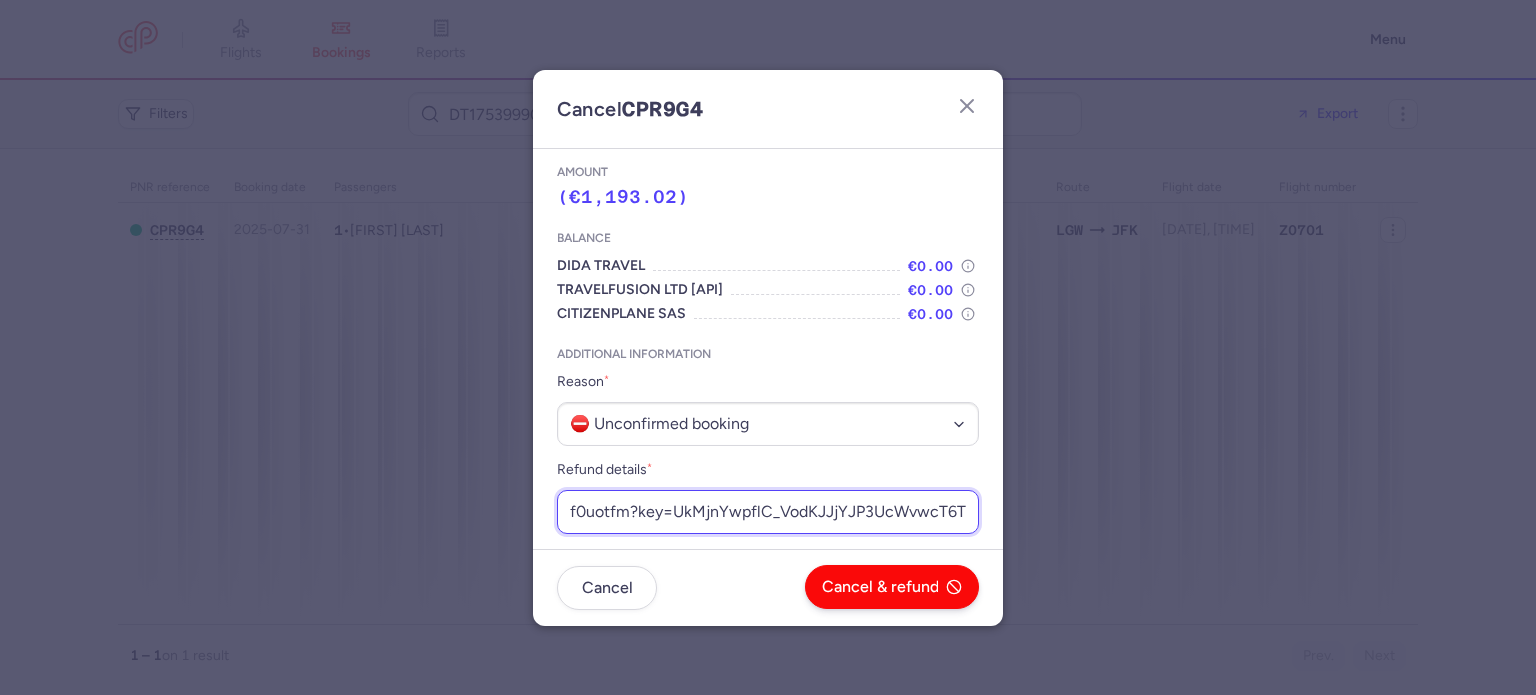 type on "https://app.frontapp.com/open/cnv_f0uotfm?key=UkMjnYwpflC_VodKJJjYJP3UcWvwcT6T" 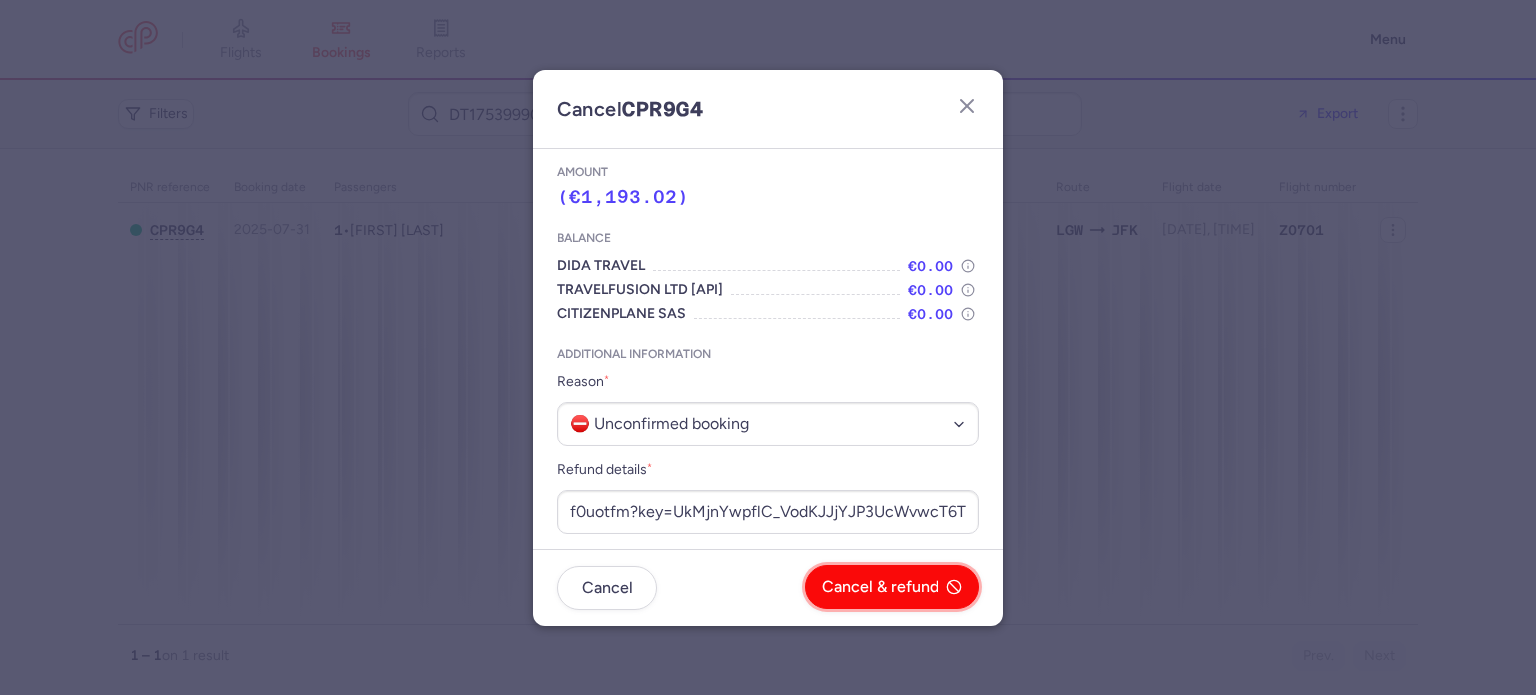 scroll, scrollTop: 0, scrollLeft: 0, axis: both 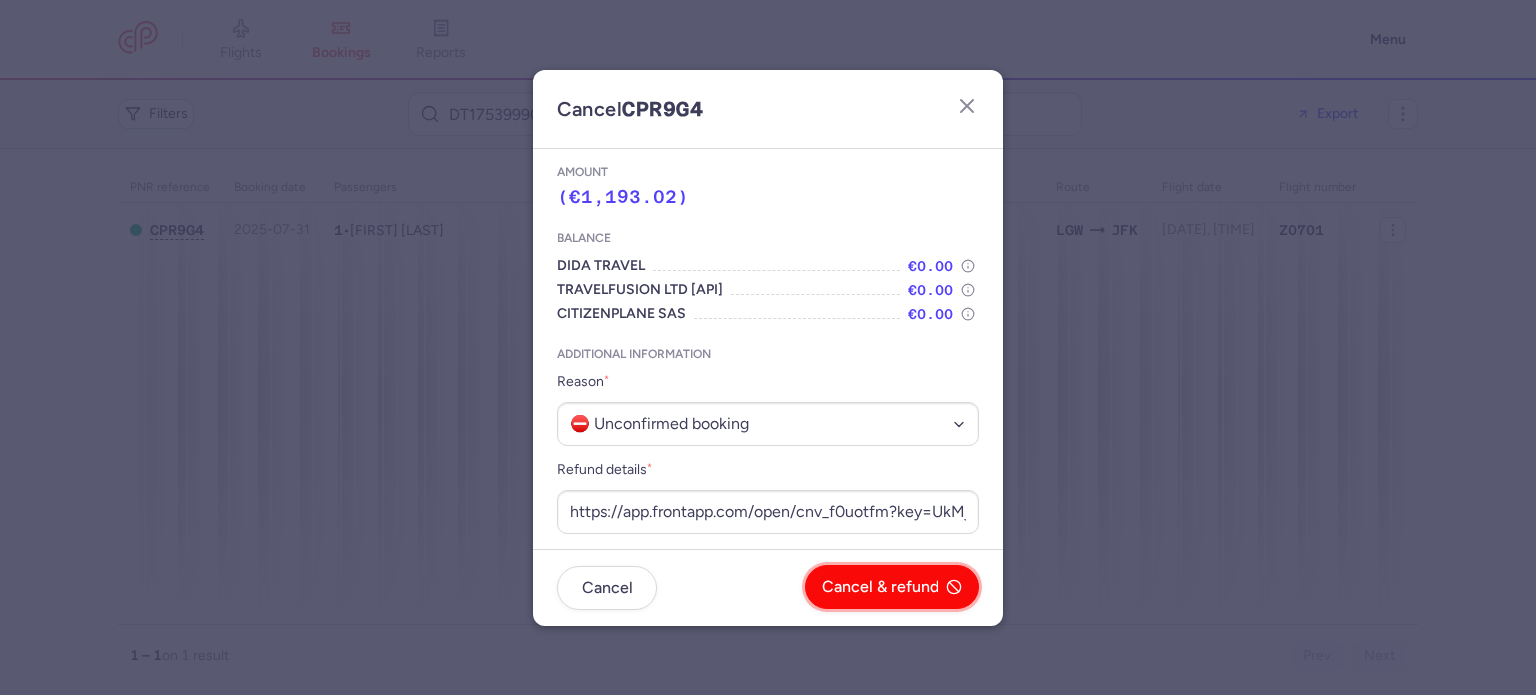 click on "Cancel & refund" 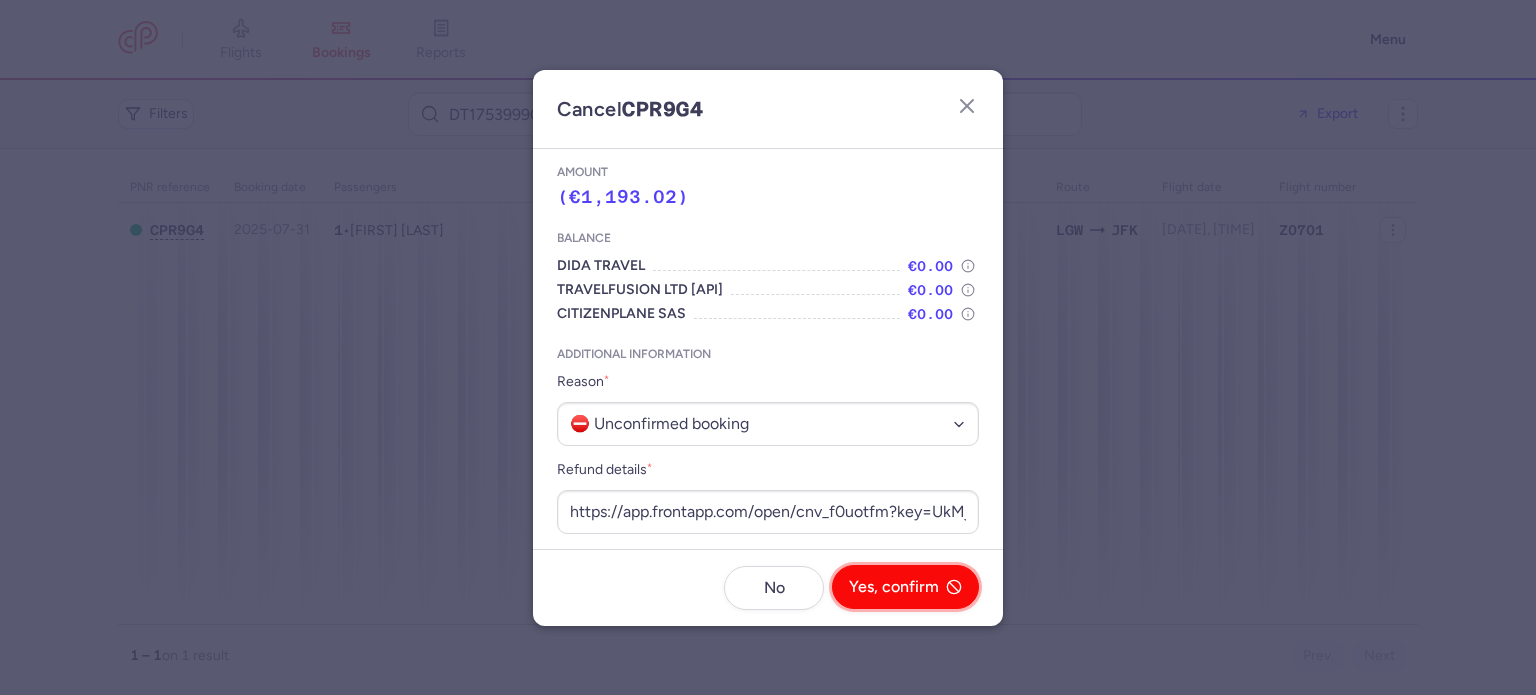click on "Yes, confirm" 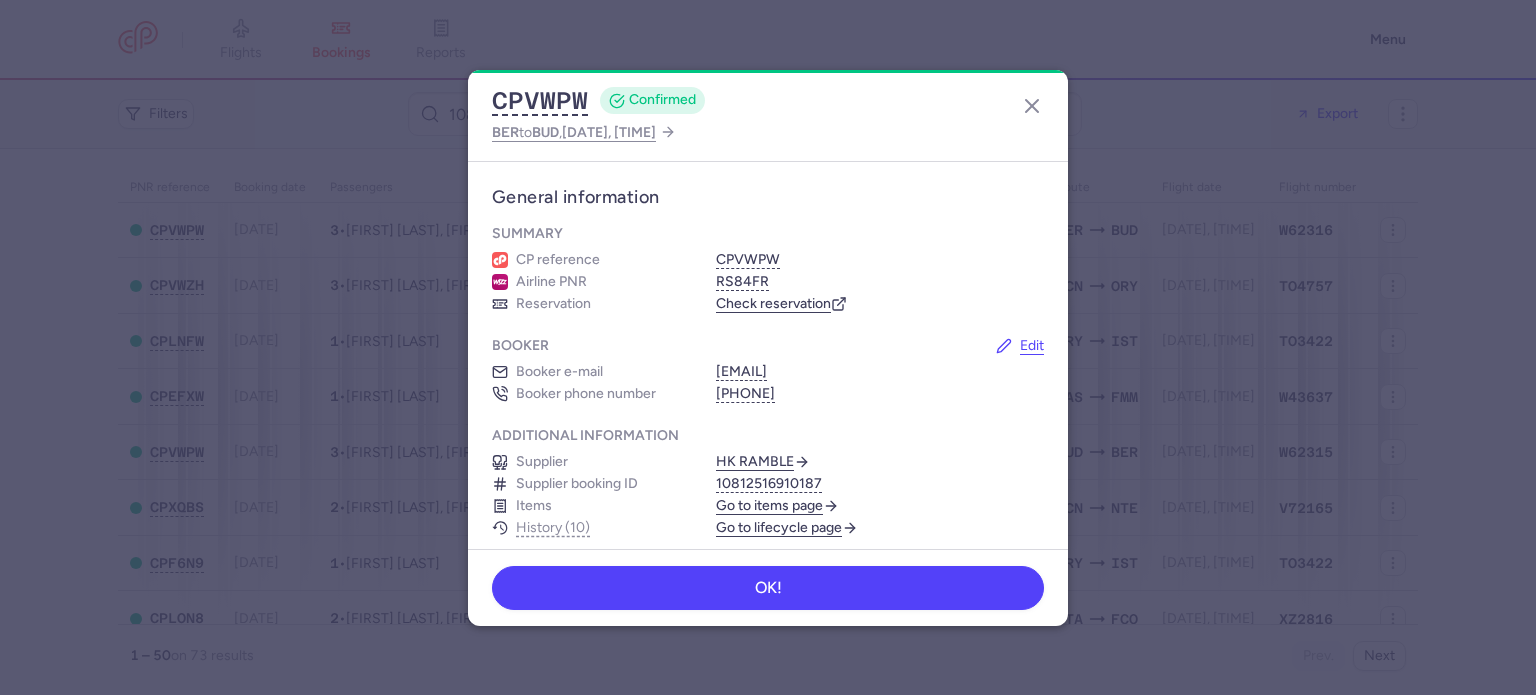 scroll, scrollTop: 0, scrollLeft: 0, axis: both 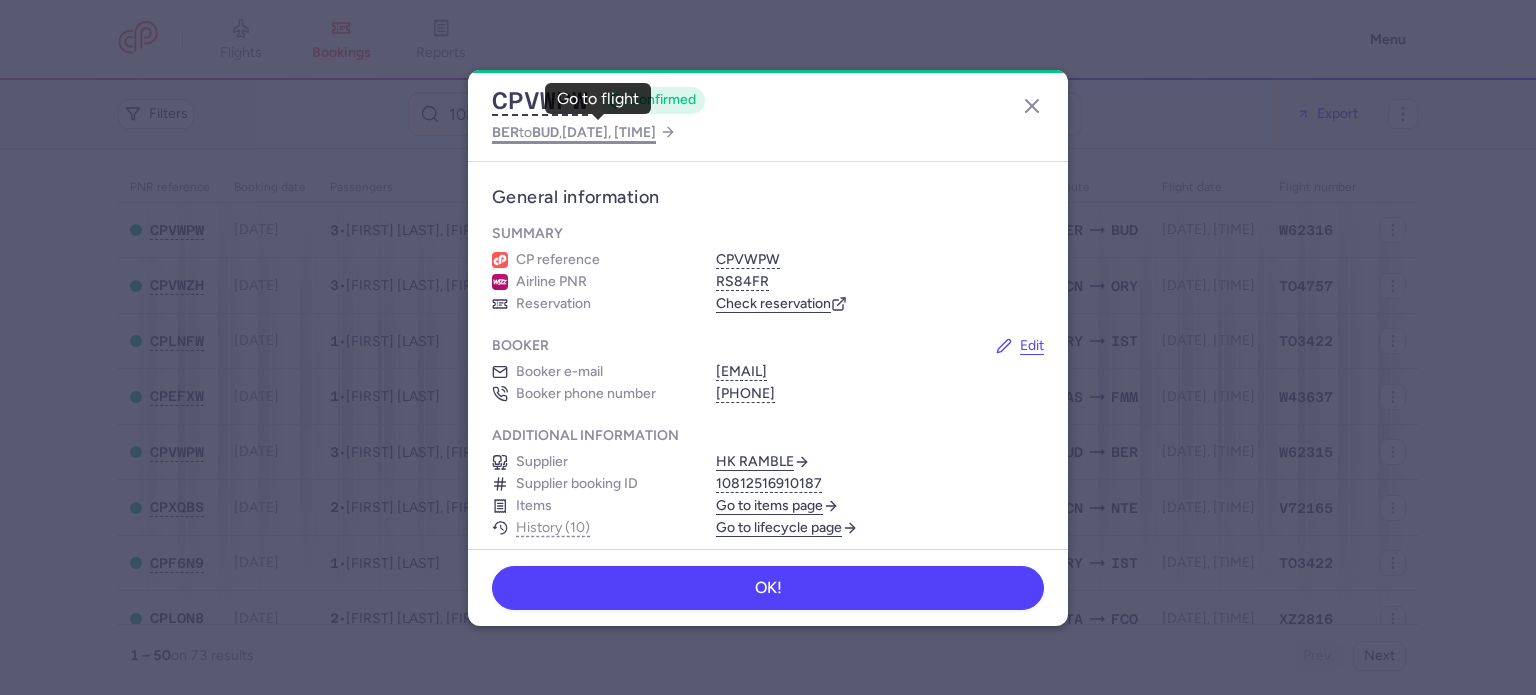 click on "2025 Aug 1, 12:10" at bounding box center [609, 132] 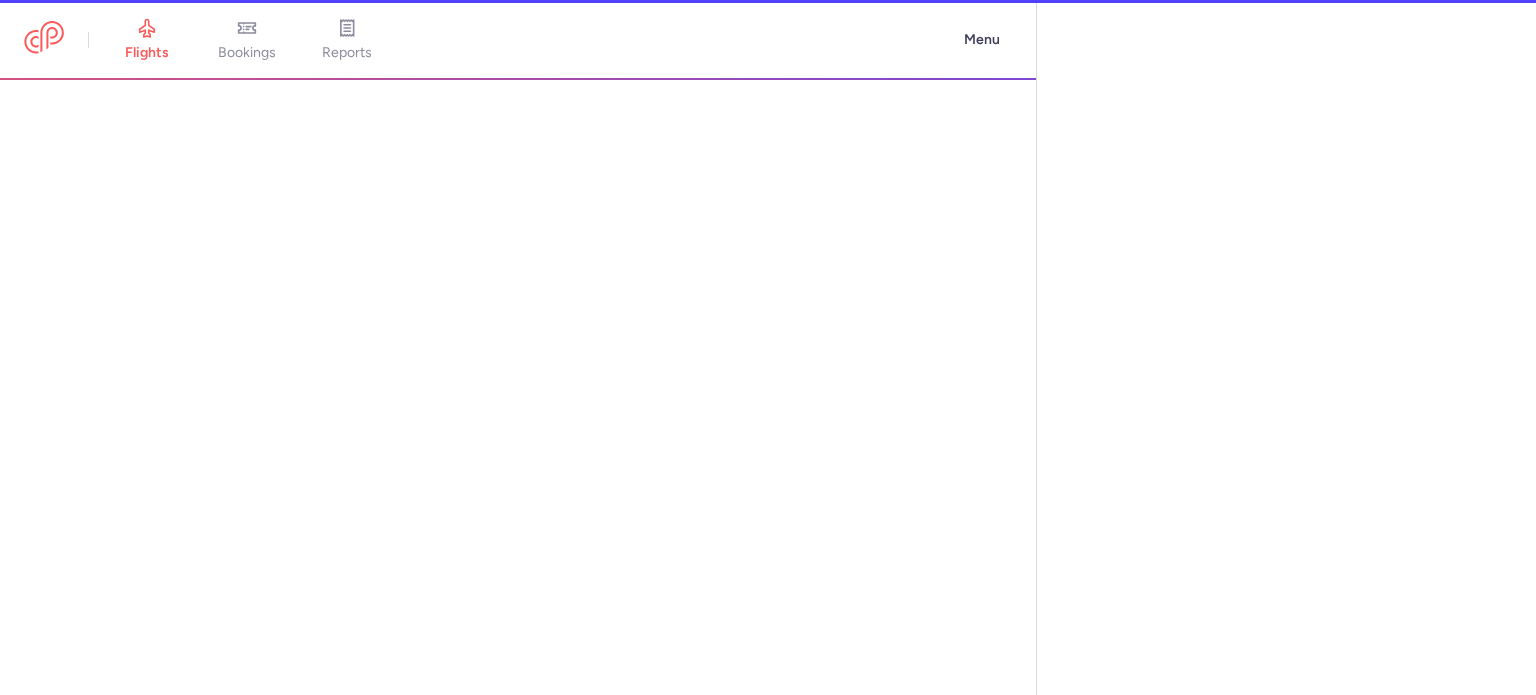 select on "days" 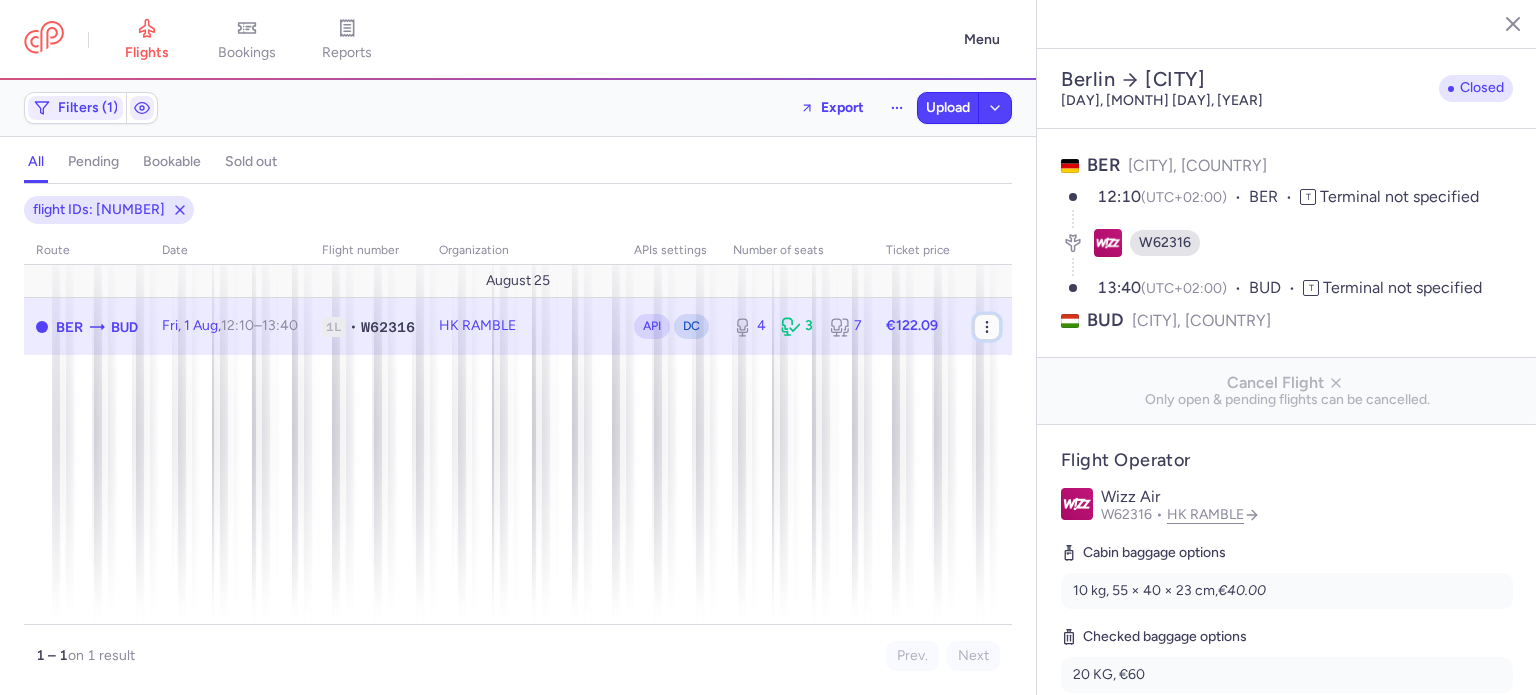 click 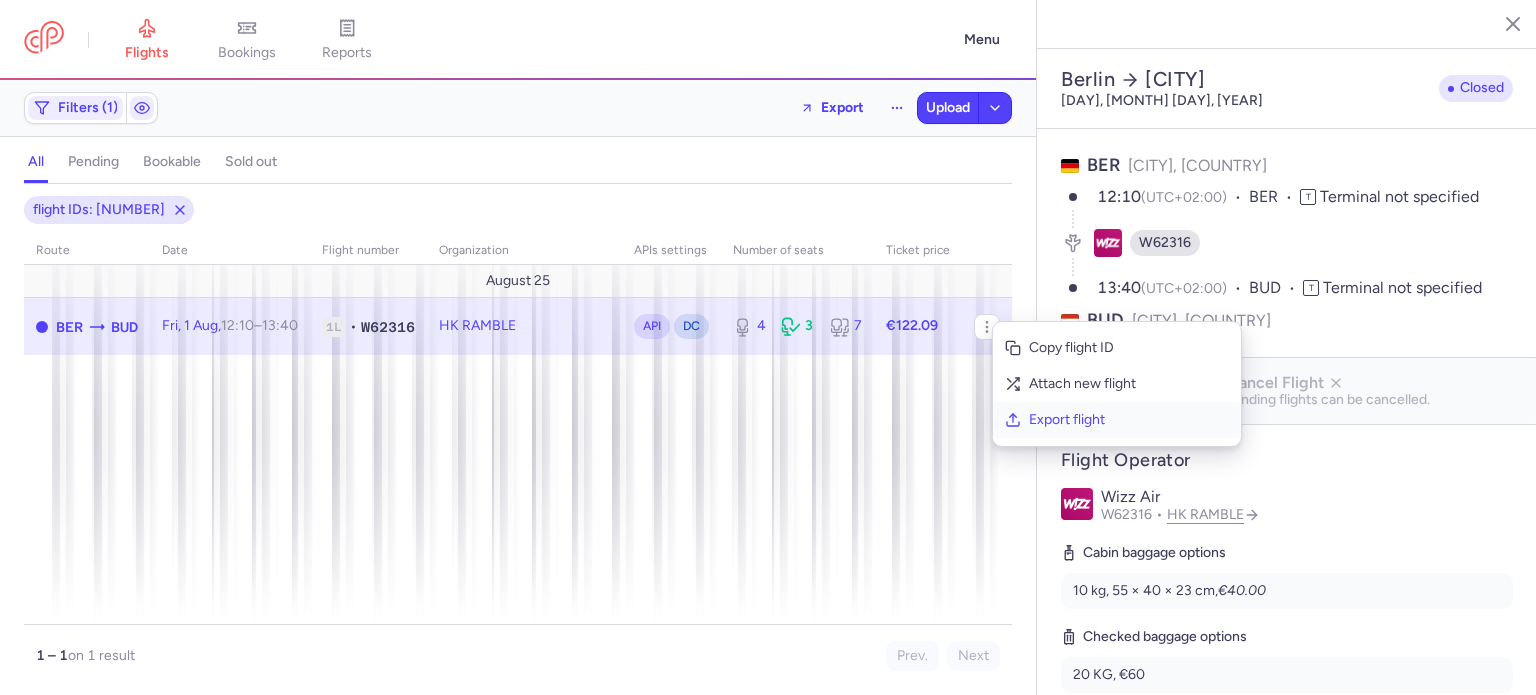 click on "Export flight" at bounding box center [1129, 420] 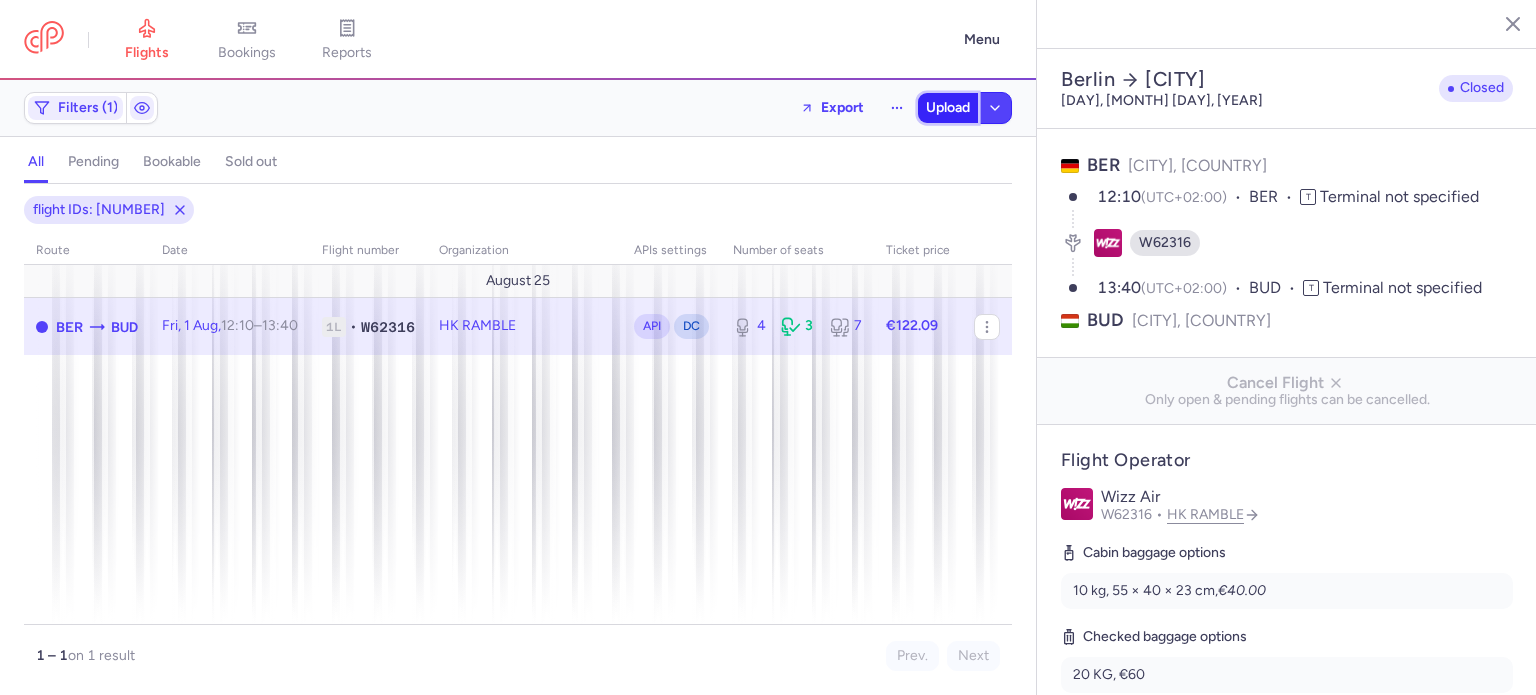 click on "Upload" at bounding box center [948, 108] 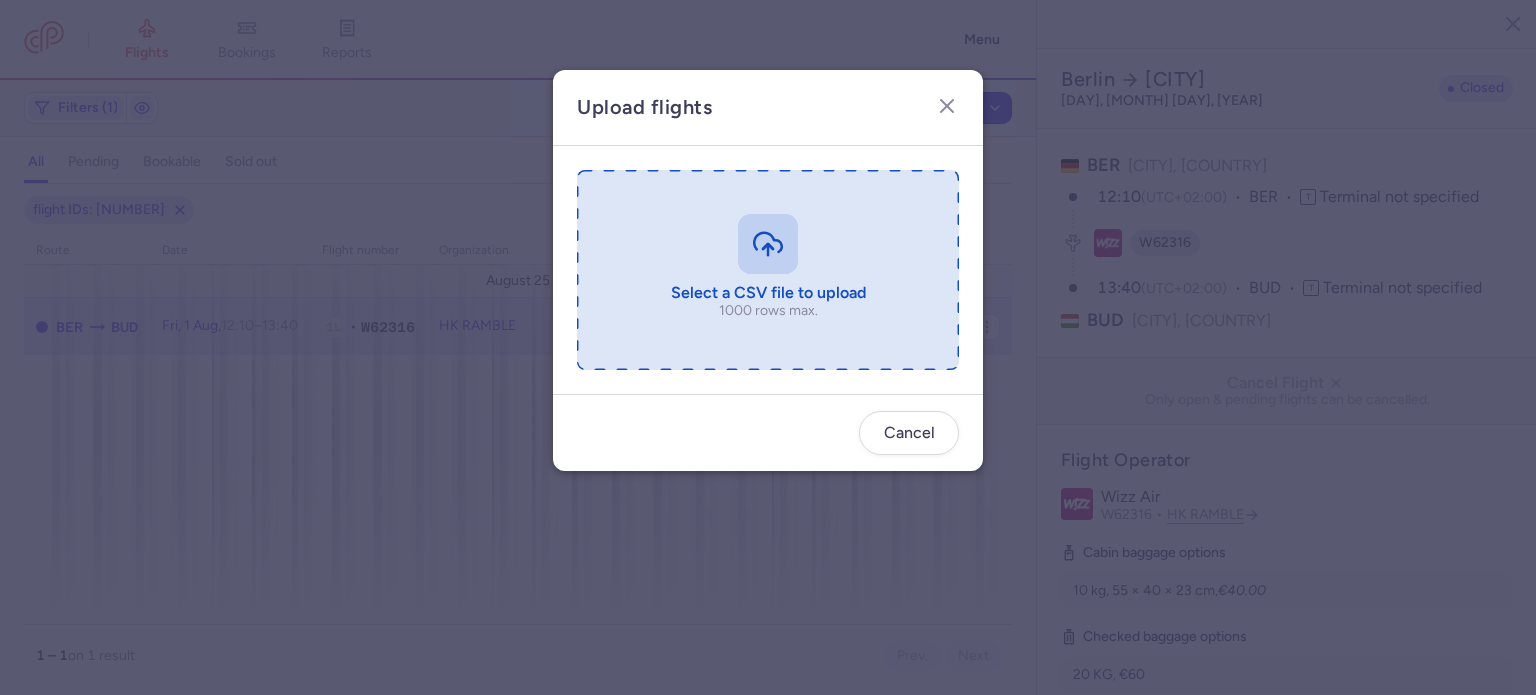 click at bounding box center (768, 270) 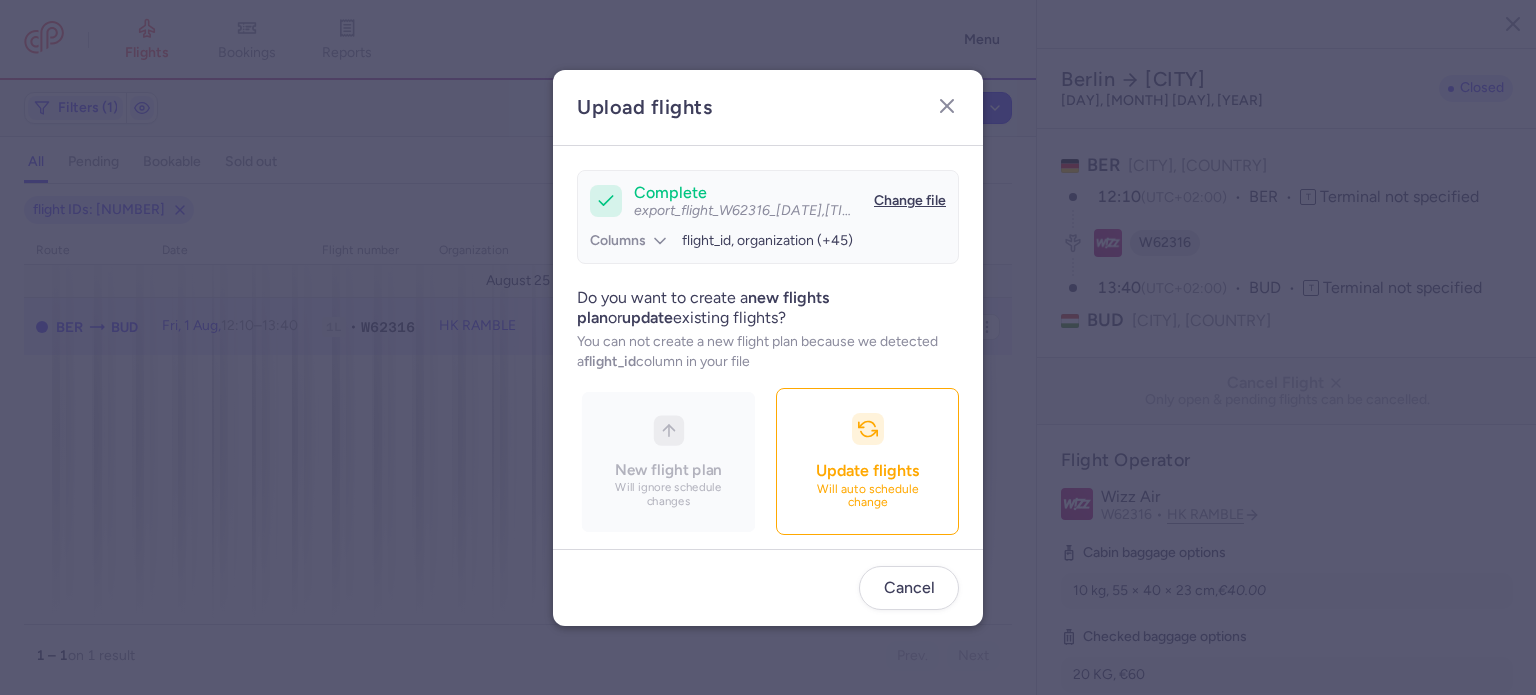 scroll, scrollTop: 172, scrollLeft: 0, axis: vertical 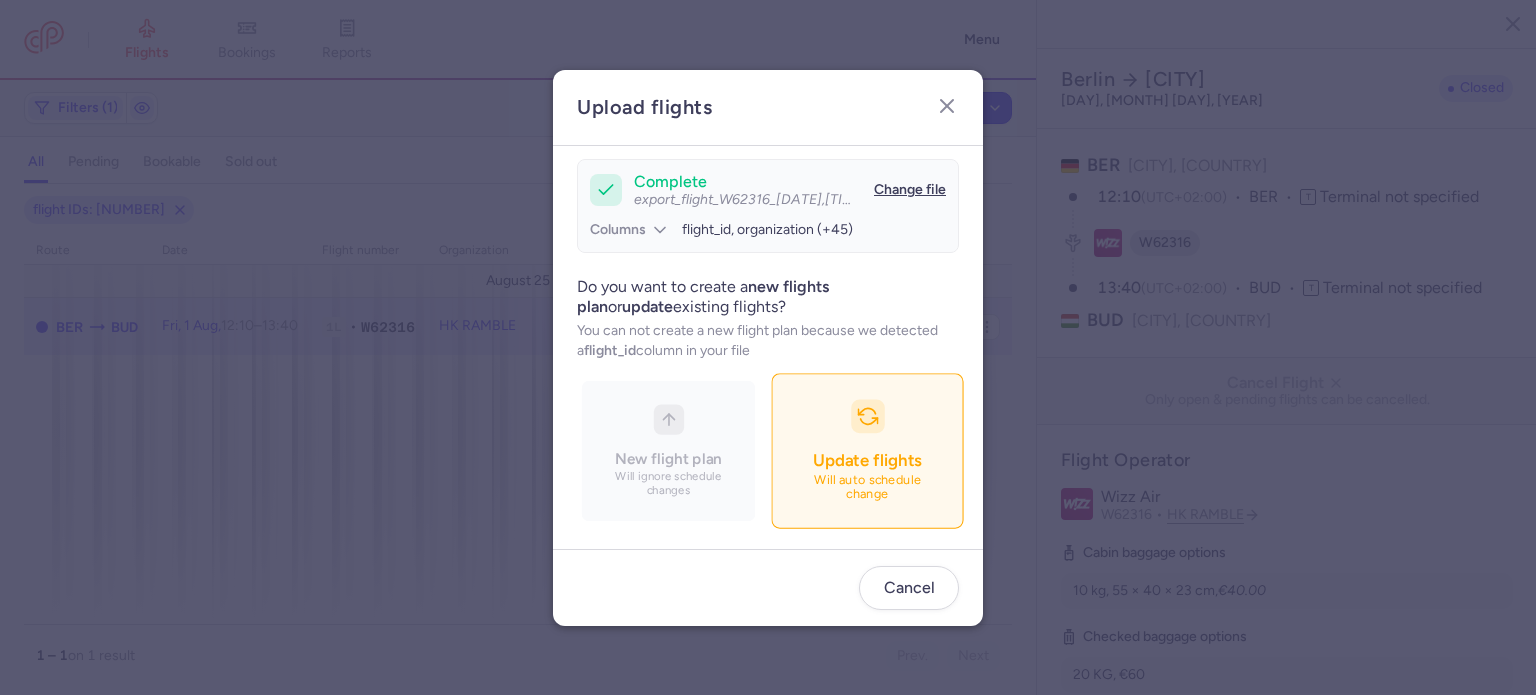 click on "Update flights Will auto schedule change" at bounding box center [867, 450] 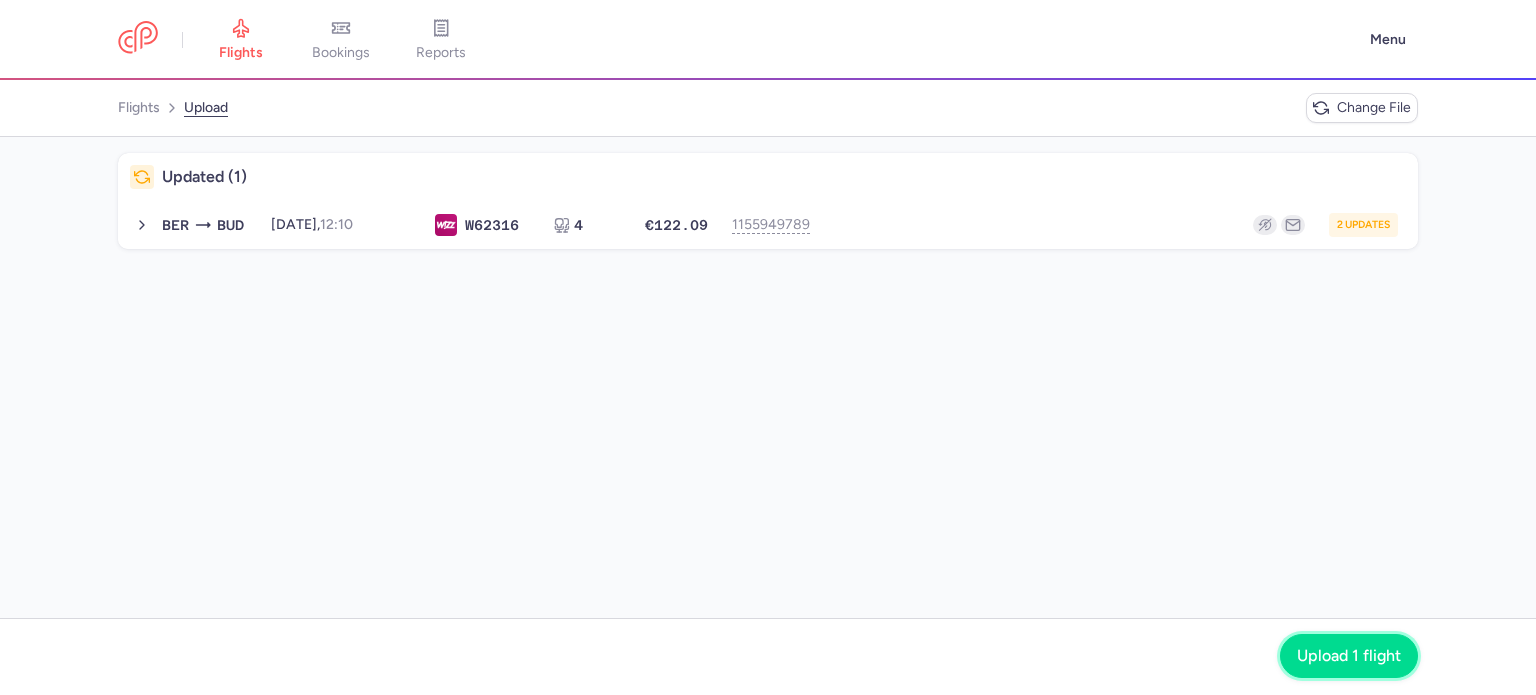click on "Upload 1 flight" at bounding box center [1349, 656] 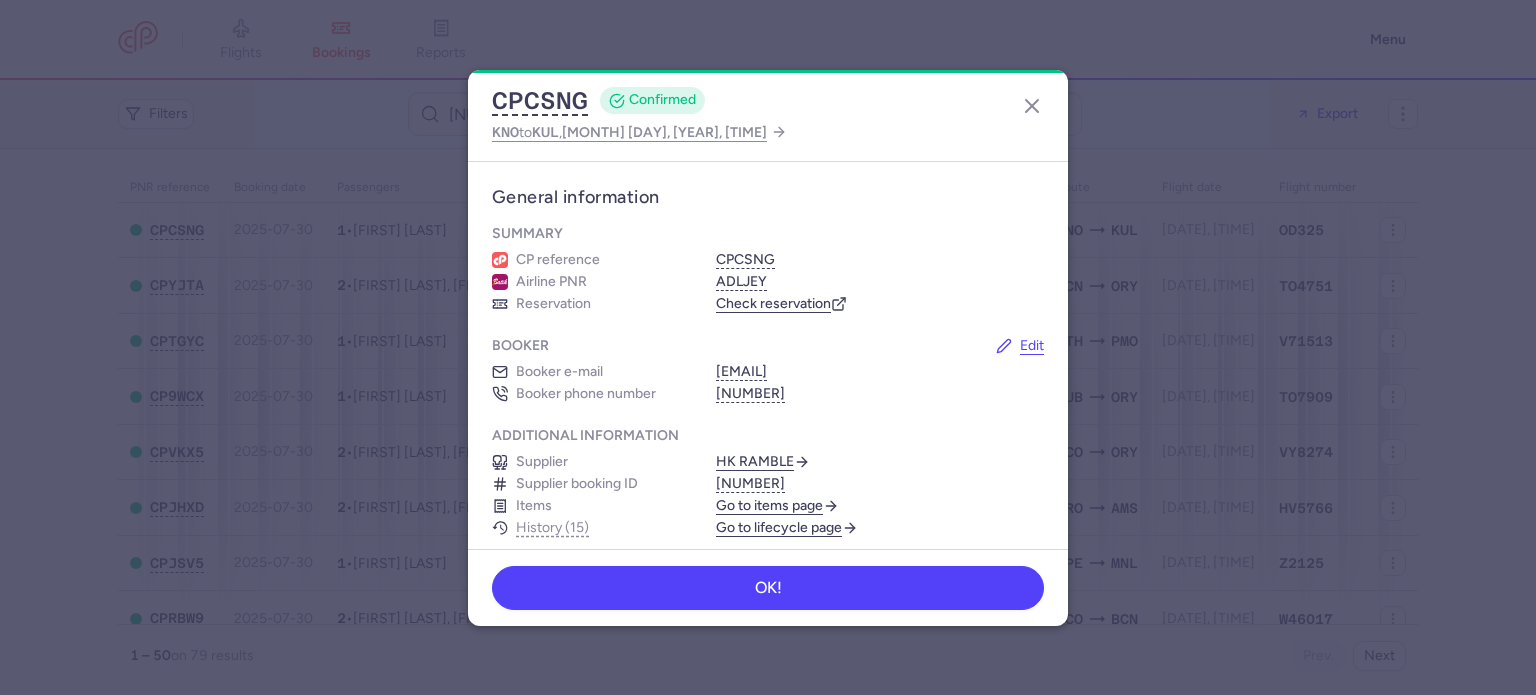 scroll, scrollTop: 0, scrollLeft: 0, axis: both 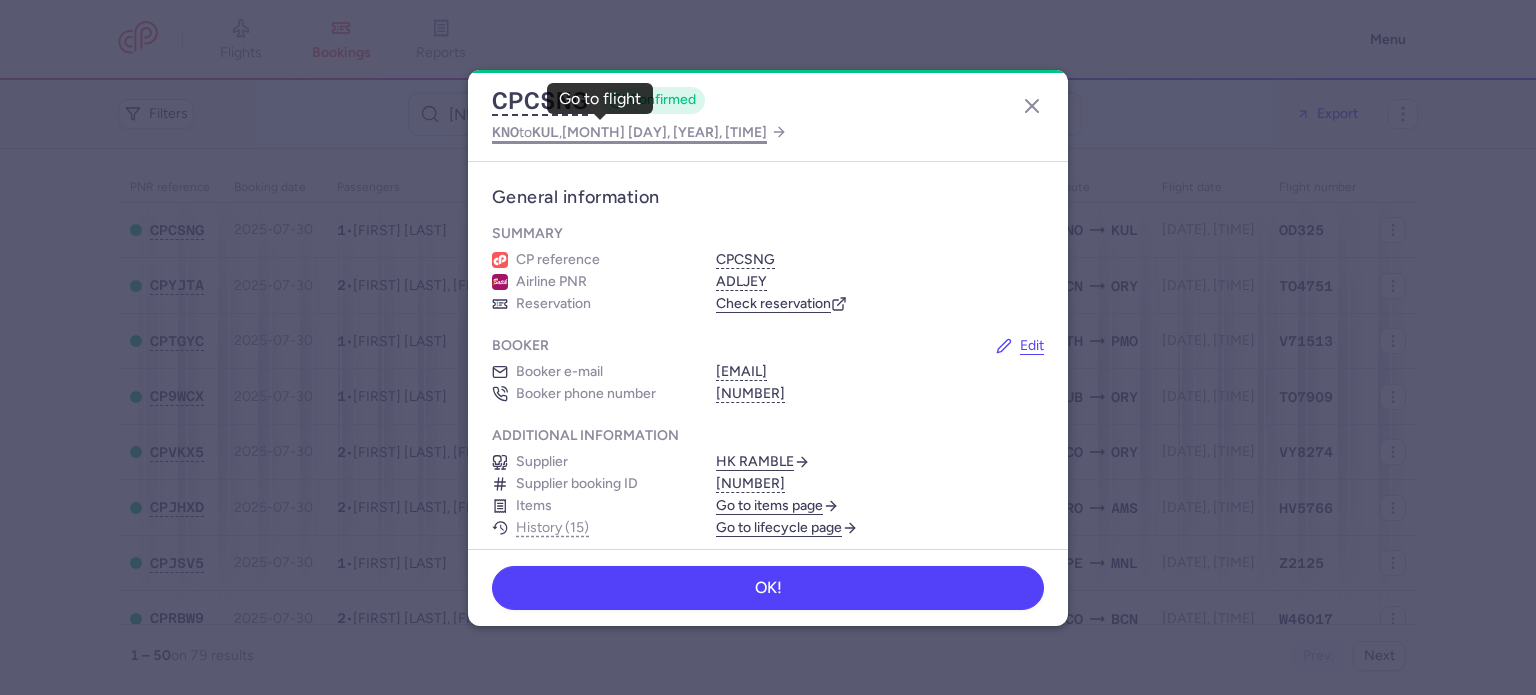 click on "2025 Aug 1, 18:50" at bounding box center [664, 132] 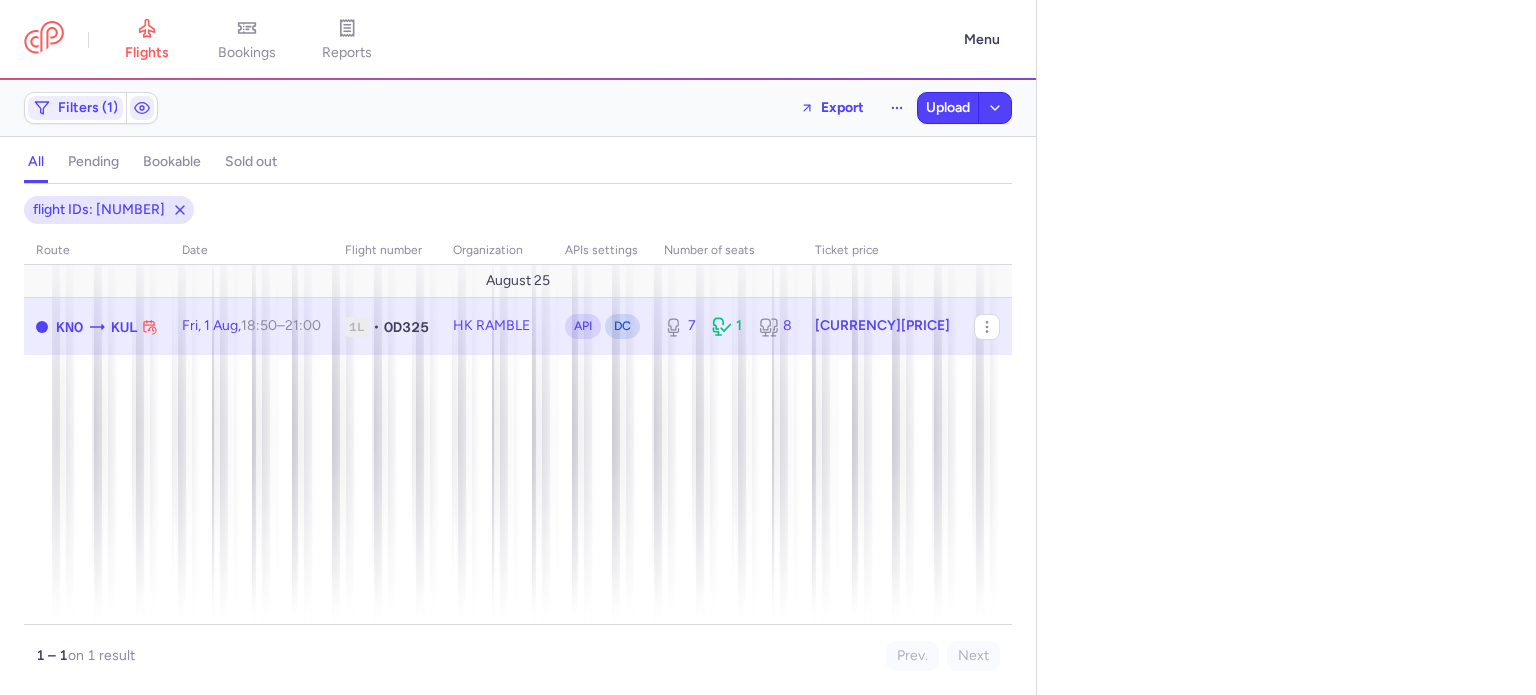 select on "days" 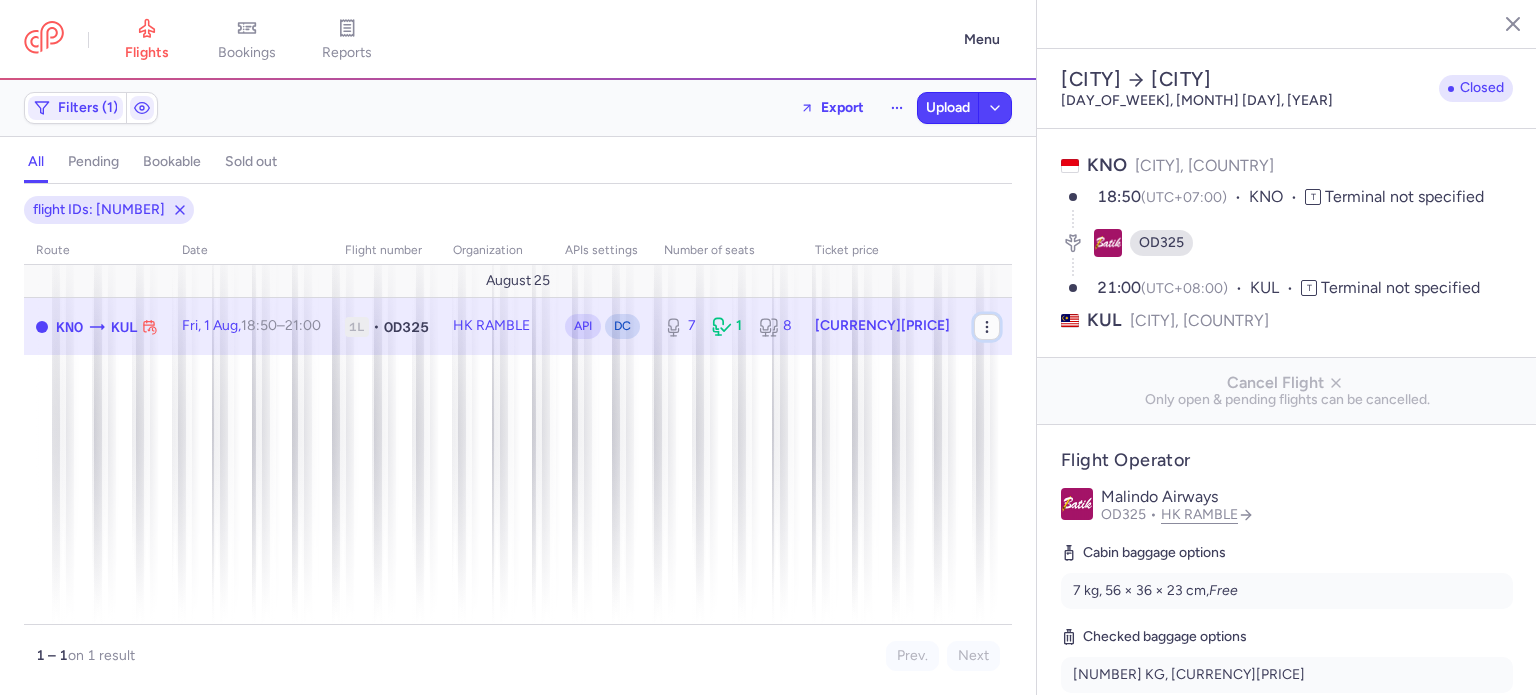 click 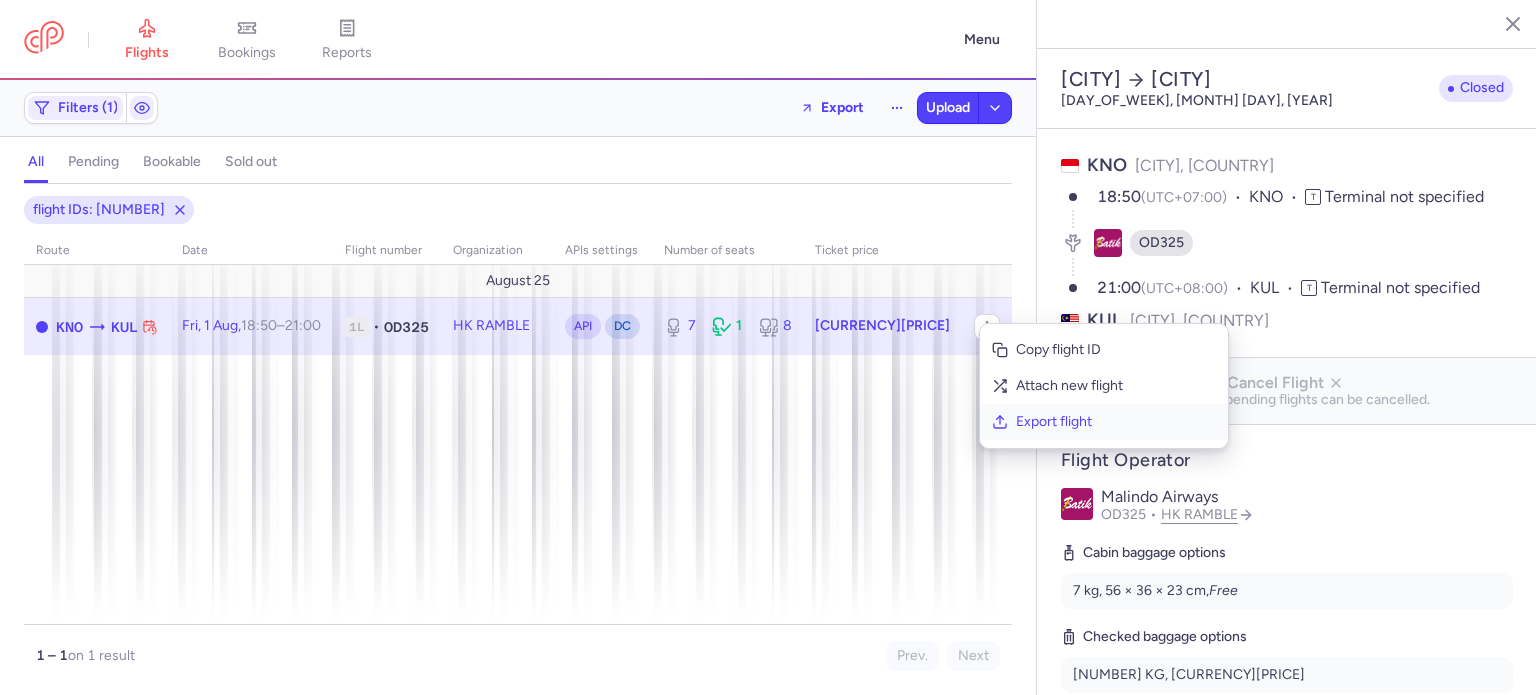 click on "Export flight" at bounding box center [1116, 422] 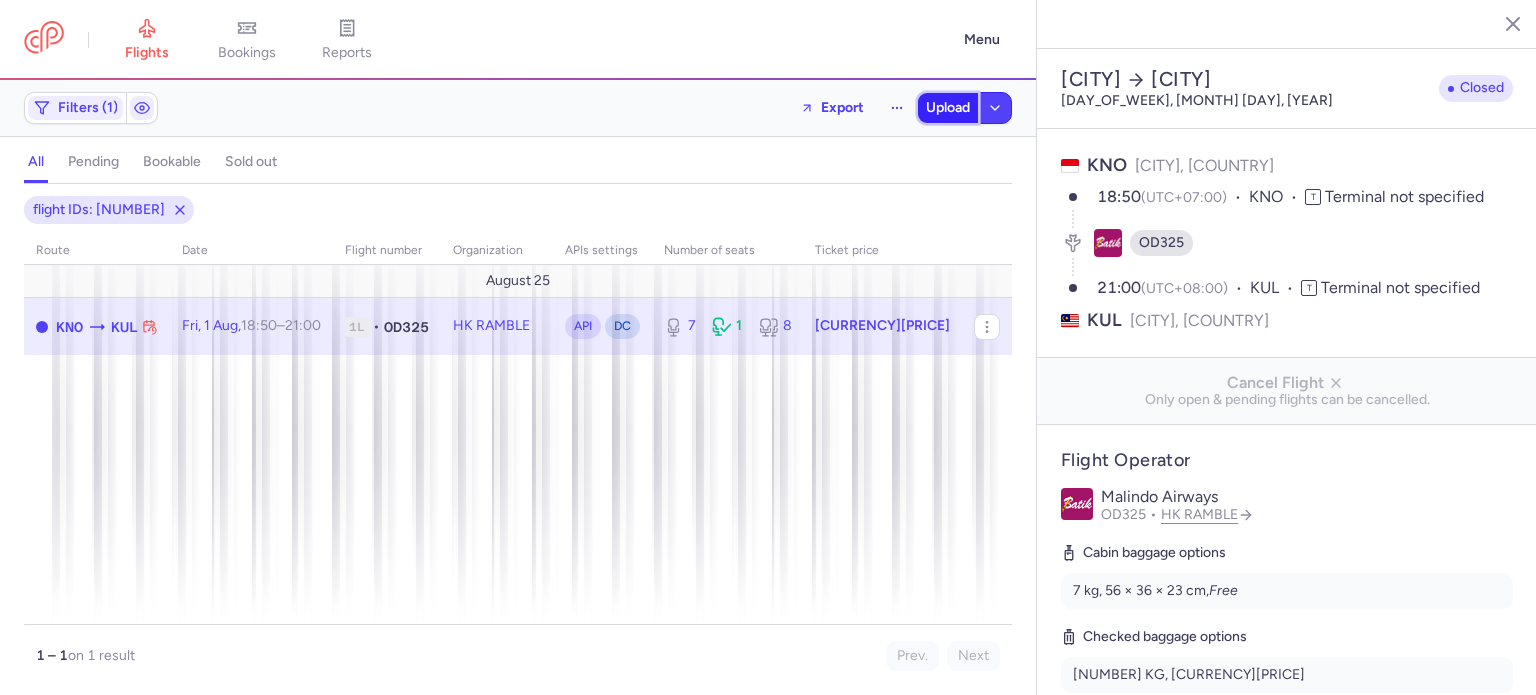 click on "Upload" at bounding box center [948, 108] 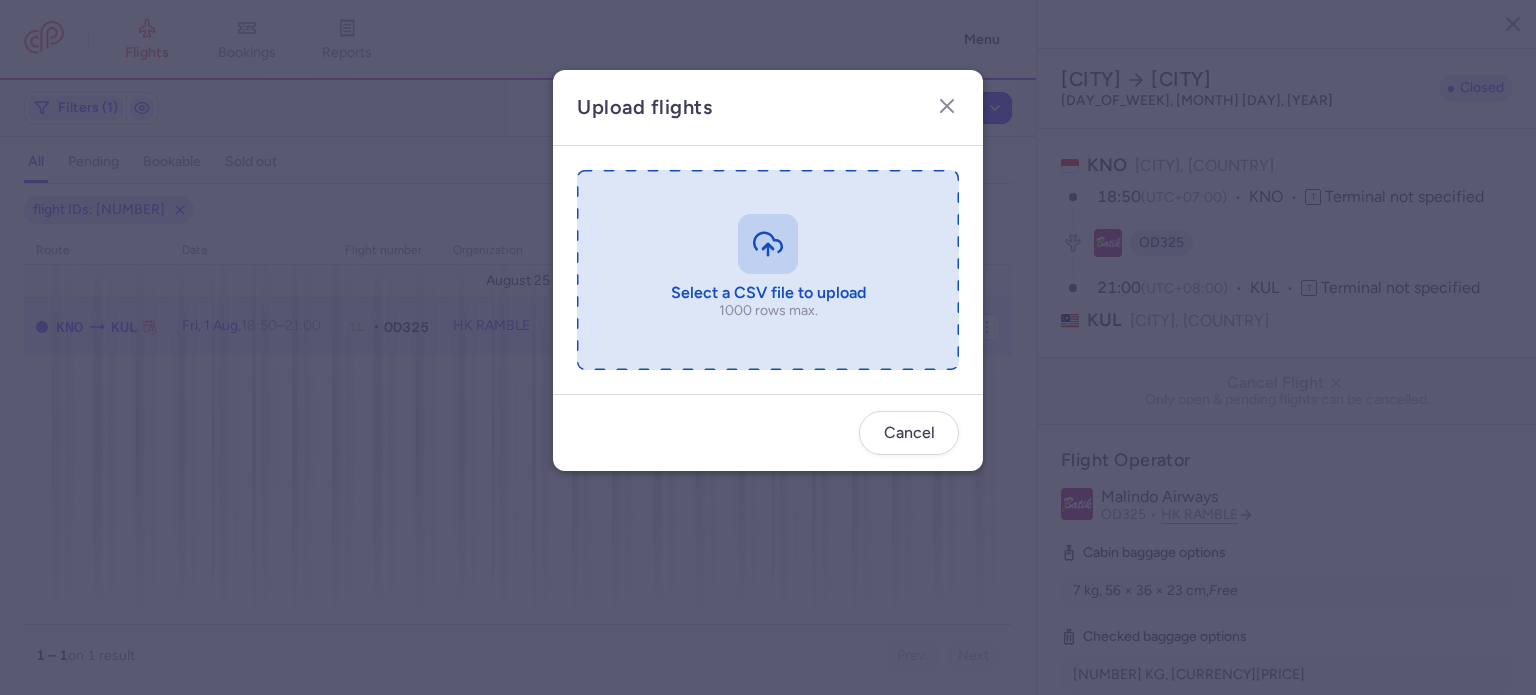click at bounding box center (768, 270) 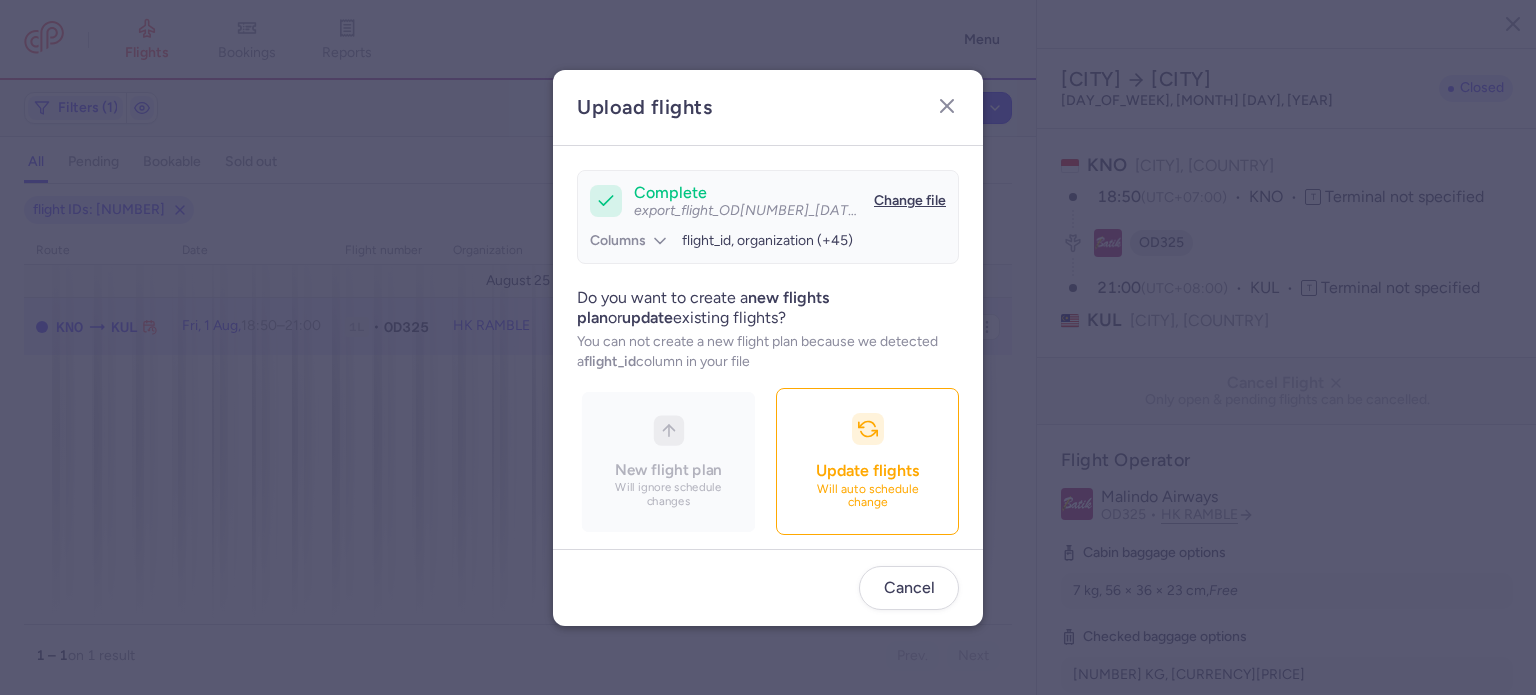 scroll, scrollTop: 172, scrollLeft: 0, axis: vertical 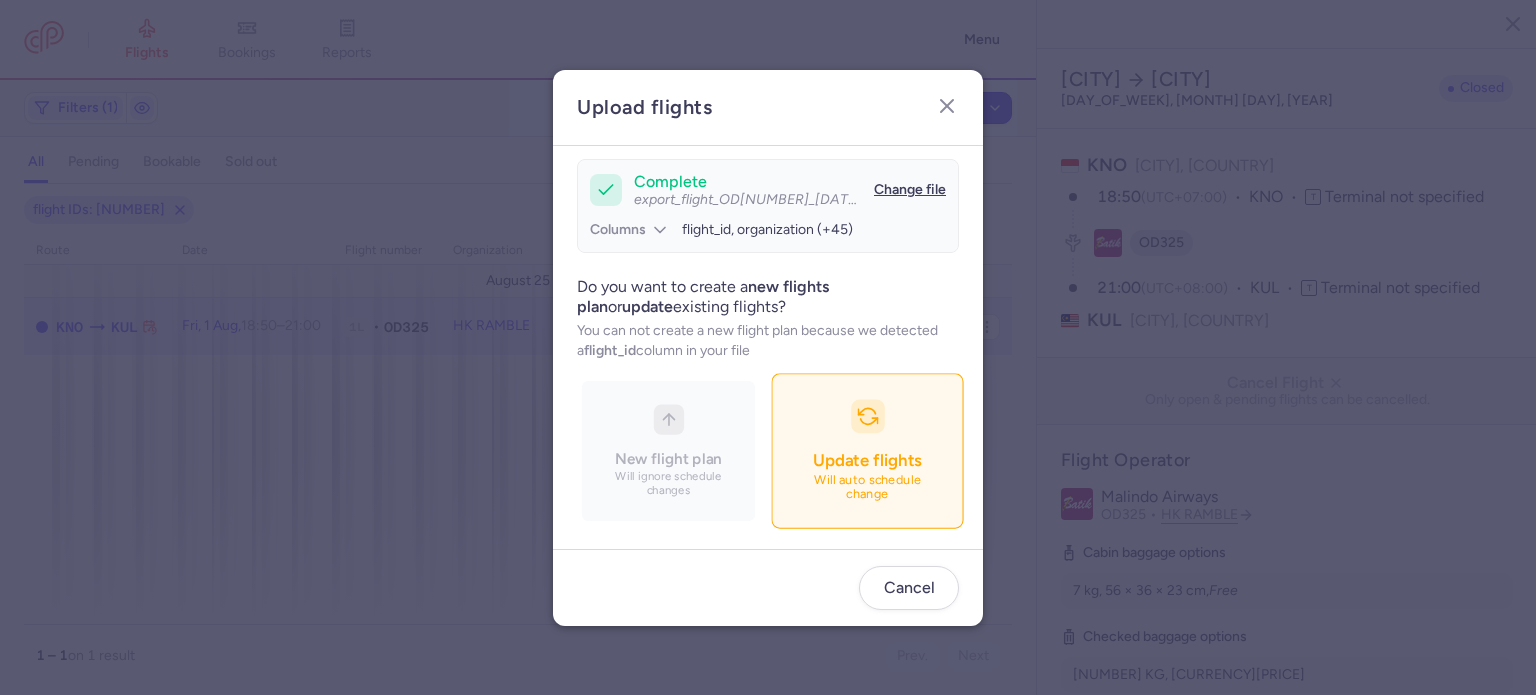 click 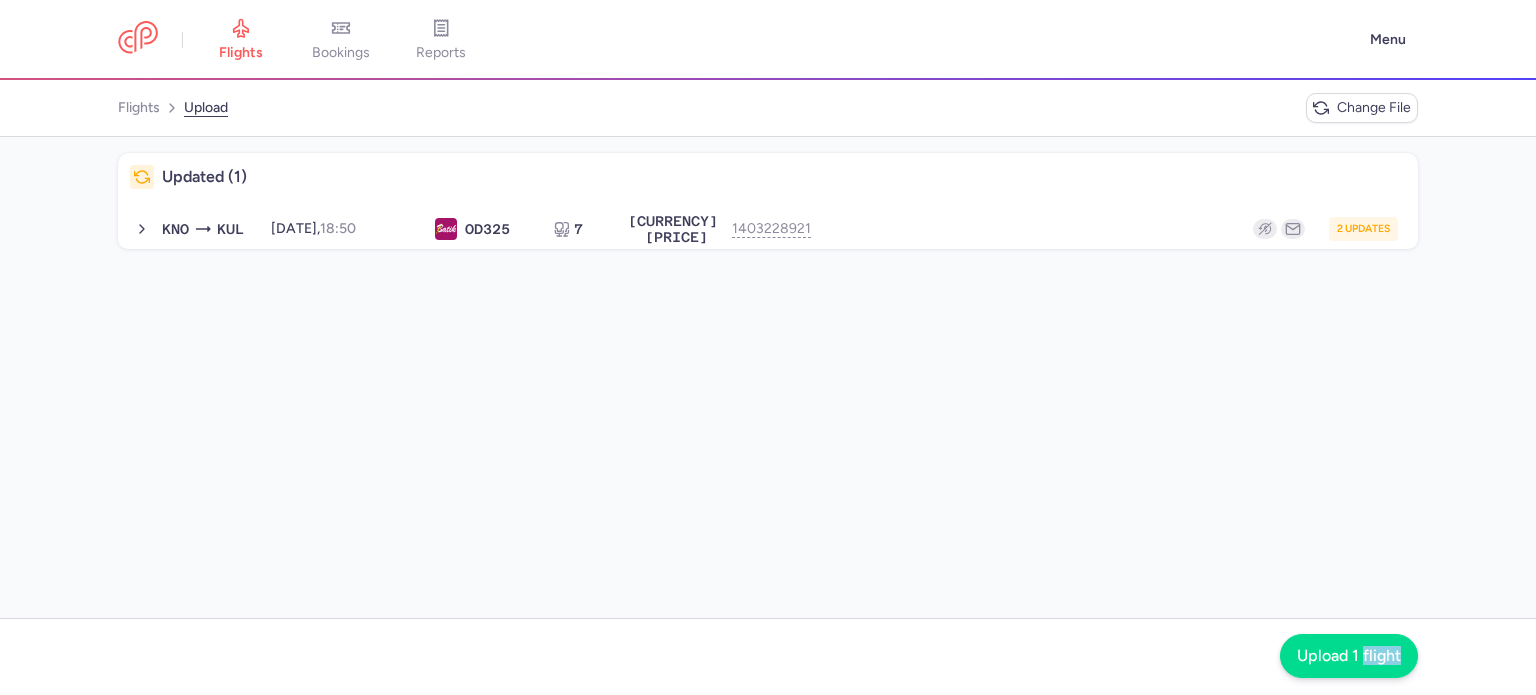 drag, startPoint x: 1348, startPoint y: 682, endPoint x: 1361, endPoint y: 663, distance: 23.021729 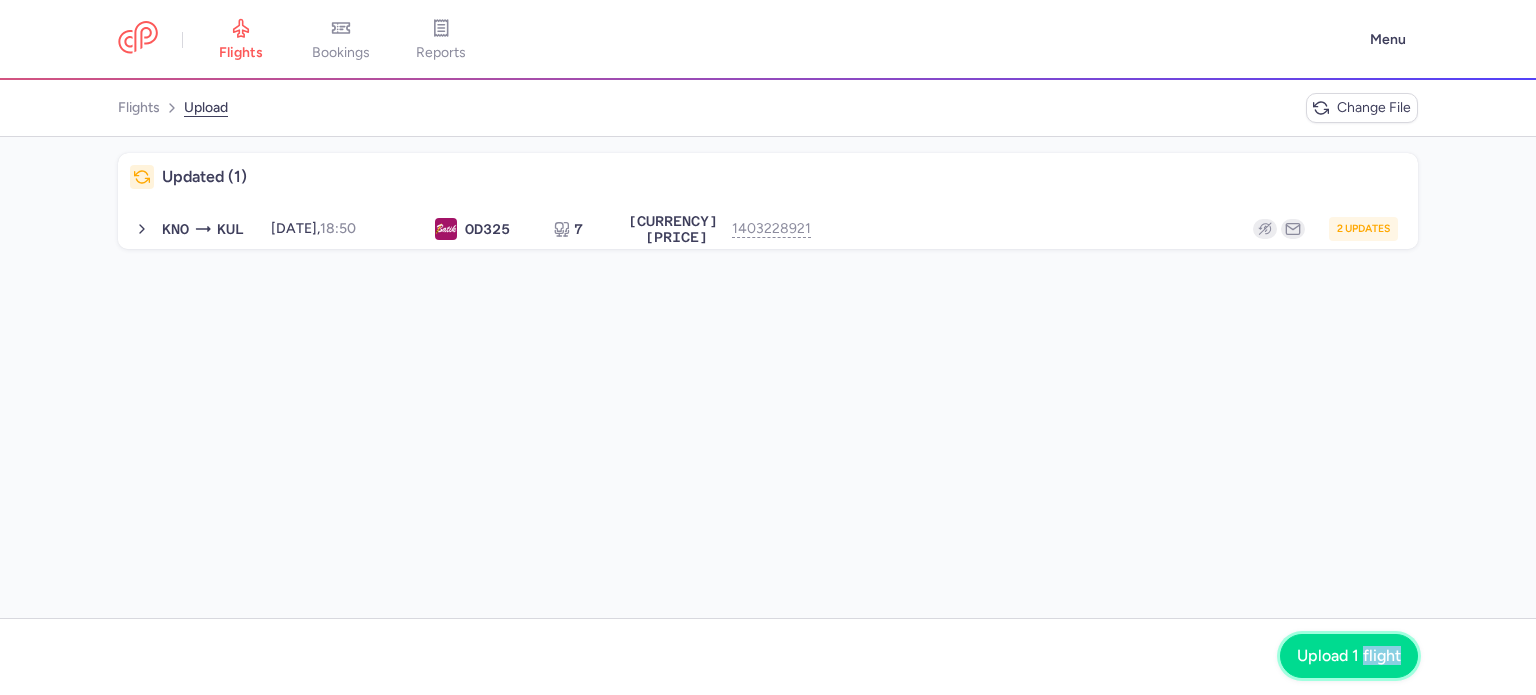 click on "Upload 1 flight" at bounding box center [1349, 656] 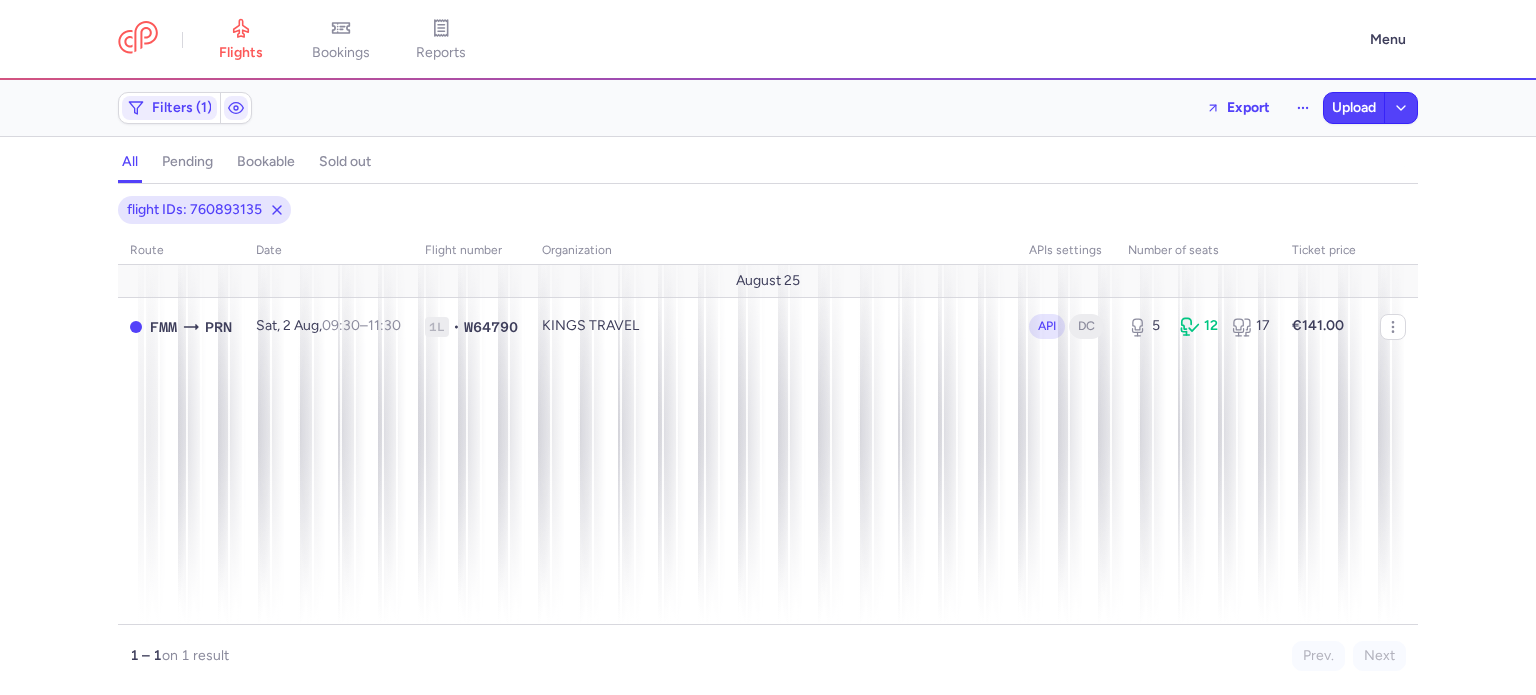scroll, scrollTop: 0, scrollLeft: 0, axis: both 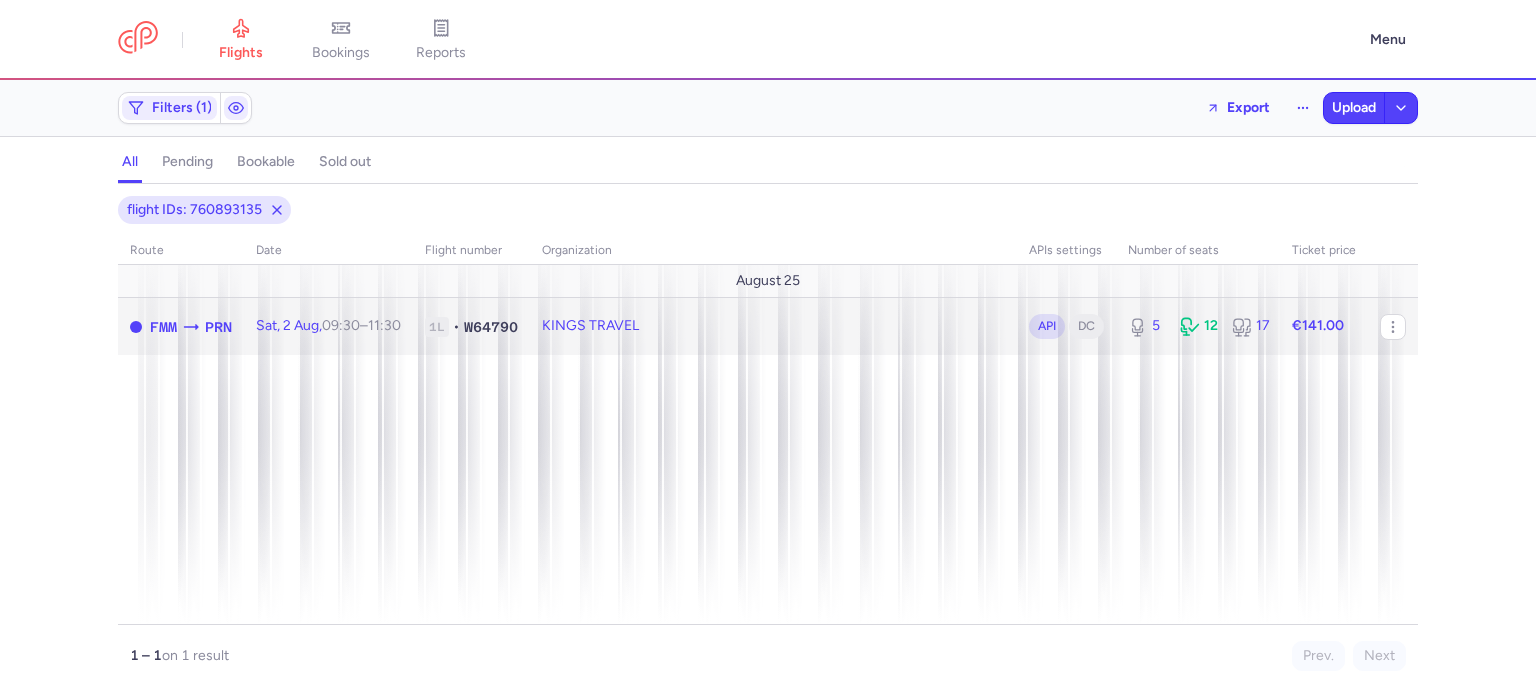 click on "KINGS TRAVEL" at bounding box center [773, 326] 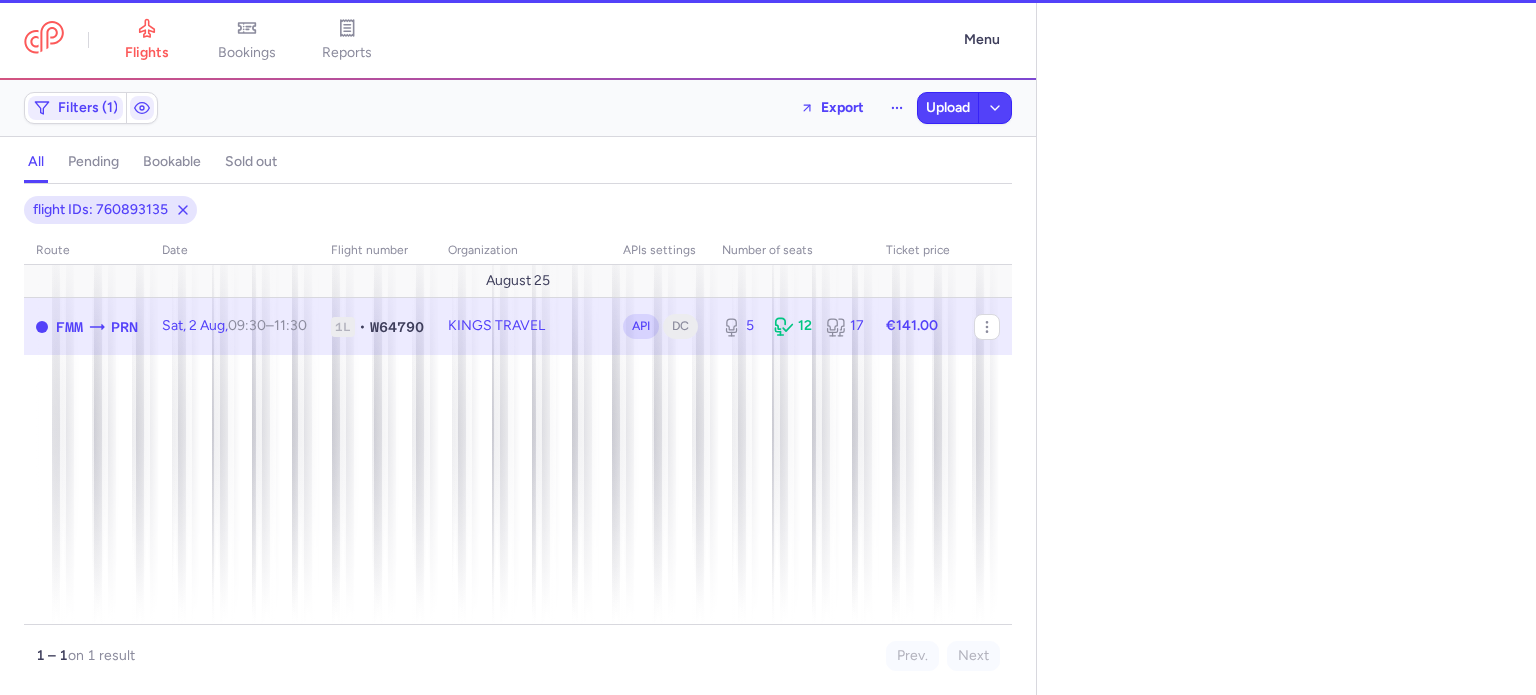 select on "days" 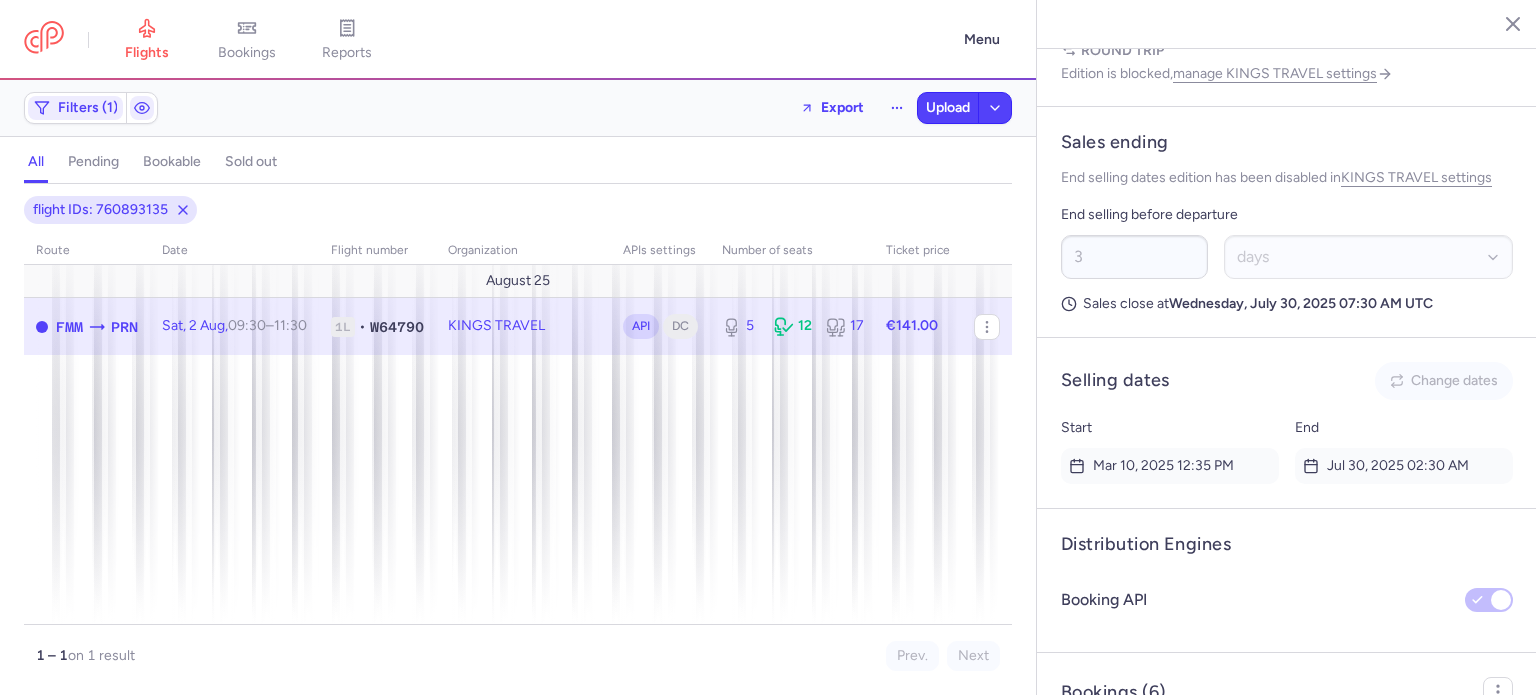 scroll, scrollTop: 1078, scrollLeft: 0, axis: vertical 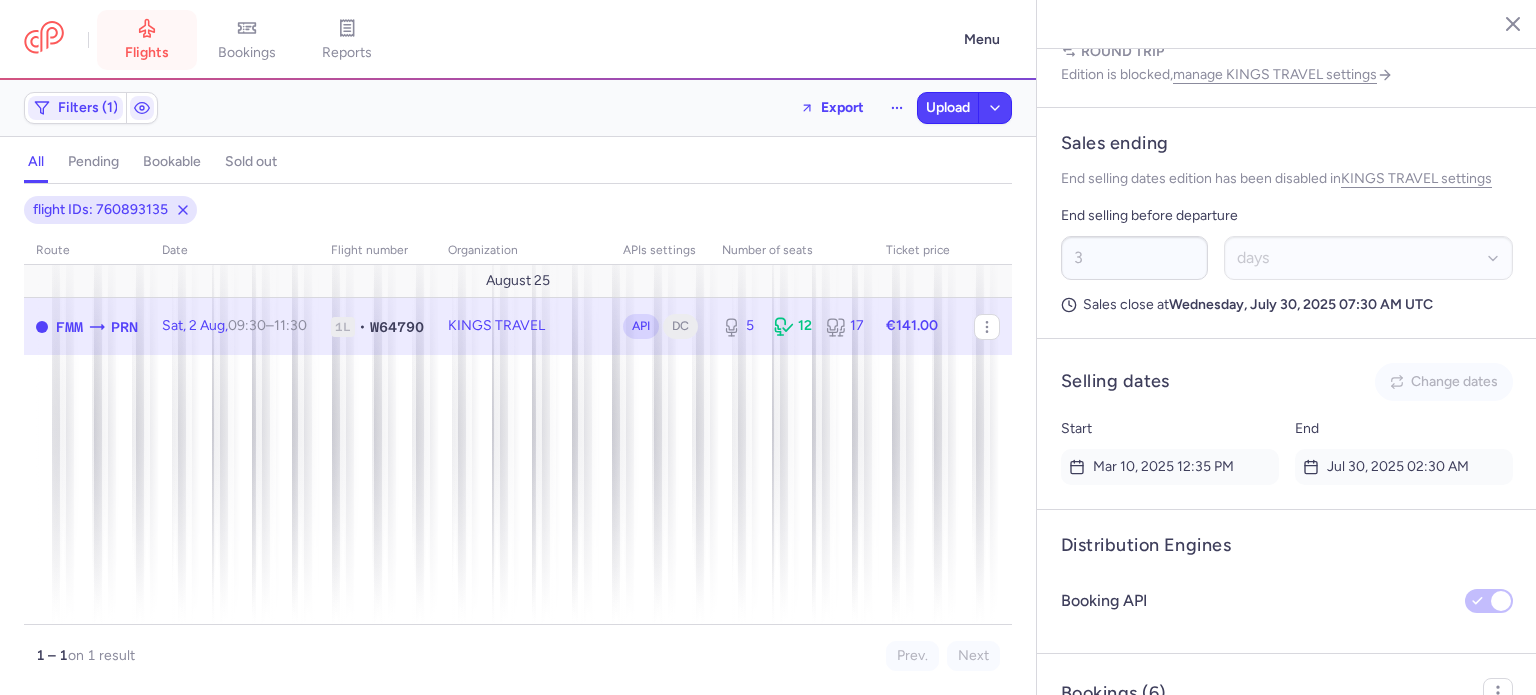 click on "flights" at bounding box center (147, 40) 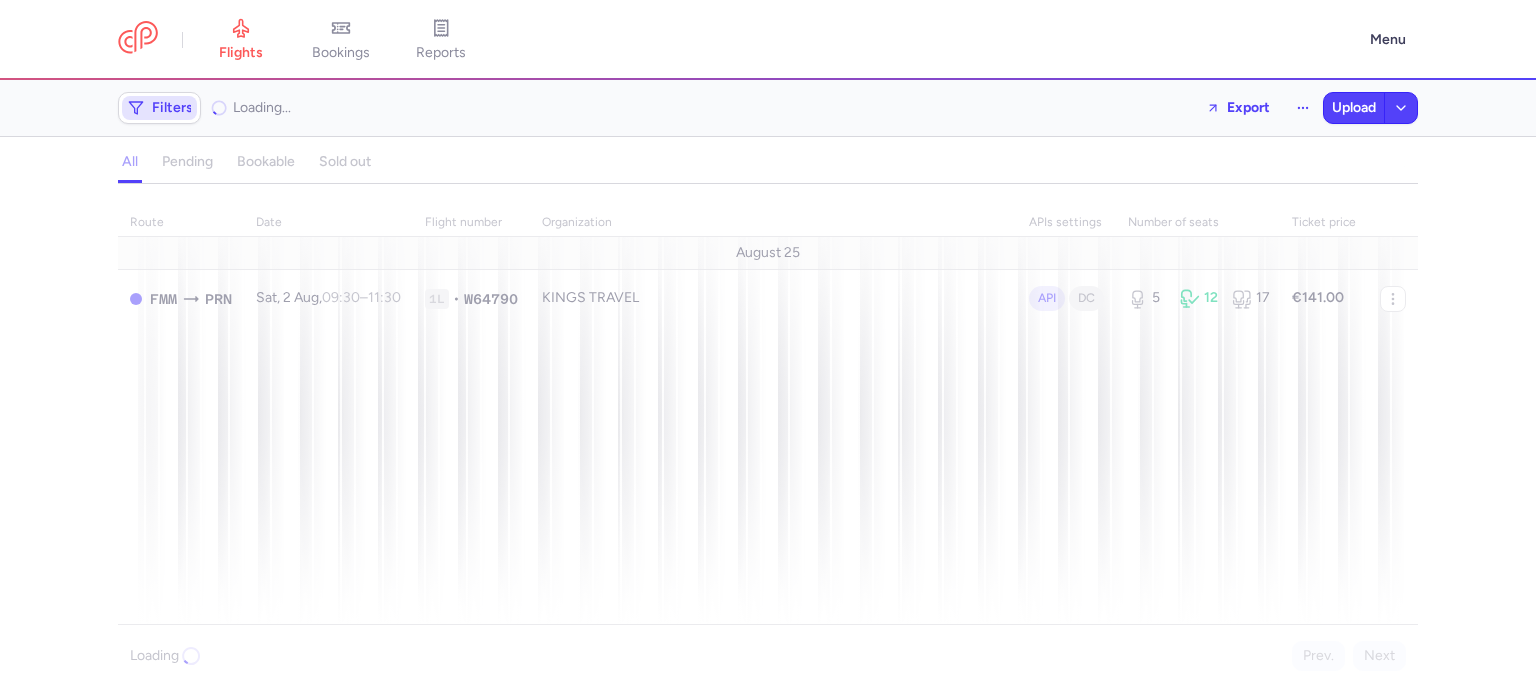 click 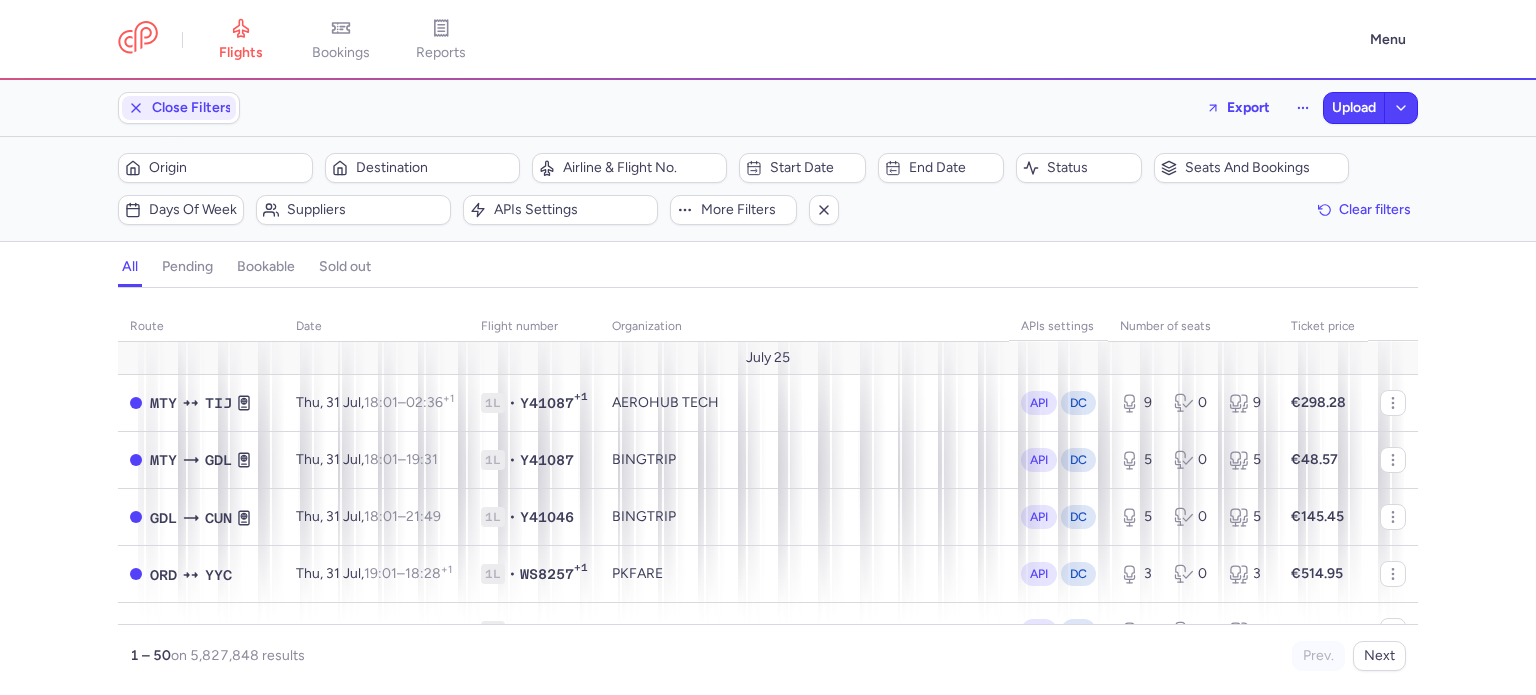 scroll, scrollTop: 0, scrollLeft: 0, axis: both 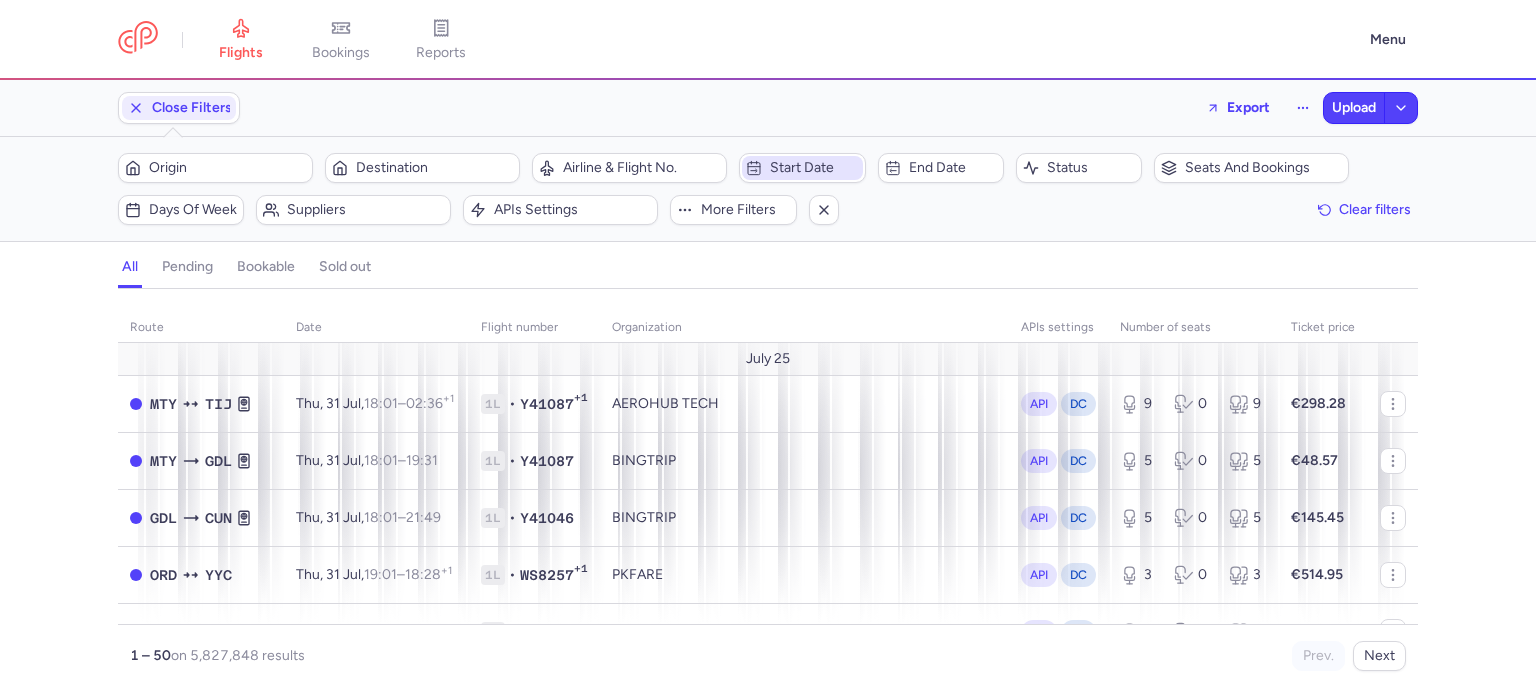 click on "Start date" at bounding box center (802, 168) 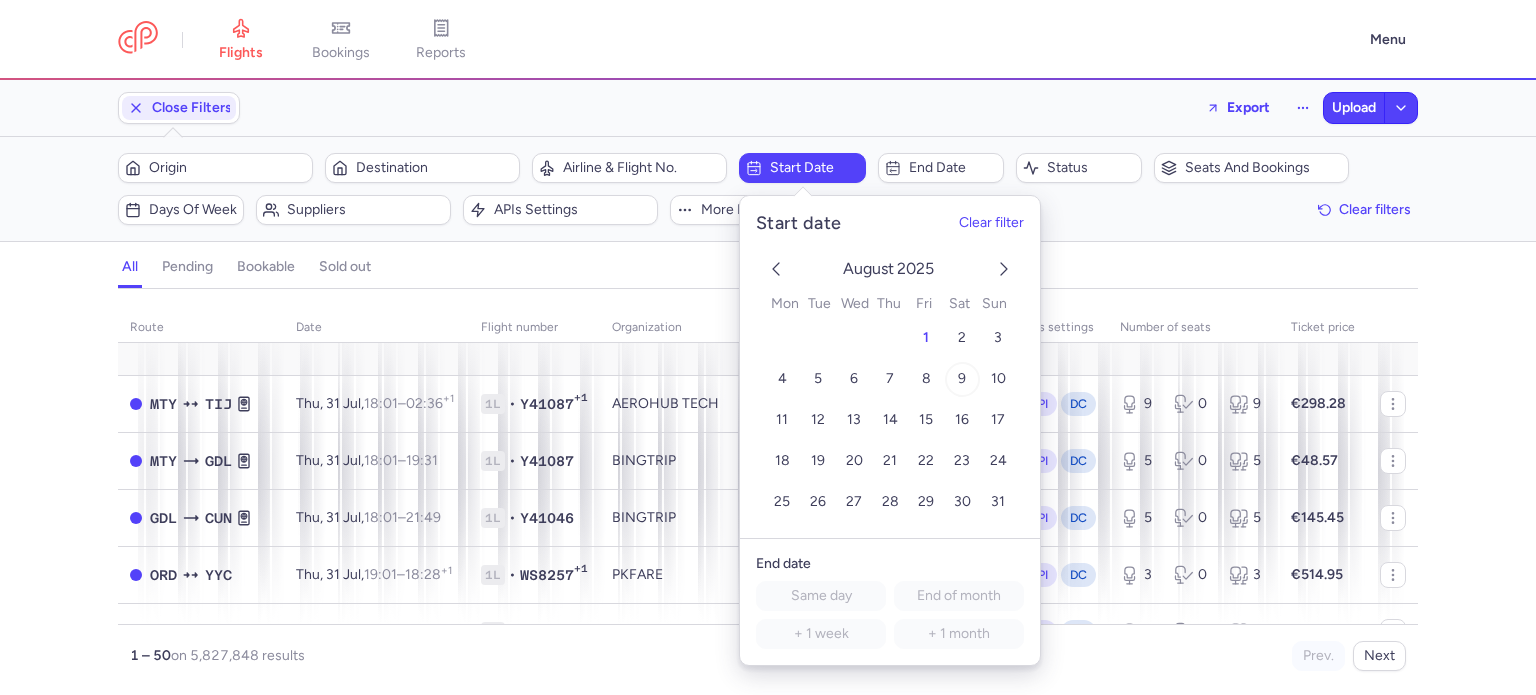 click on "9" at bounding box center (962, 378) 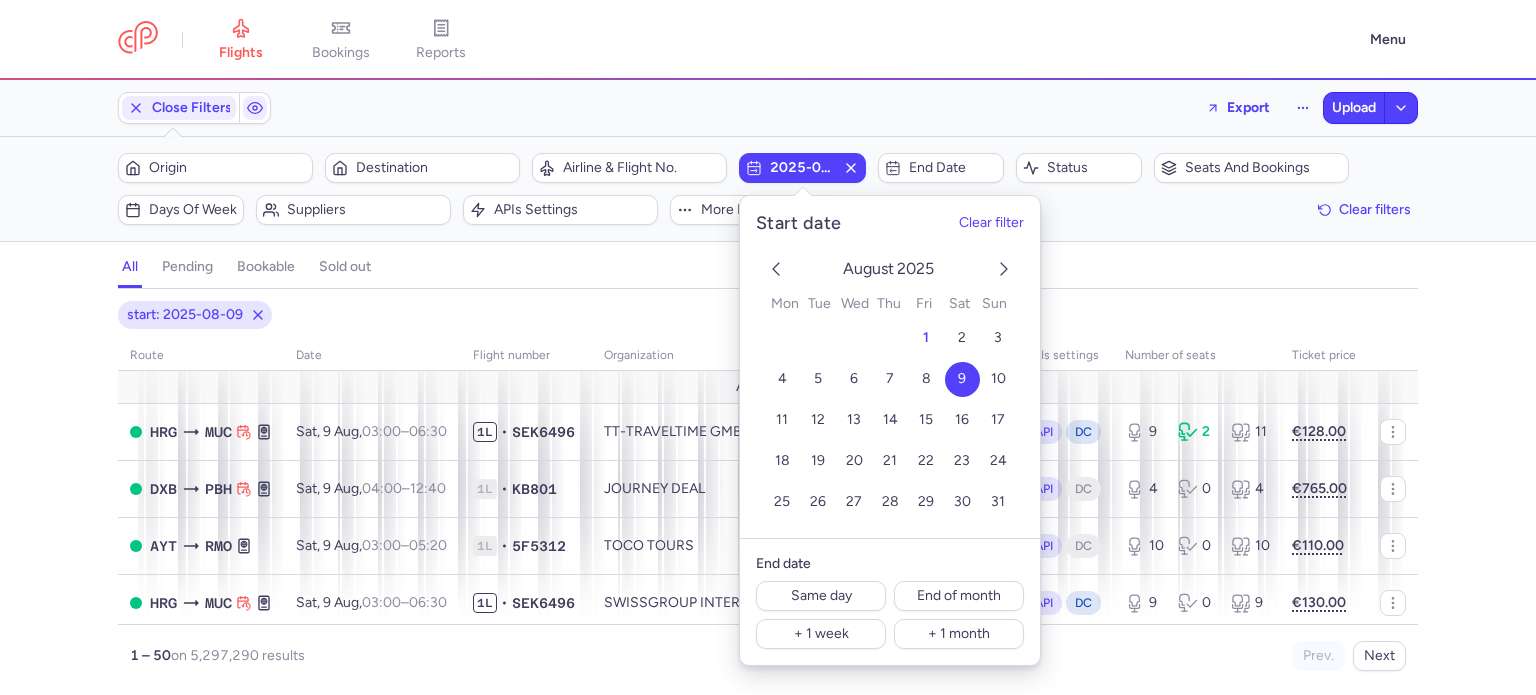 click on "all pending bookable sold out 1" at bounding box center [768, 267] 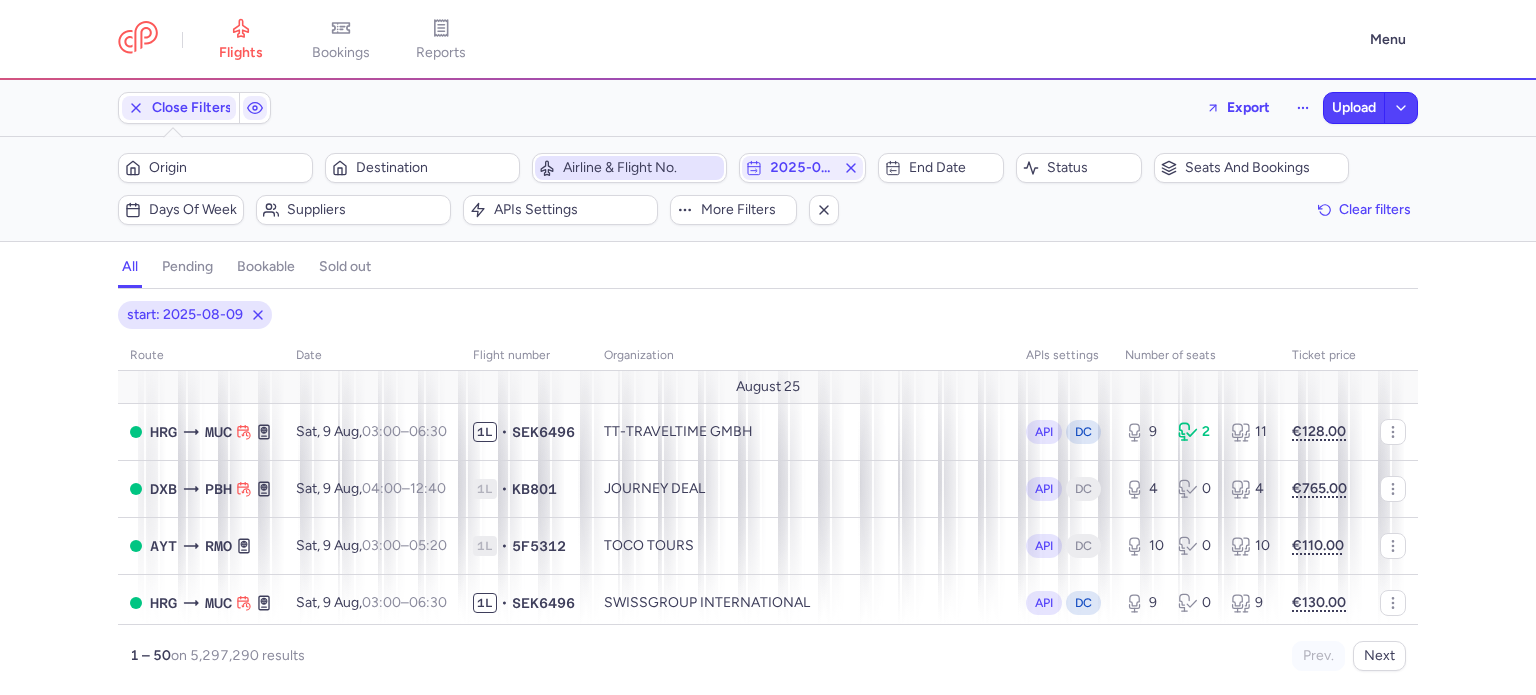 click on "Airline & Flight No." at bounding box center (641, 168) 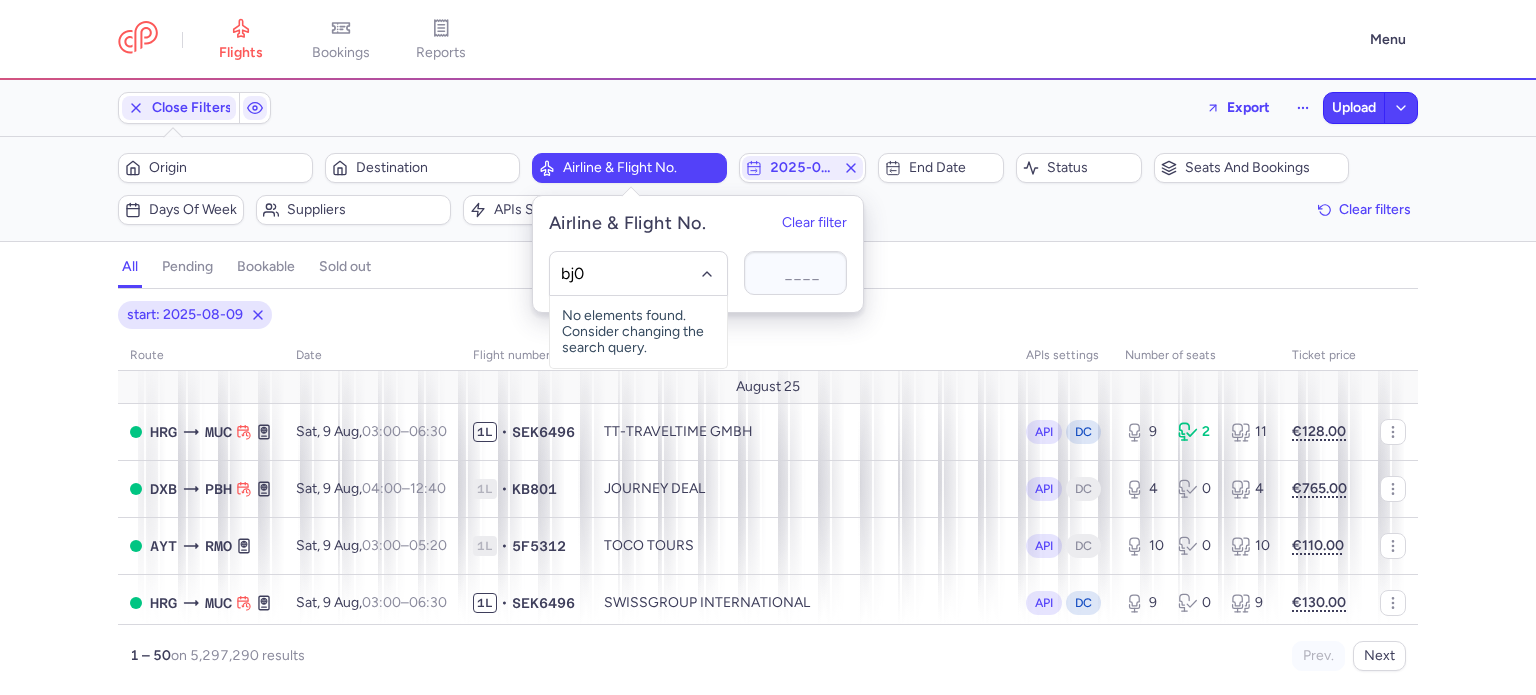 type on "bj" 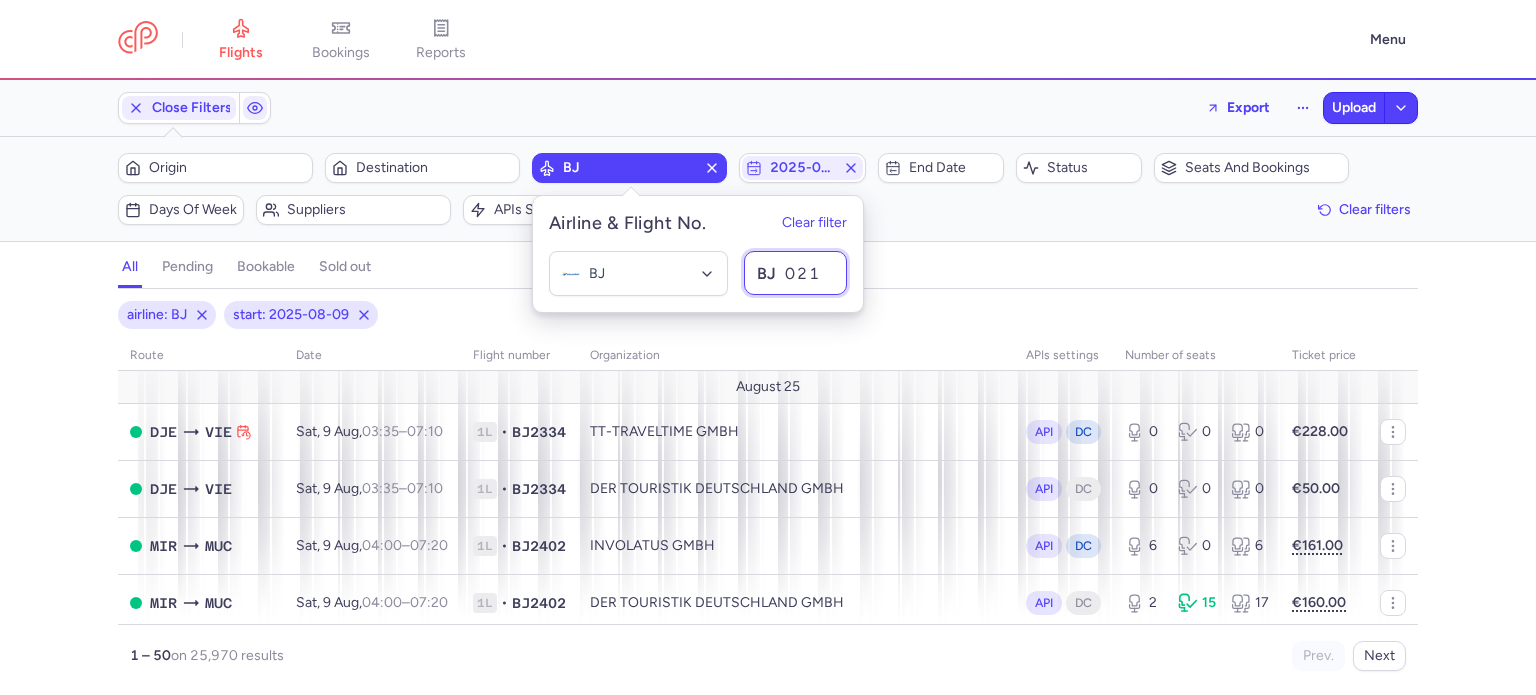 type on "0215" 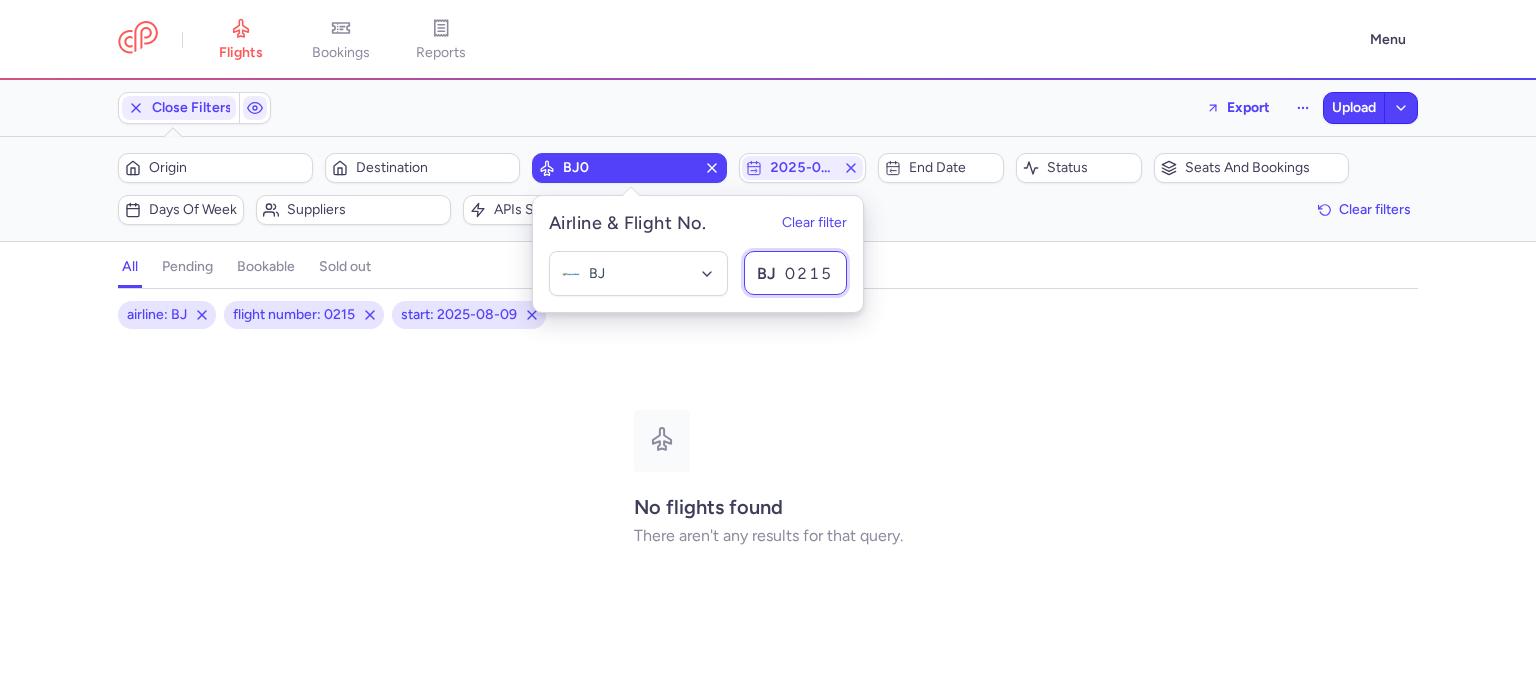 click on "0215" at bounding box center [795, 273] 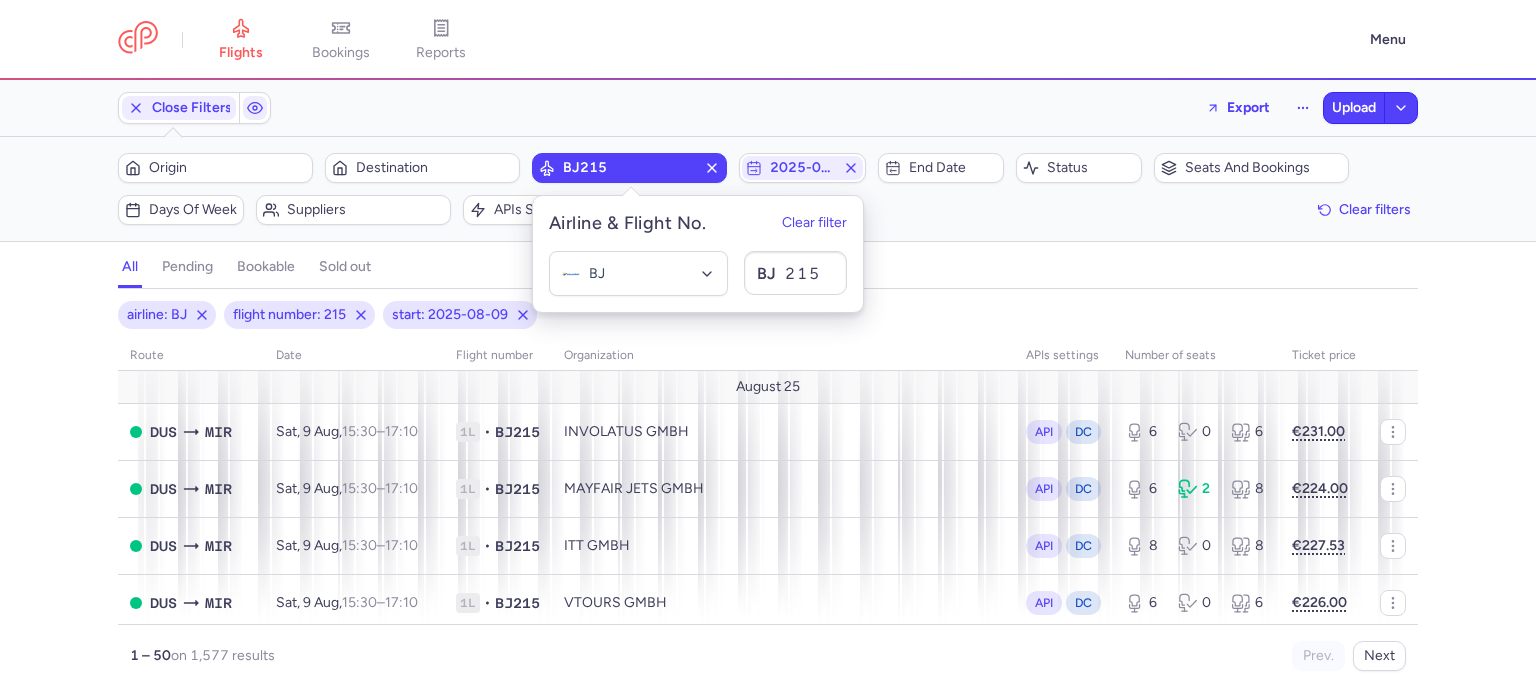 click on "airline: BJ flight number: 215 start: 2025-08-09 route date Flight number organization APIs settings number of seats Ticket price August 25  DUS  MIR Sat, 9 Aug,  15:30  –  17:10  +0 1L • BJ215 INVOLATUS GMBH API DC 6 0 6 €231.00  DUS  MIR Sat, 9 Aug,  15:30  –  17:10  +0 1L • BJ215 MAYFAIR JETS GMBH API DC 6 2 8 €224.00  DUS  MIR Sat, 9 Aug,  15:30  –  17:10  +0 1L • BJ215 ITT GMBH API DC 8 0 8 €227.53  DUS  MIR Sat, 9 Aug,  15:30  –  17:10  +0 1L • BJ215 VTOURS GMBH API DC 6 0 6 €226.00  DUS  MIR Sat, 9 Aug,  15:30  –  17:10  +0 1L • BJ215 TT-TRAVELTIME GMBH API DC 6 0 6 €225.53  DUS  MIR Sat, 9 Aug,  15:30  –  17:10  +0 1L • BJ215 DER TOURISTIK DEUTSCHLAND GMBH API DC 0 16 16 €100.00  DUS  MIR Sat, 9 Aug,  15:30  –  17:10  +0 1L • BJ215 FERIEN TOURISTIK GMBH API DC 0 0 0 €140.00  DUS  MIR Sat, 9 Aug,  15:30  –  17:10  +0 1L • BJ215 ALLTOURS API DC 1 2 3 €190.00  DUS  MIR Sat, 9 Aug,  15:30  –  17:10  +0 1L • BJ215 AIRTUERK SERVICE GMBH API API DC 8 0 8 +0" at bounding box center (768, 498) 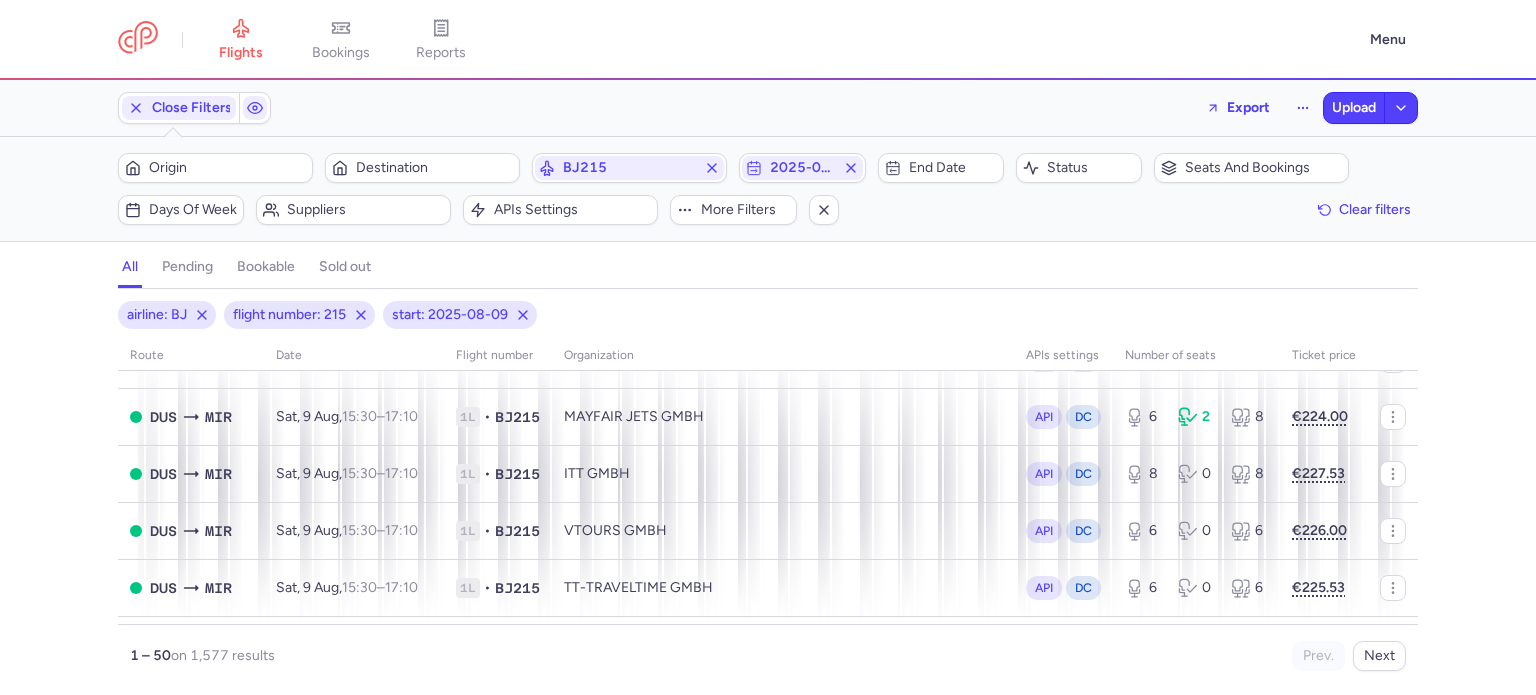 scroll, scrollTop: 0, scrollLeft: 0, axis: both 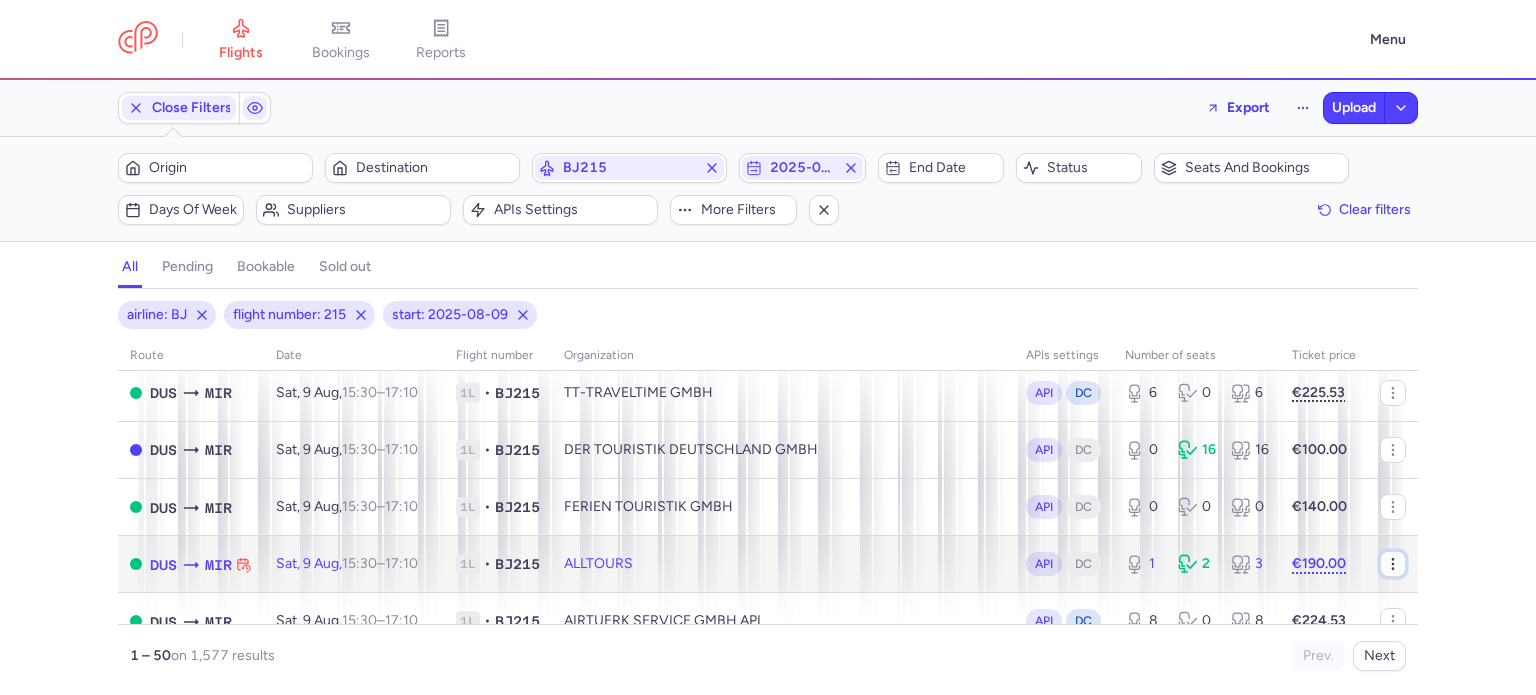 click 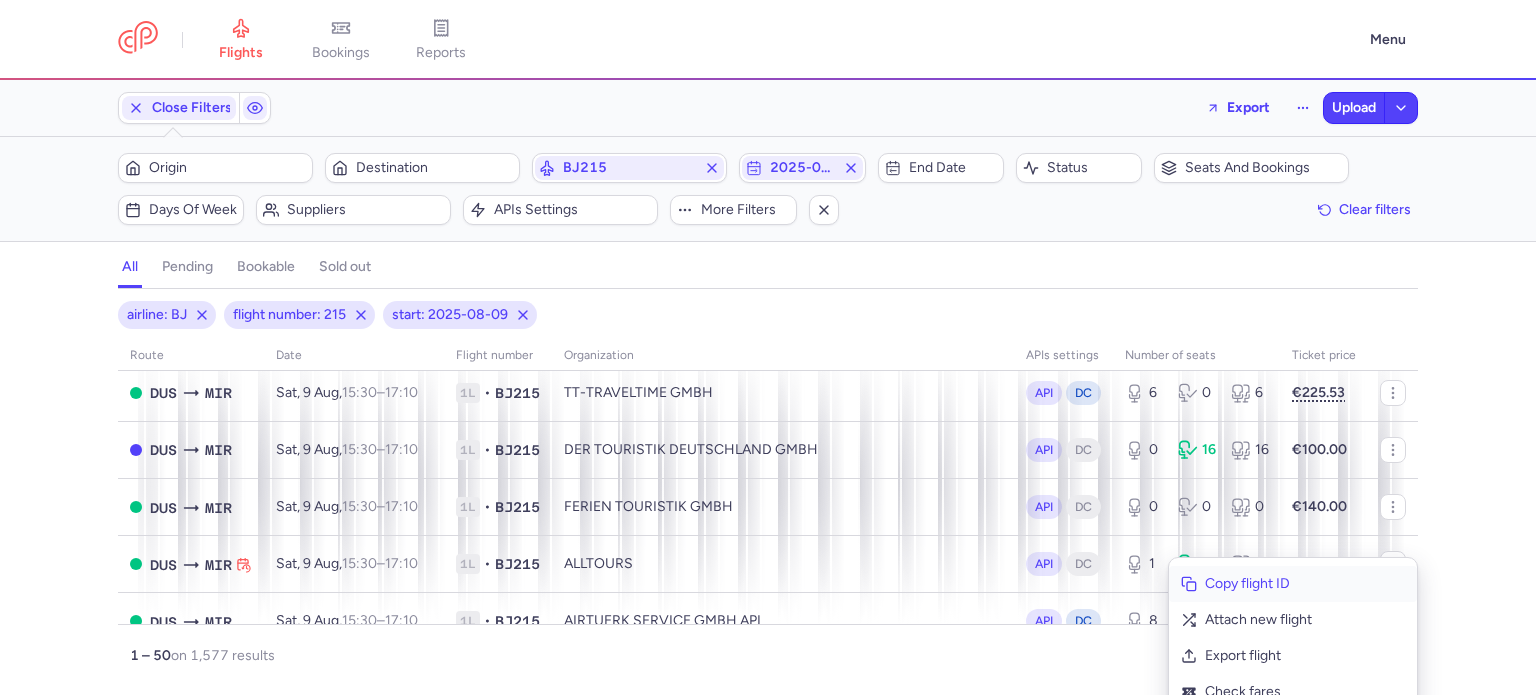 click on "Copy flight ID" 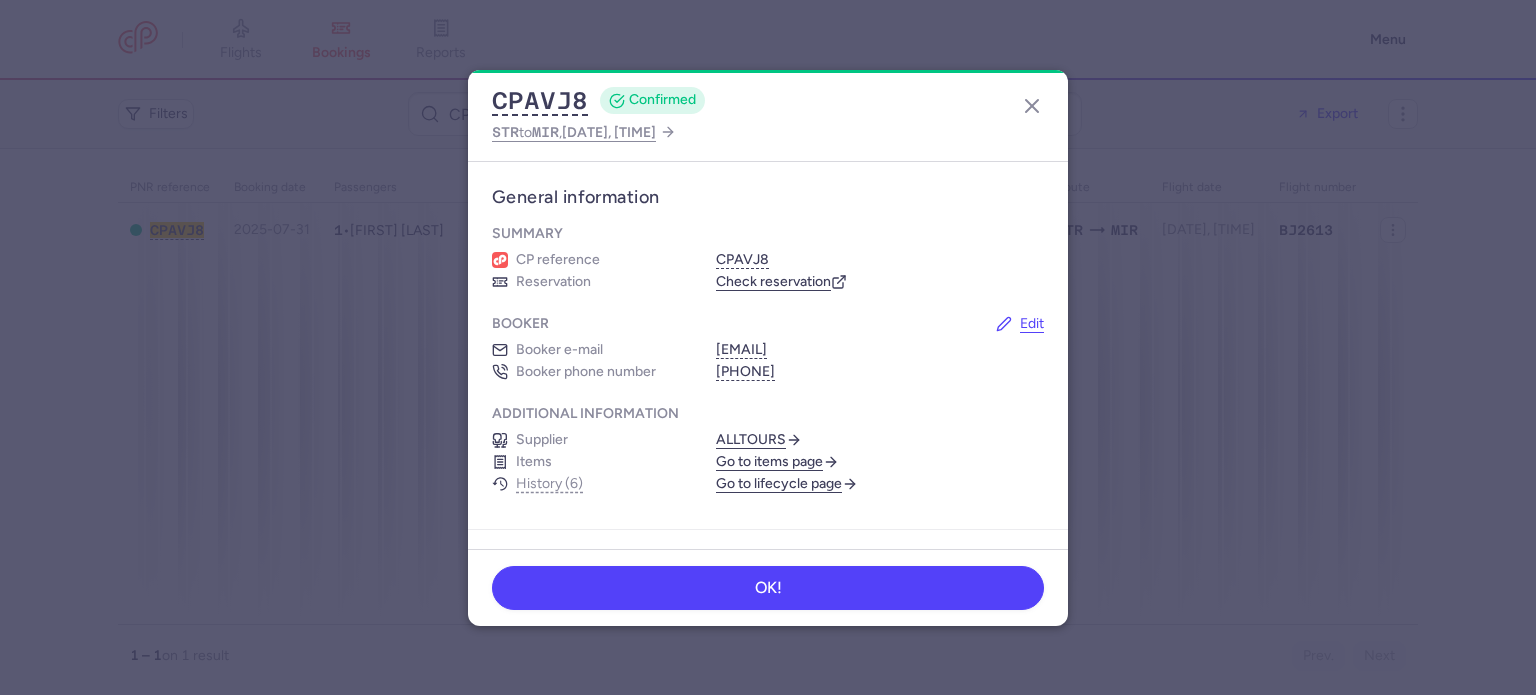 scroll, scrollTop: 0, scrollLeft: 0, axis: both 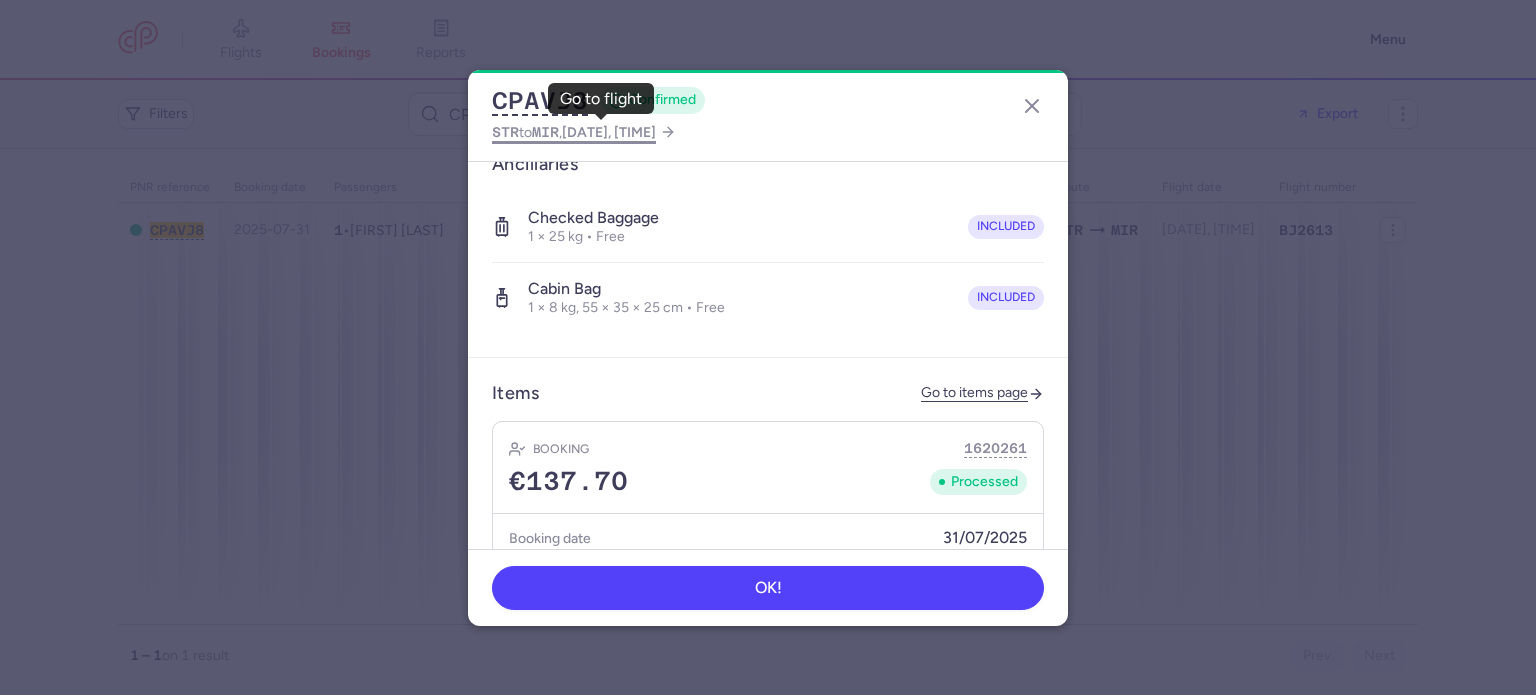 click on "[DATE], [TIME]" at bounding box center [609, 132] 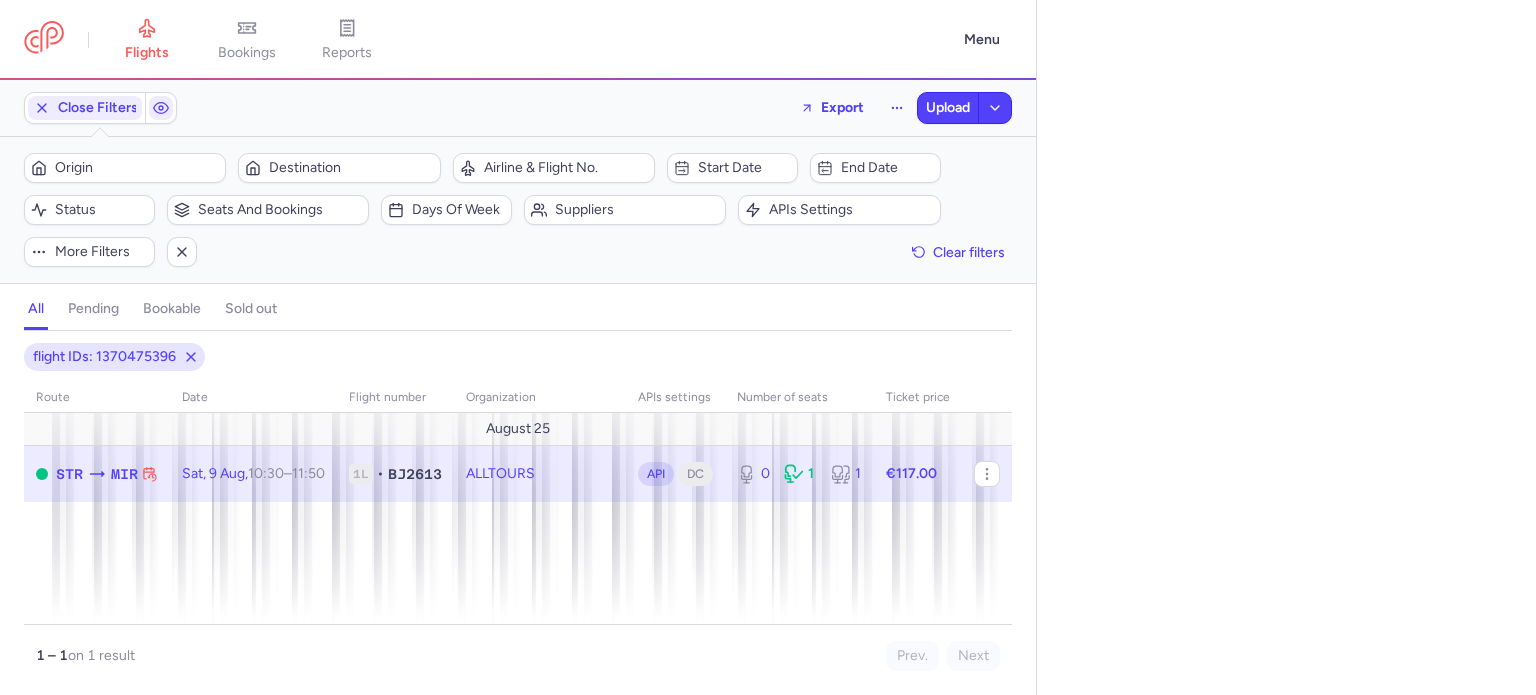 select on "days" 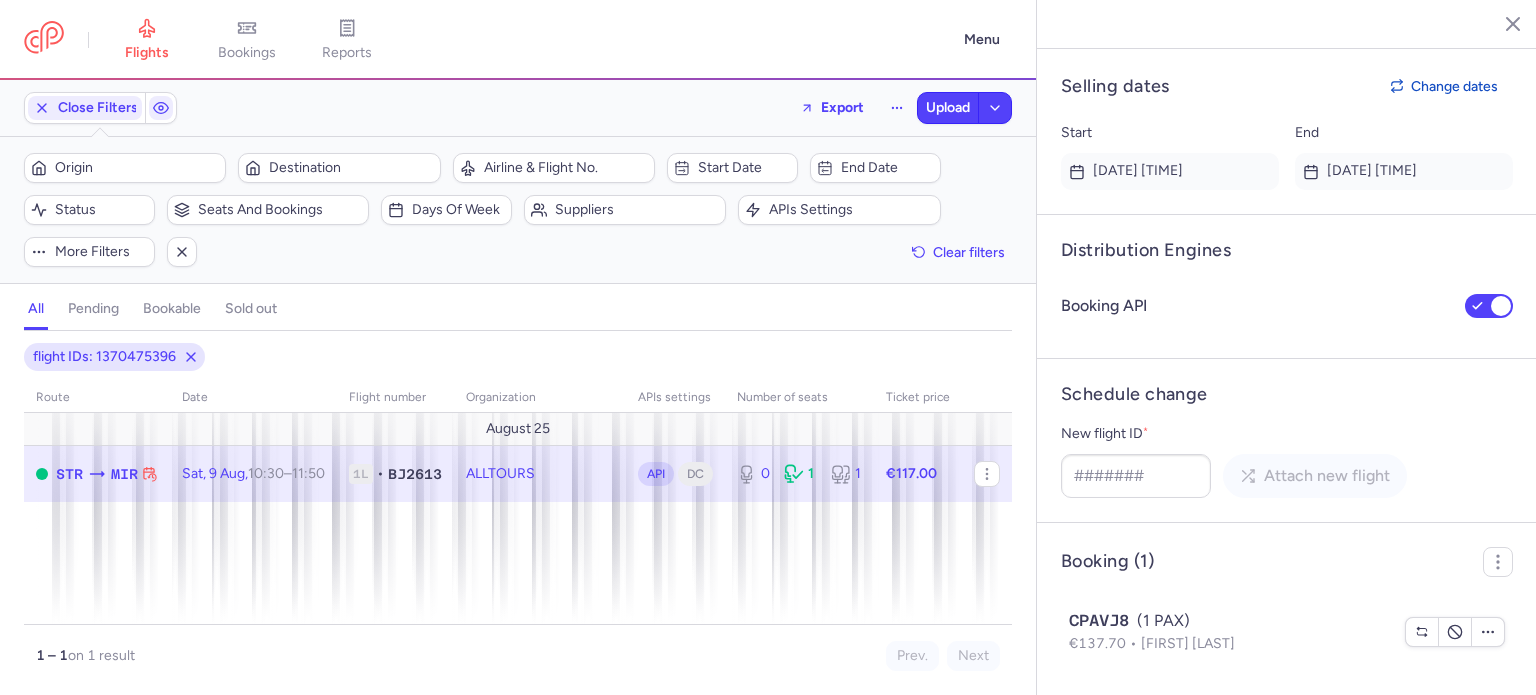 scroll, scrollTop: 1455, scrollLeft: 0, axis: vertical 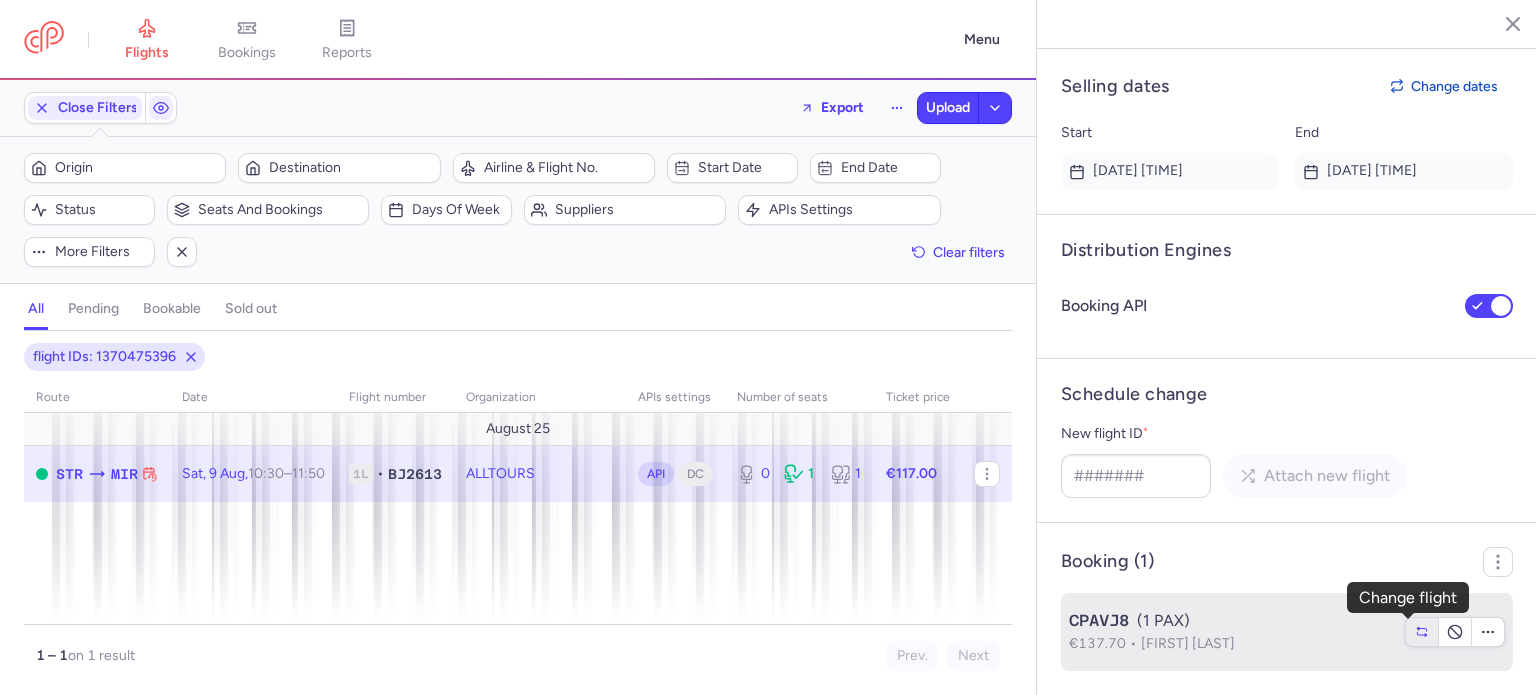 click 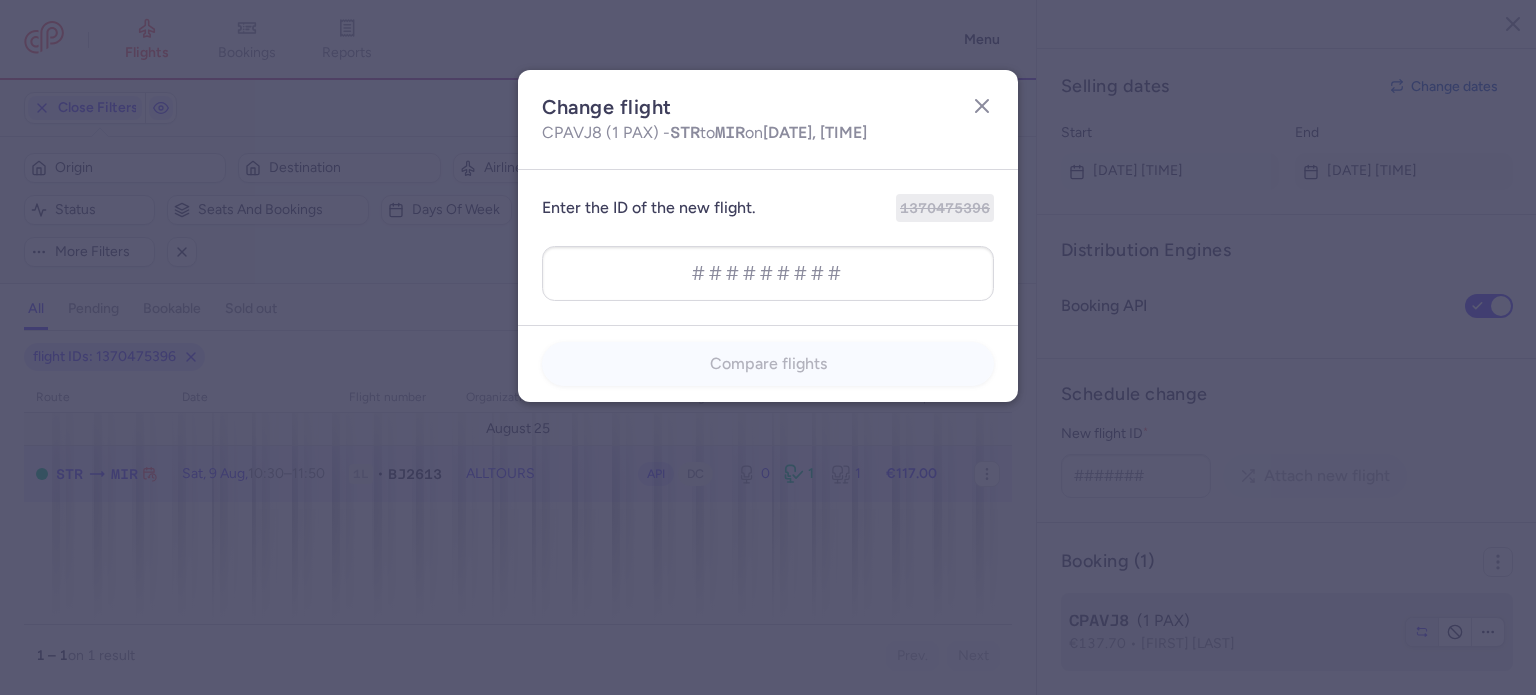 type on "1370475399" 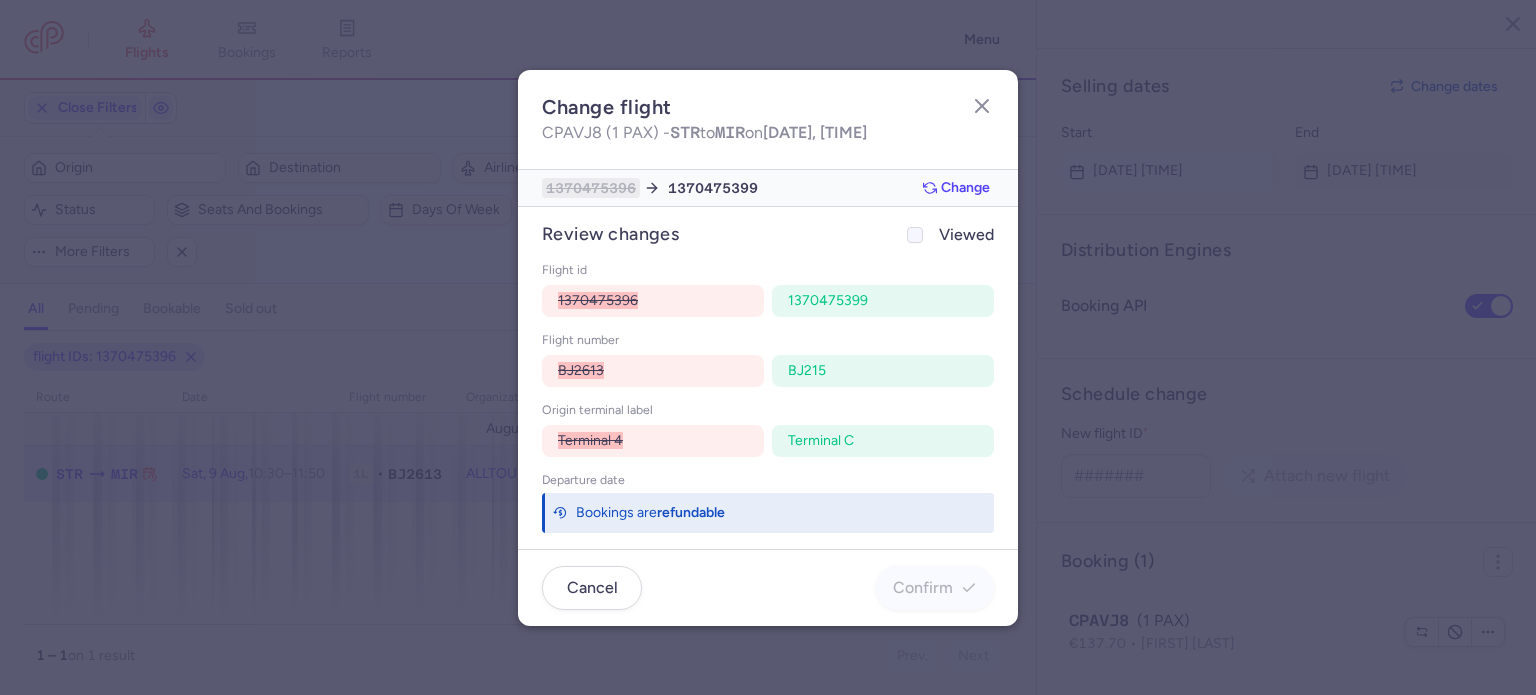 click 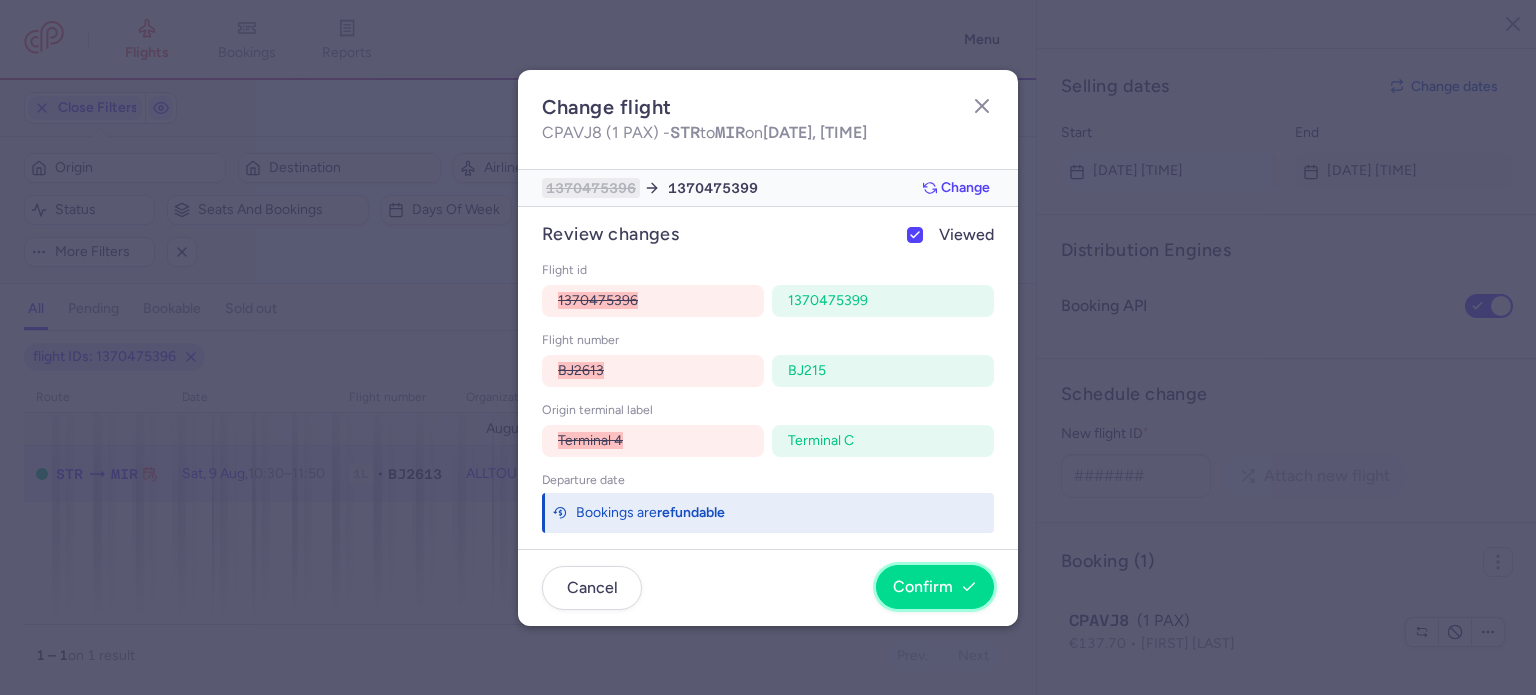 click on "Confirm" at bounding box center (923, 587) 